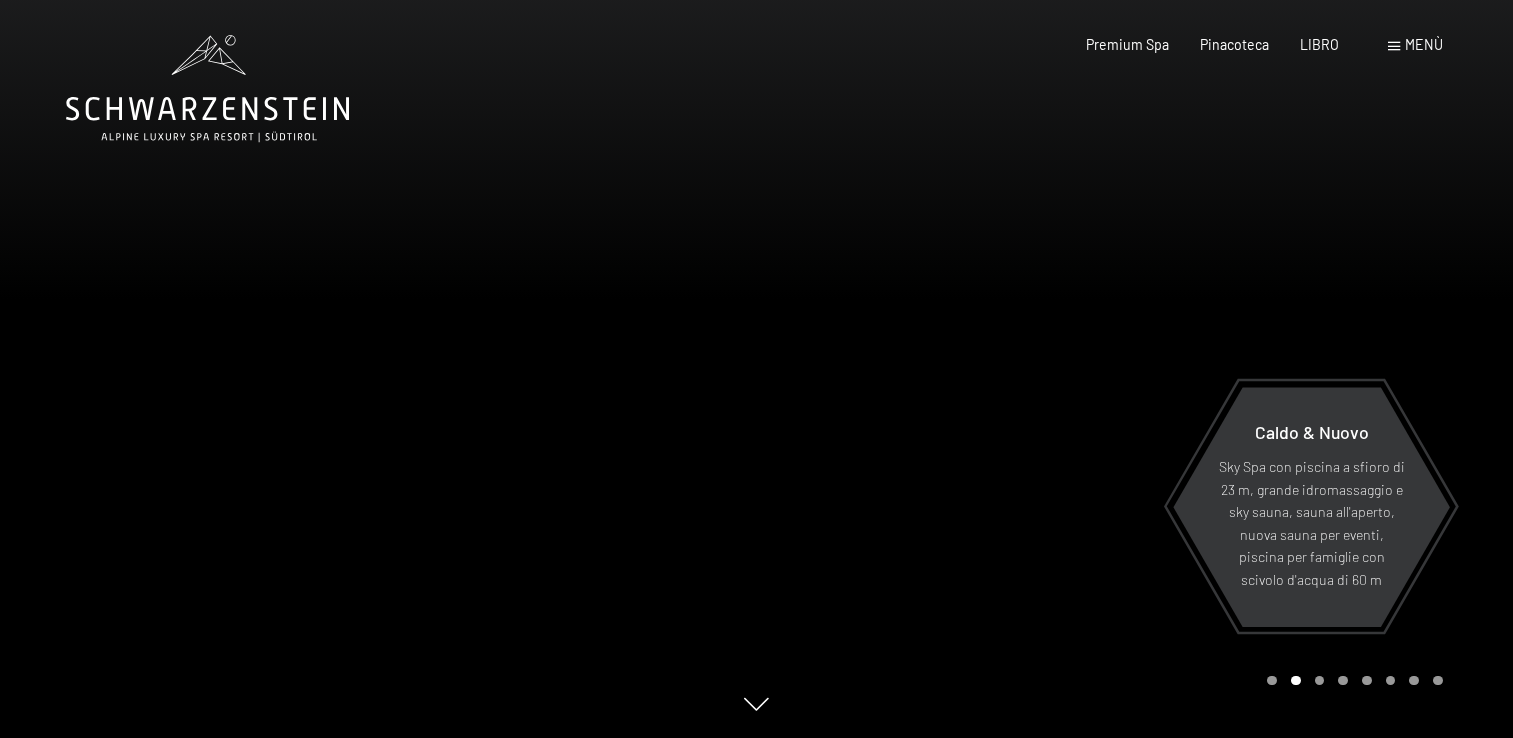 scroll, scrollTop: 0, scrollLeft: 0, axis: both 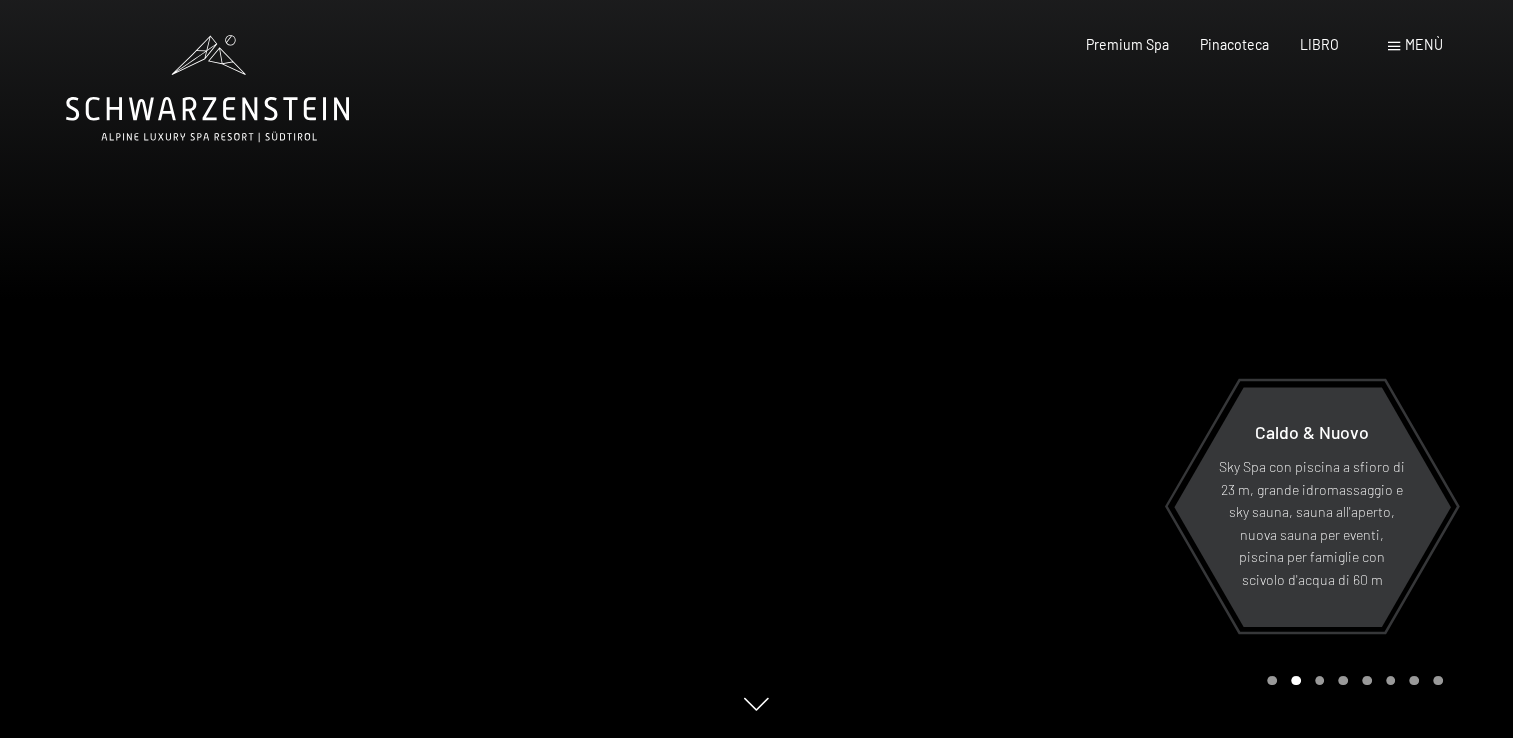 click at bounding box center [1135, 369] 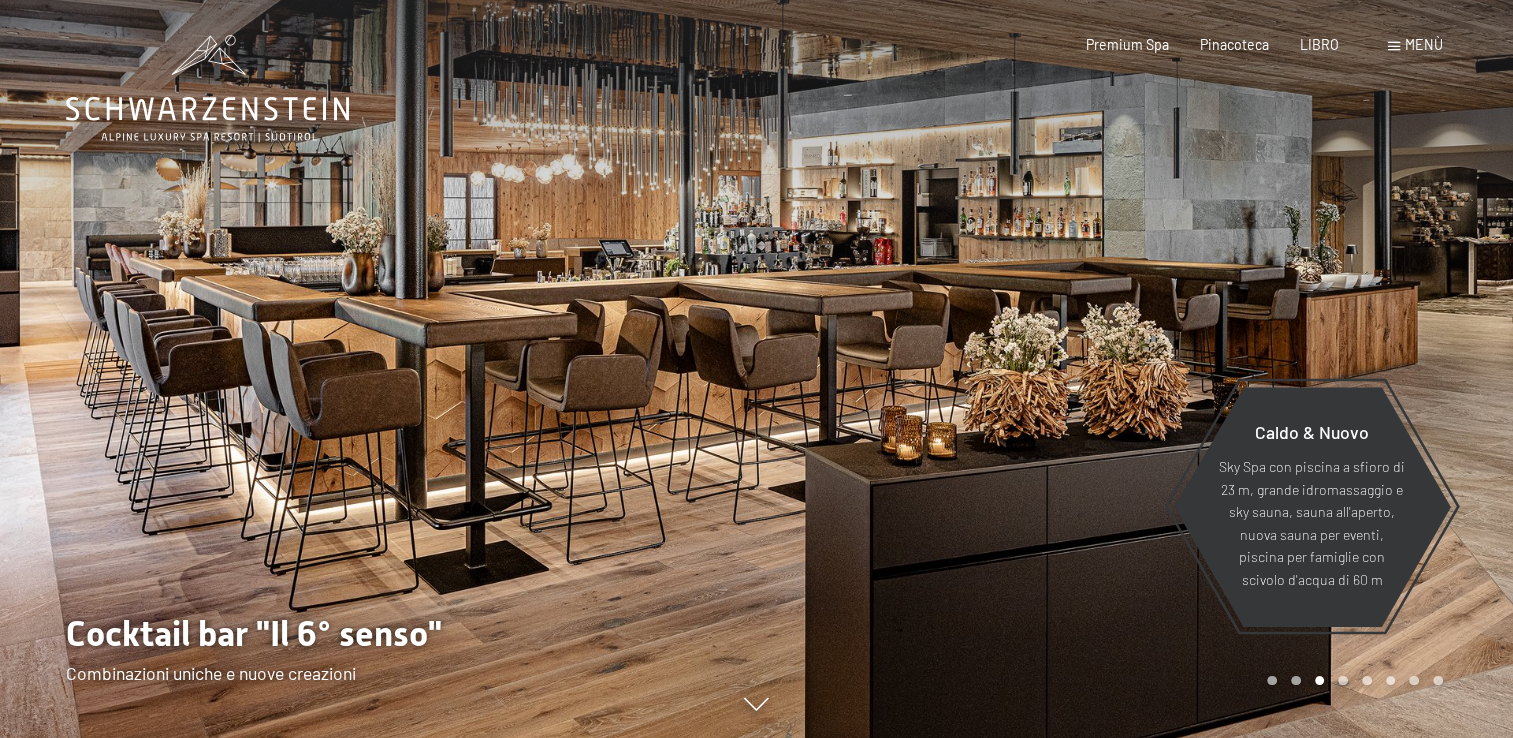 click at bounding box center (1135, 369) 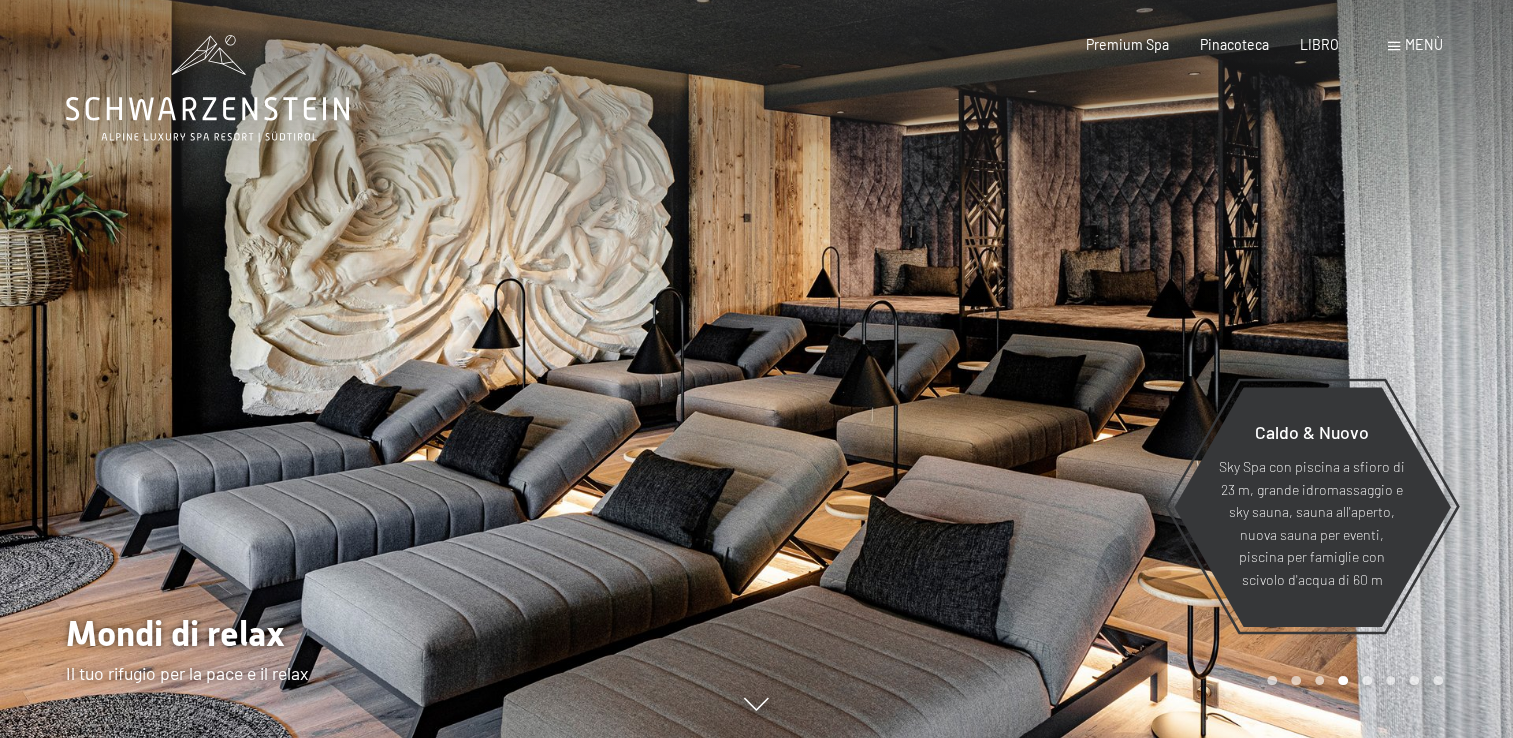click at bounding box center (1135, 369) 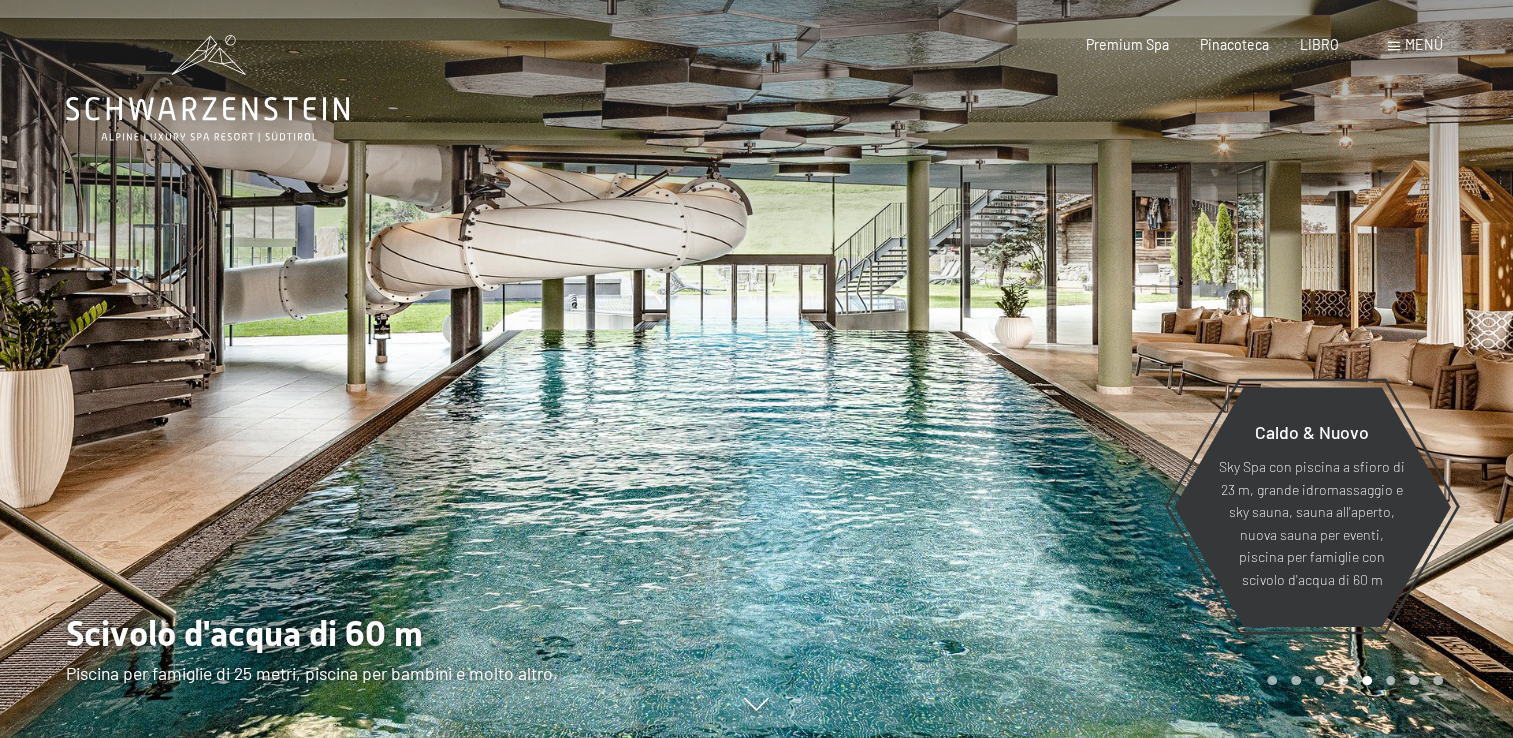 click at bounding box center [1135, 369] 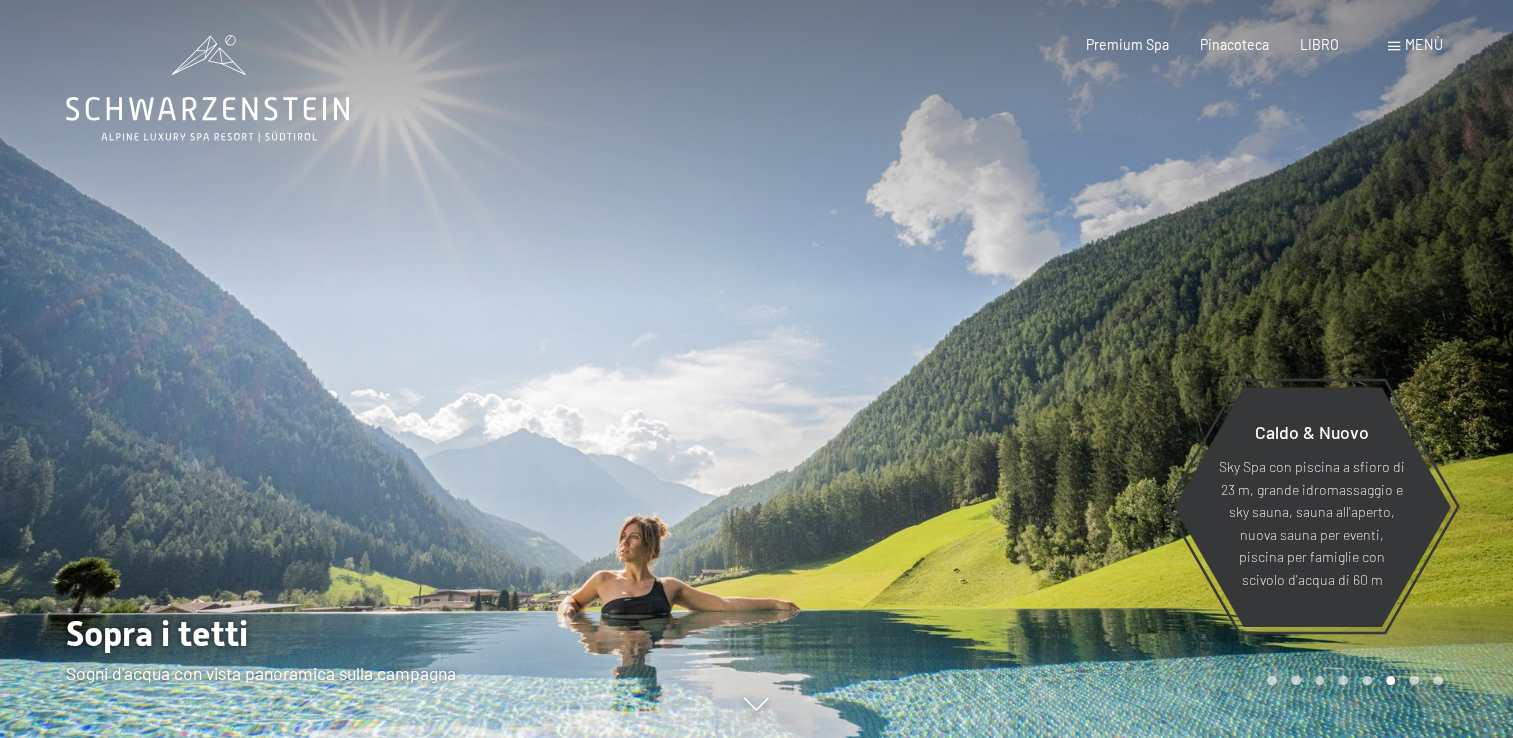 click at bounding box center [1135, 369] 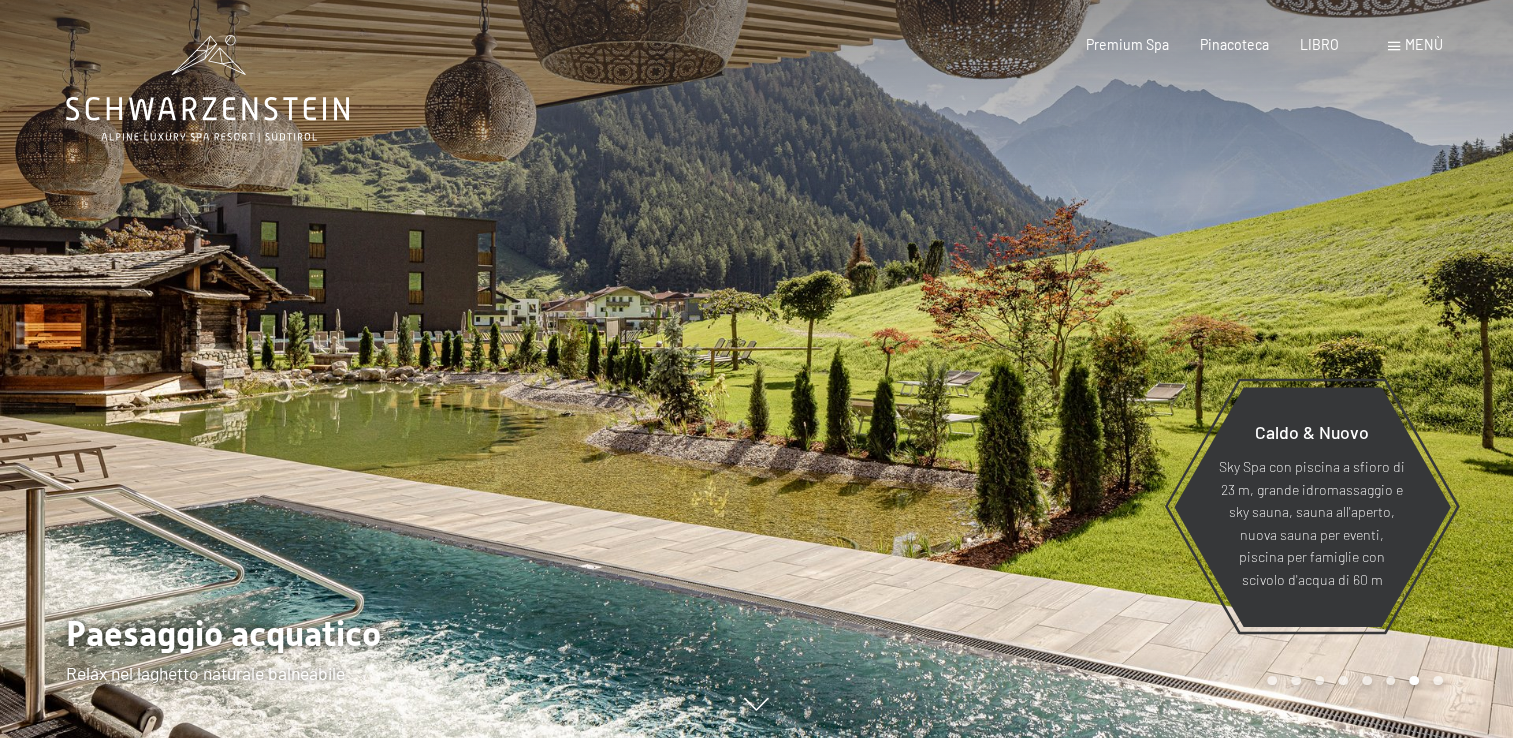 click at bounding box center [1135, 369] 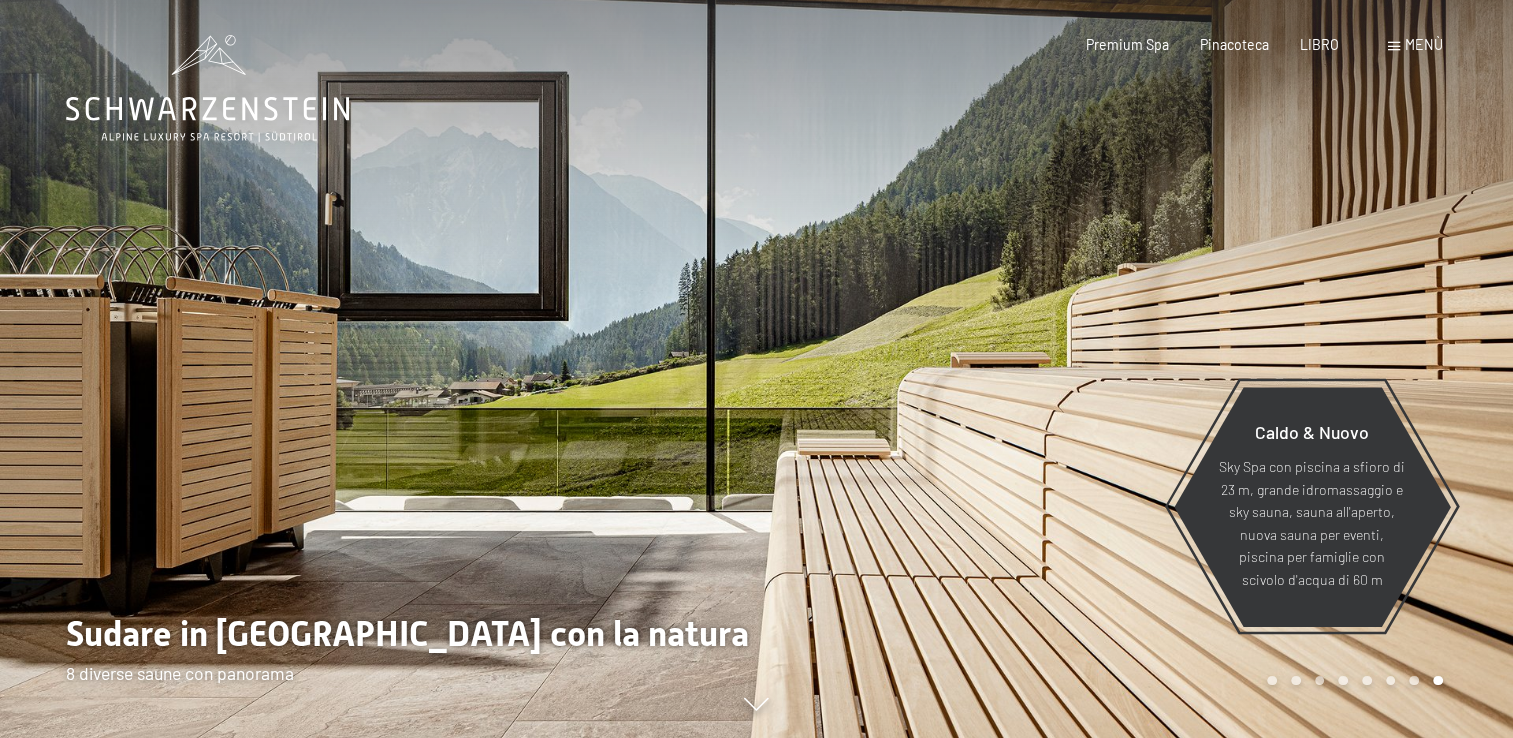 click at bounding box center [1135, 369] 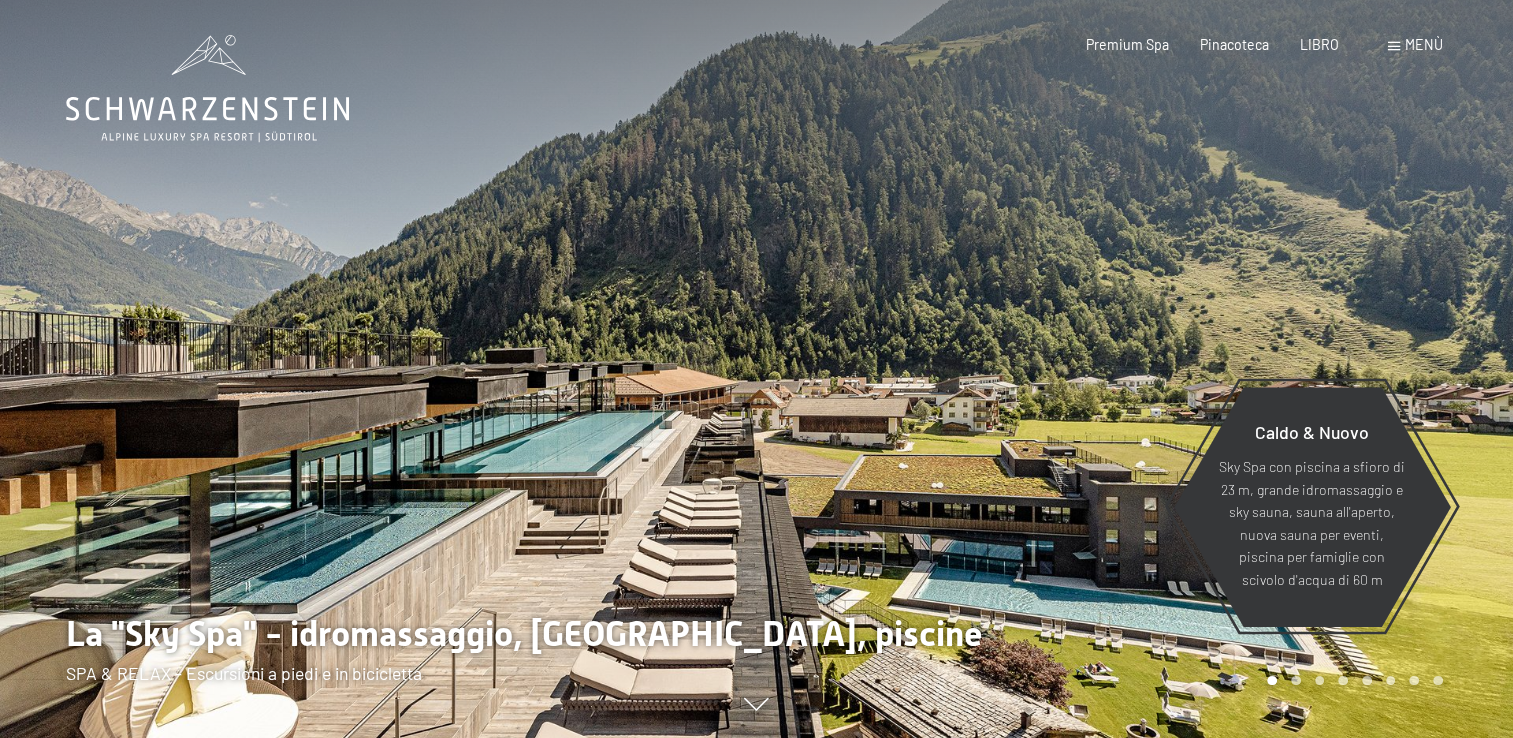 click at bounding box center [1135, 369] 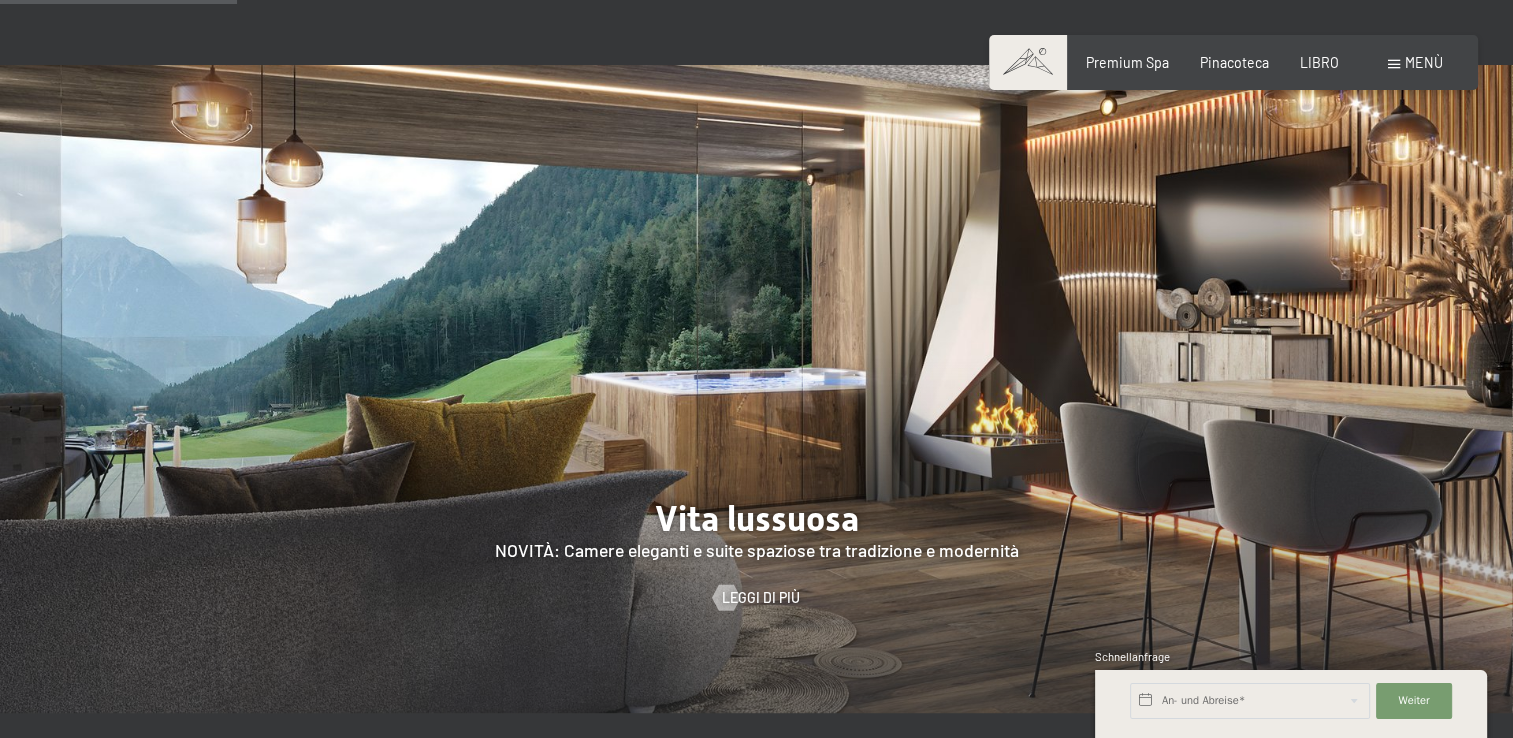 scroll, scrollTop: 1449, scrollLeft: 0, axis: vertical 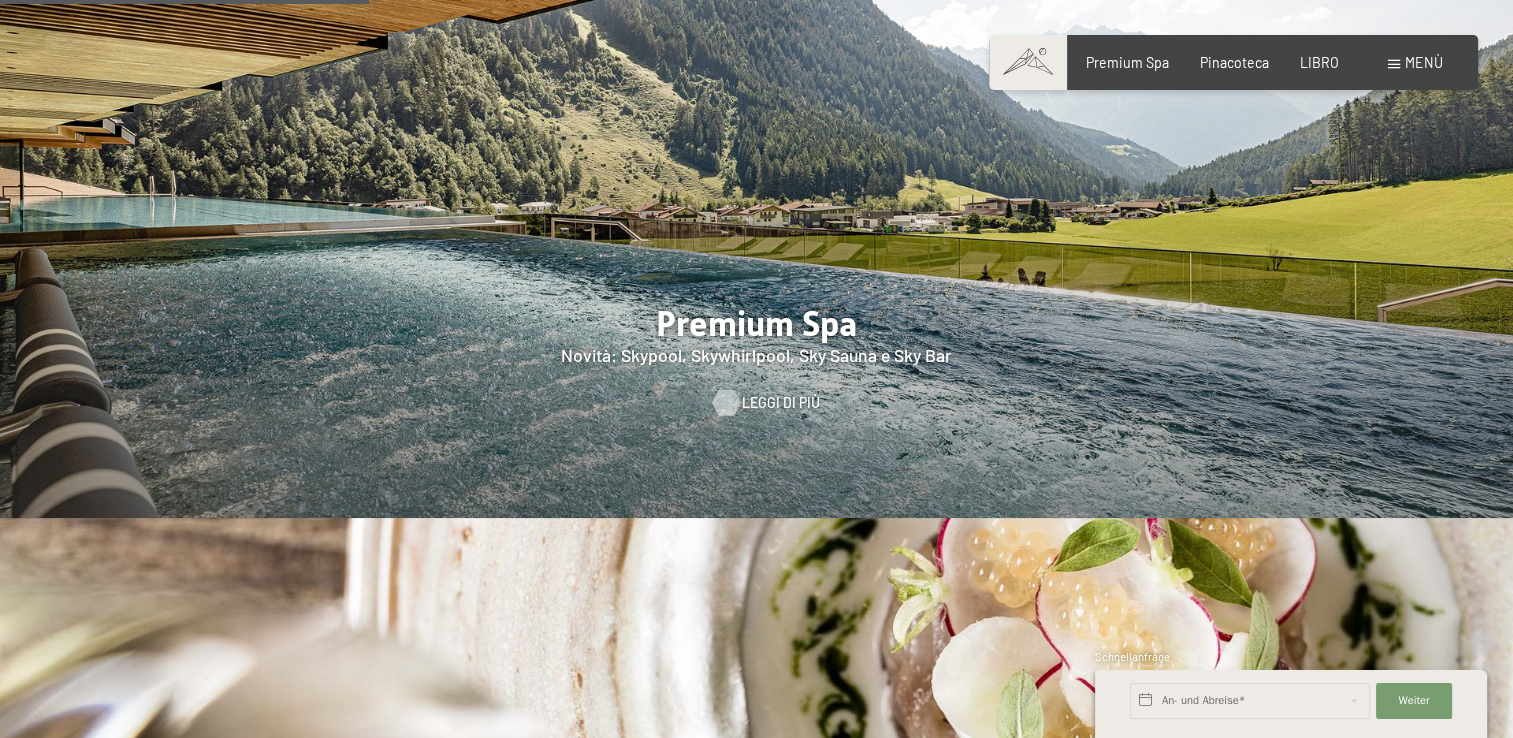 click on "Leggi di più" at bounding box center [781, 403] 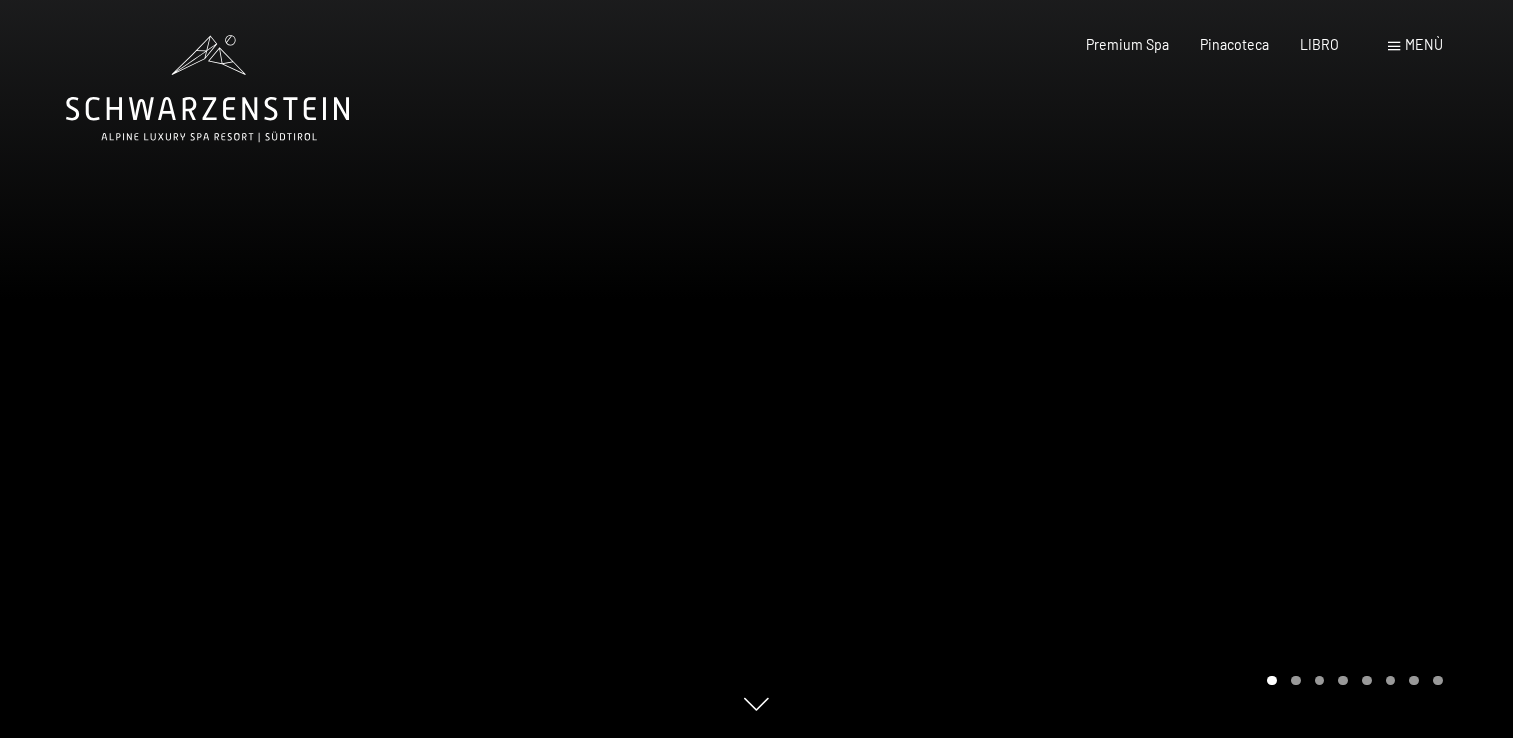 scroll, scrollTop: 0, scrollLeft: 0, axis: both 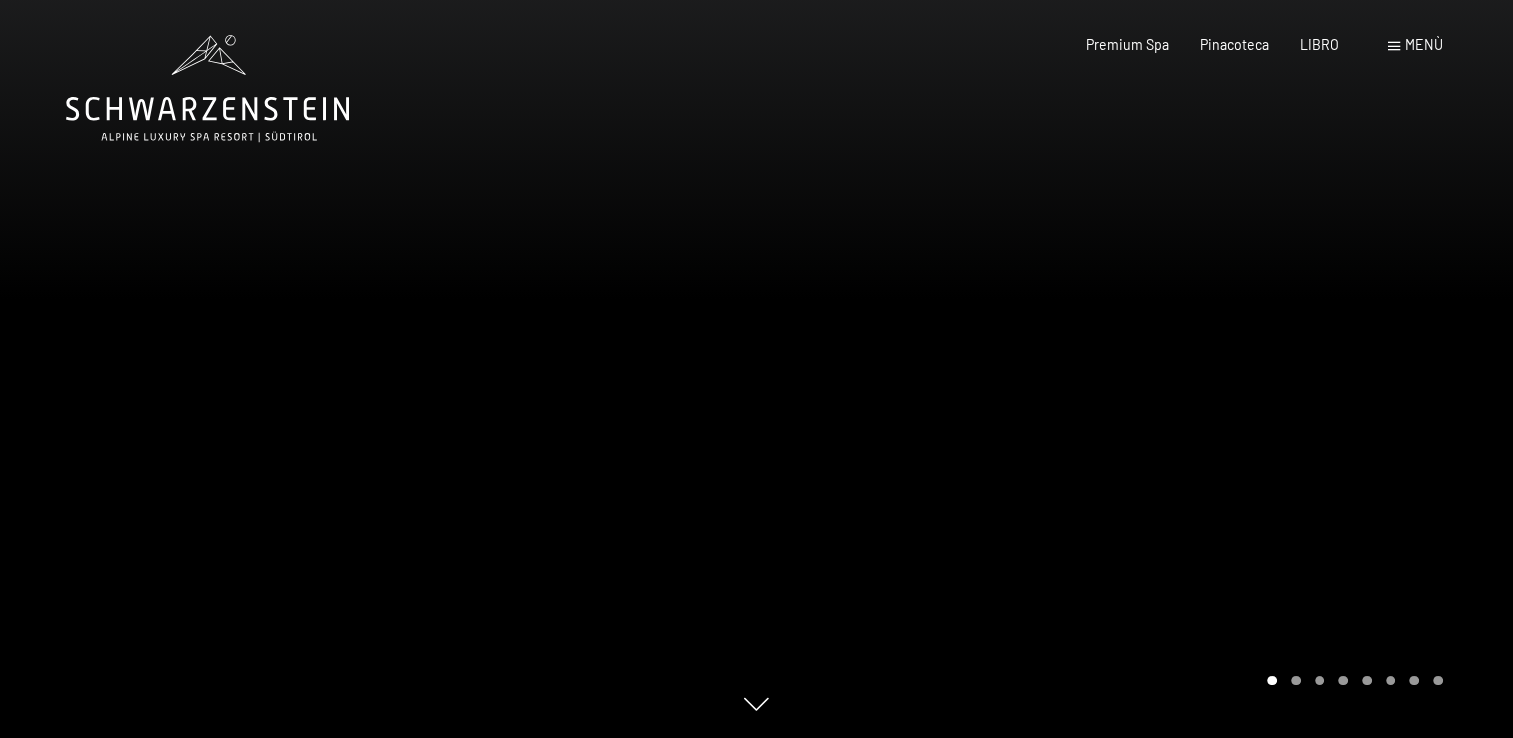 click at bounding box center [1135, 369] 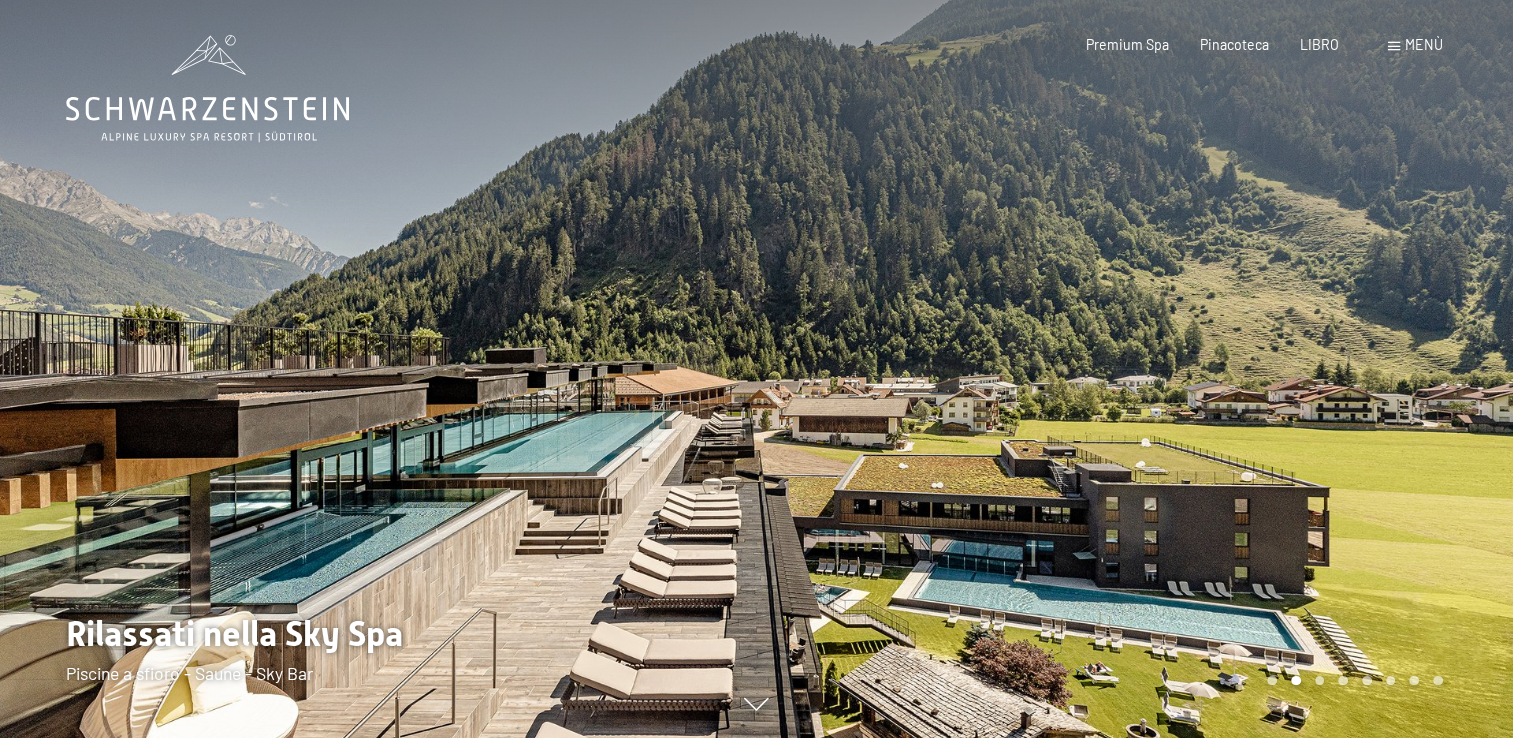 click at bounding box center [1135, 369] 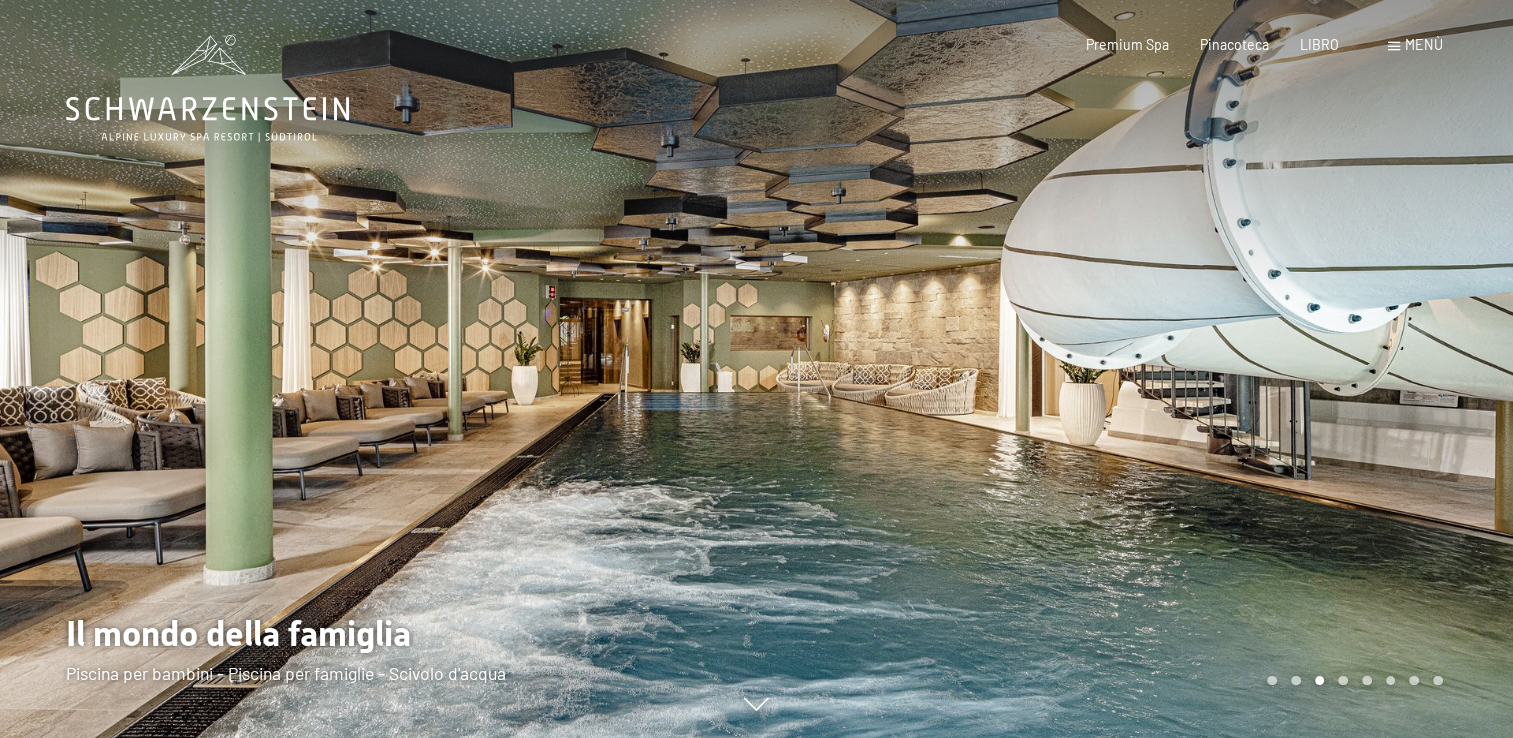 click at bounding box center [1135, 369] 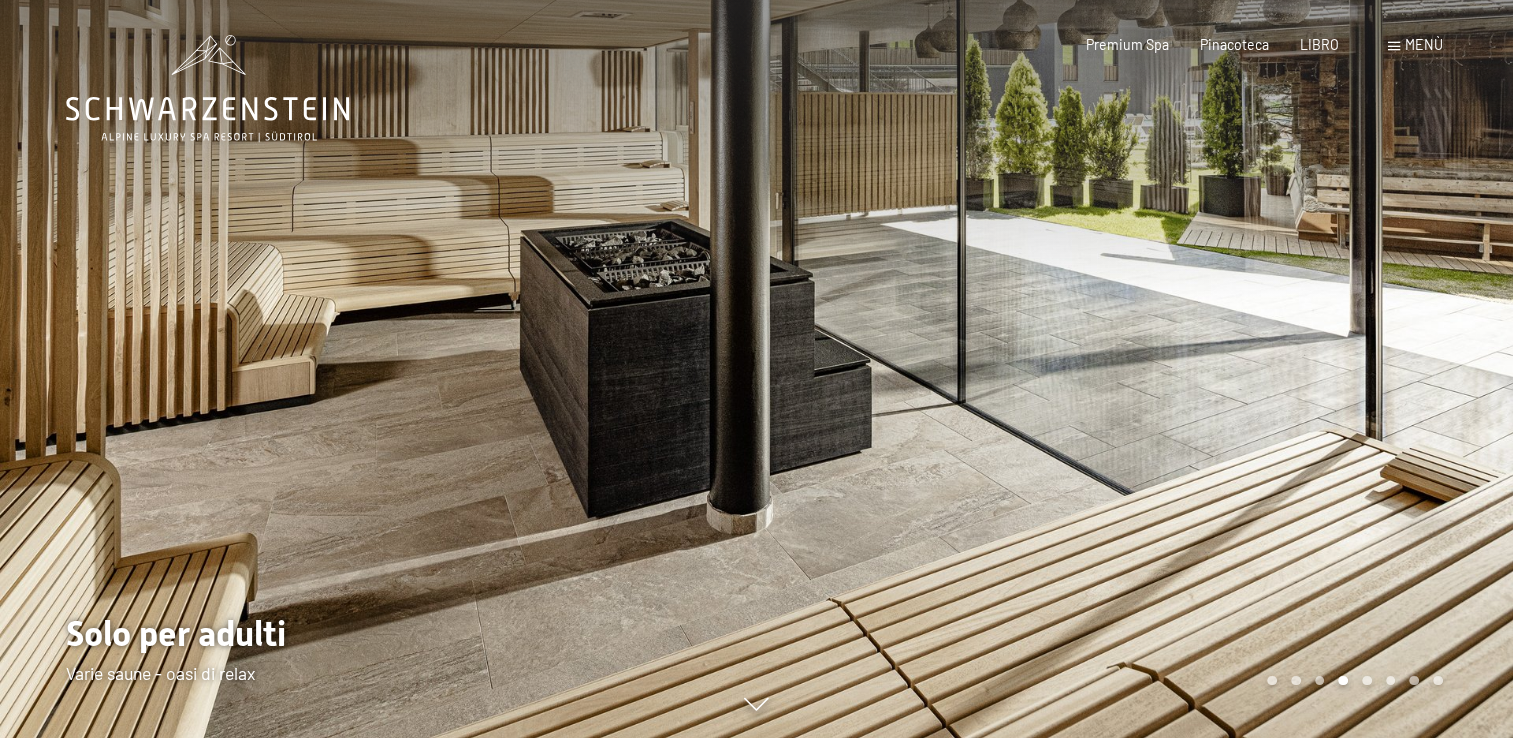 click at bounding box center (1135, 369) 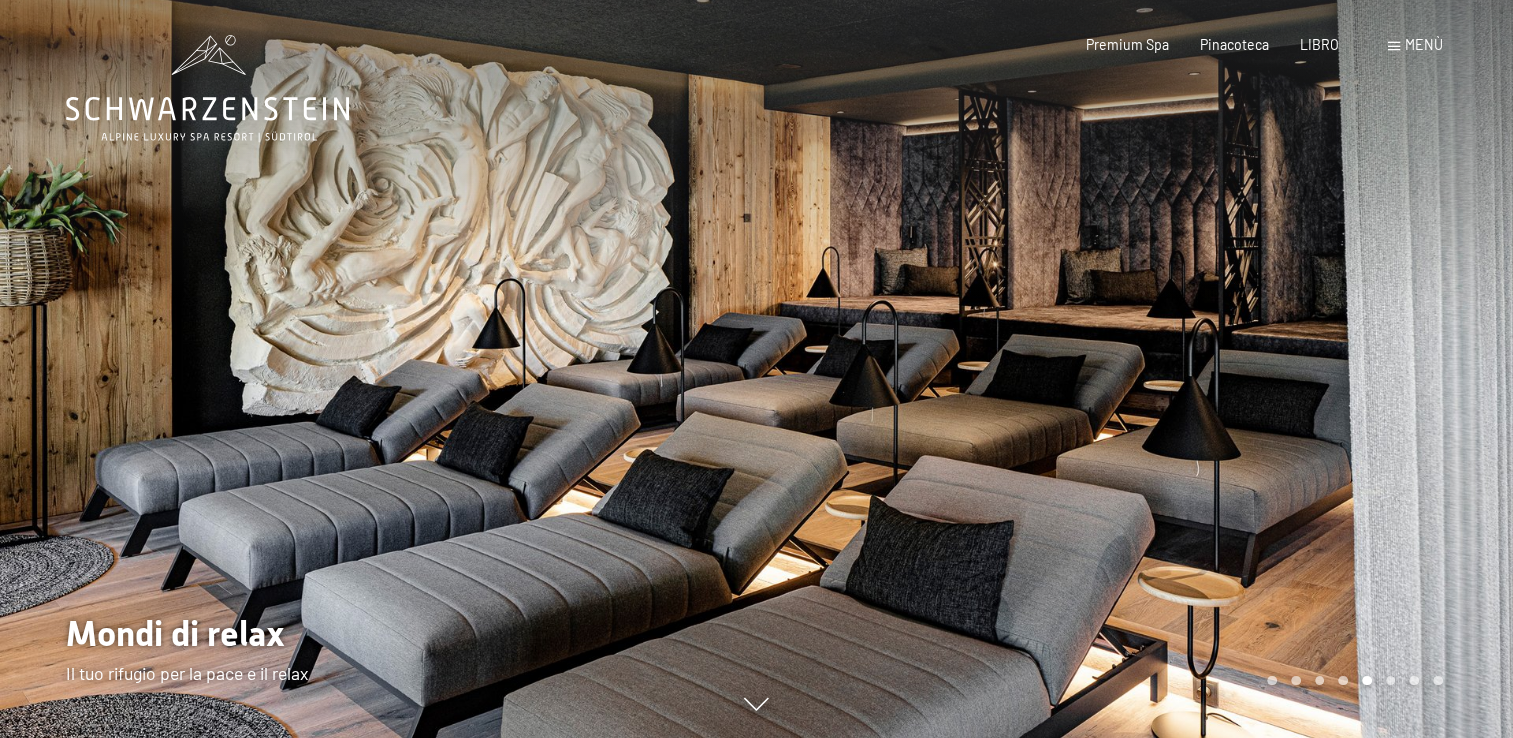 click at bounding box center (1135, 369) 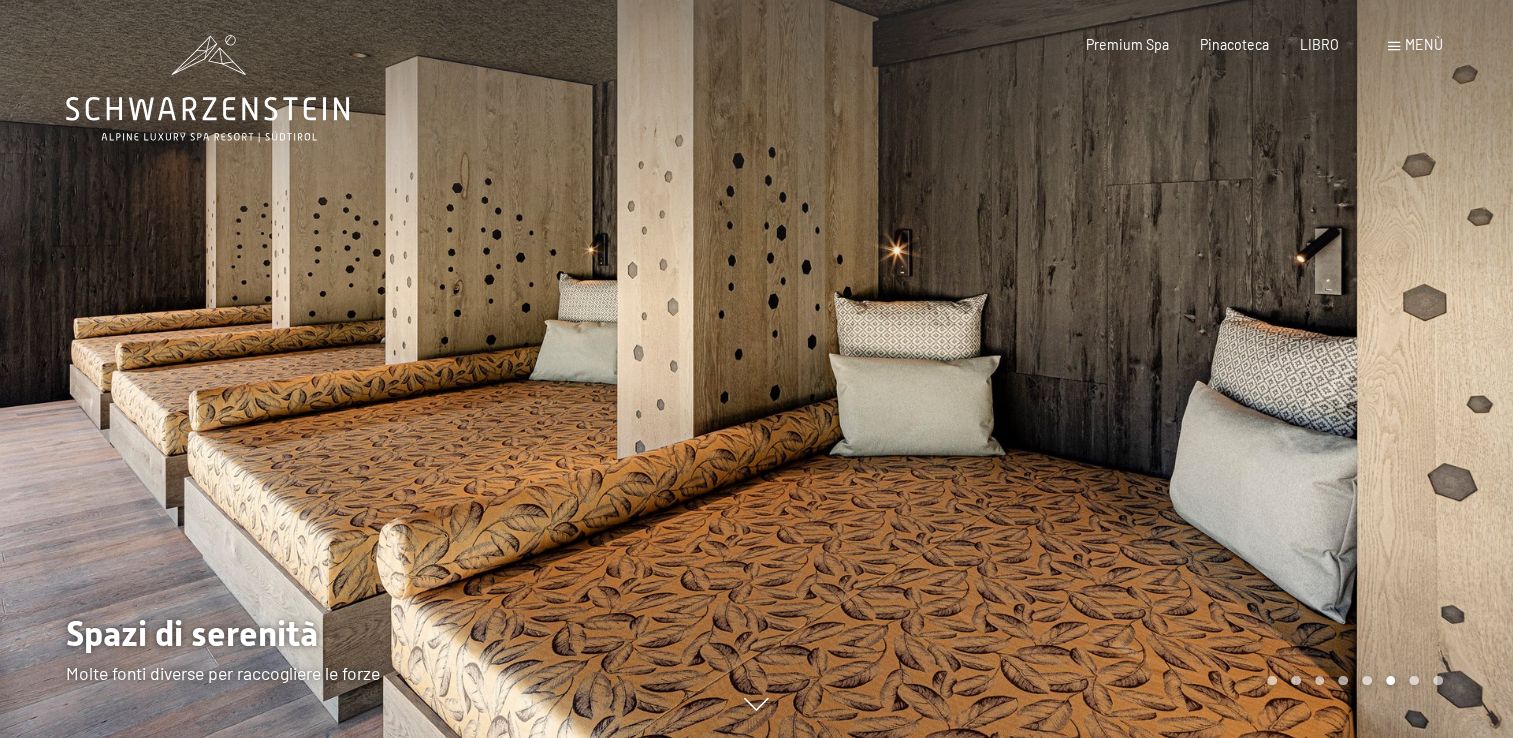 click at bounding box center [1135, 369] 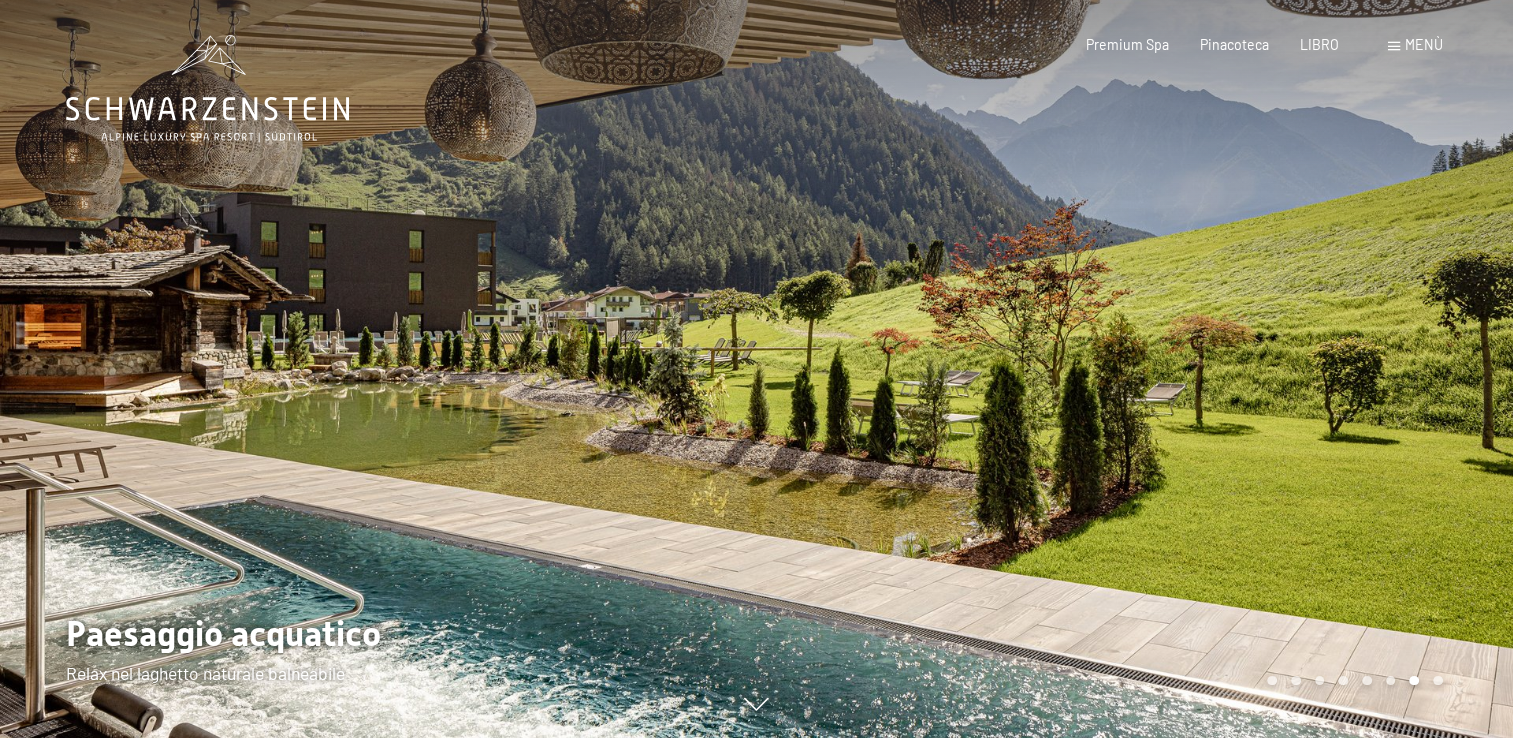 click at bounding box center [1135, 369] 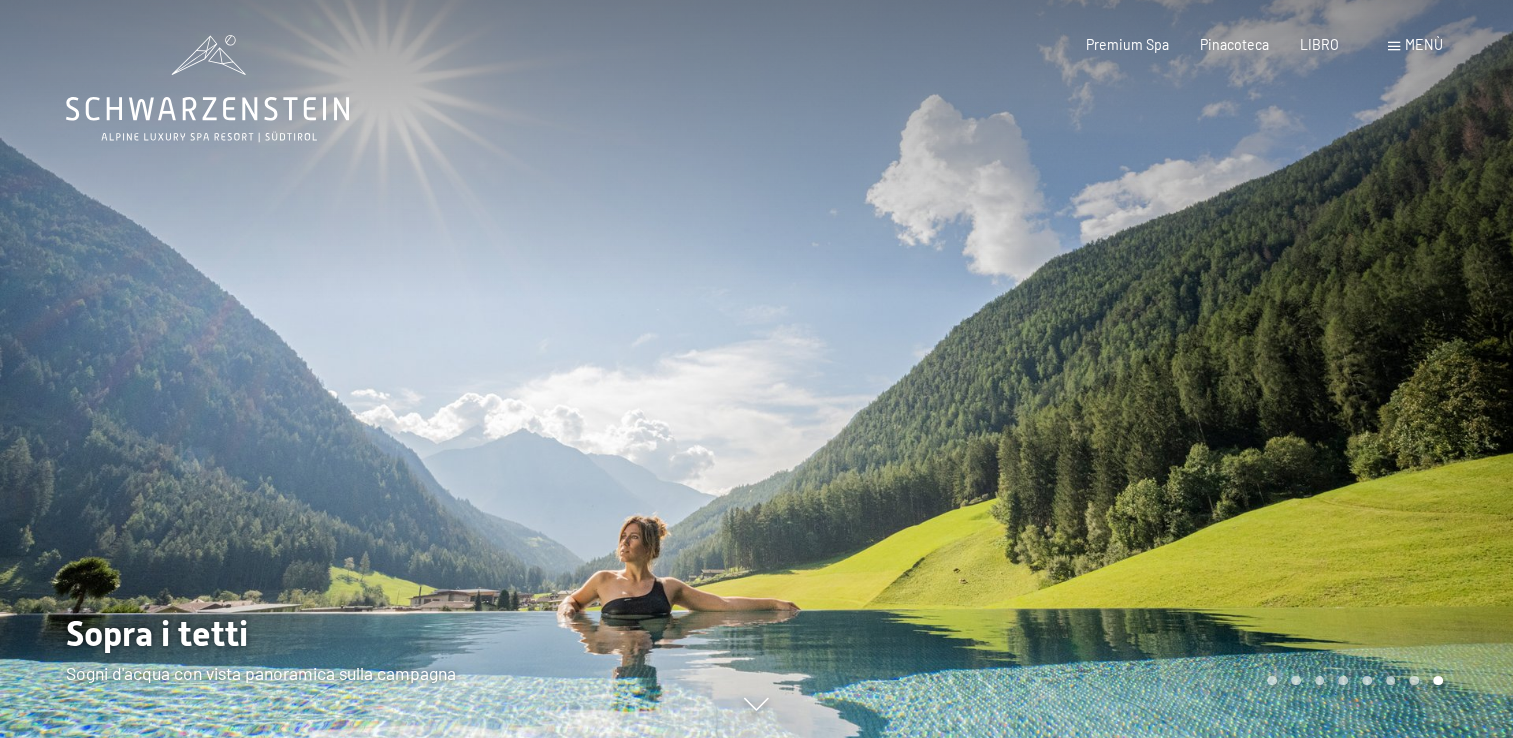 click at bounding box center (1135, 369) 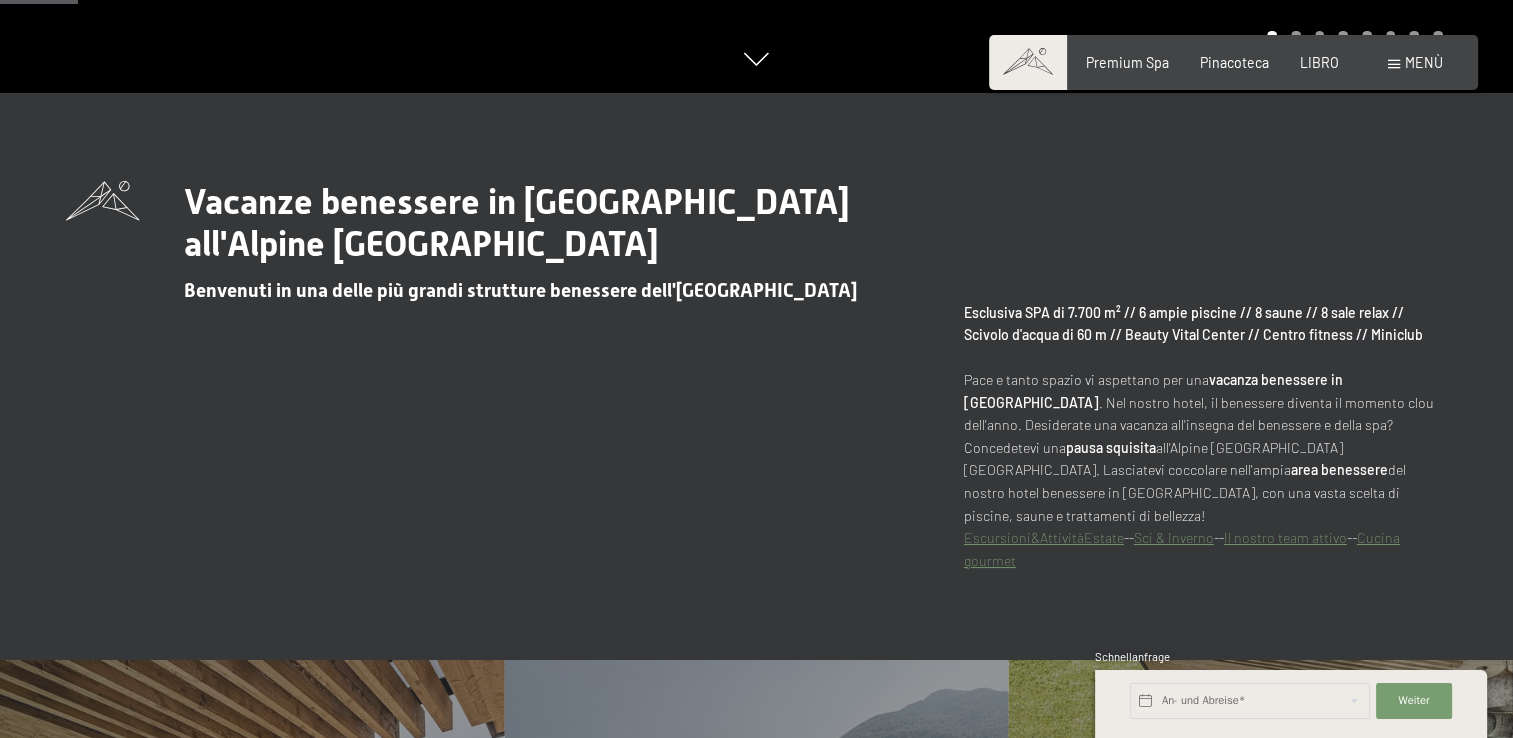 scroll, scrollTop: 1720, scrollLeft: 0, axis: vertical 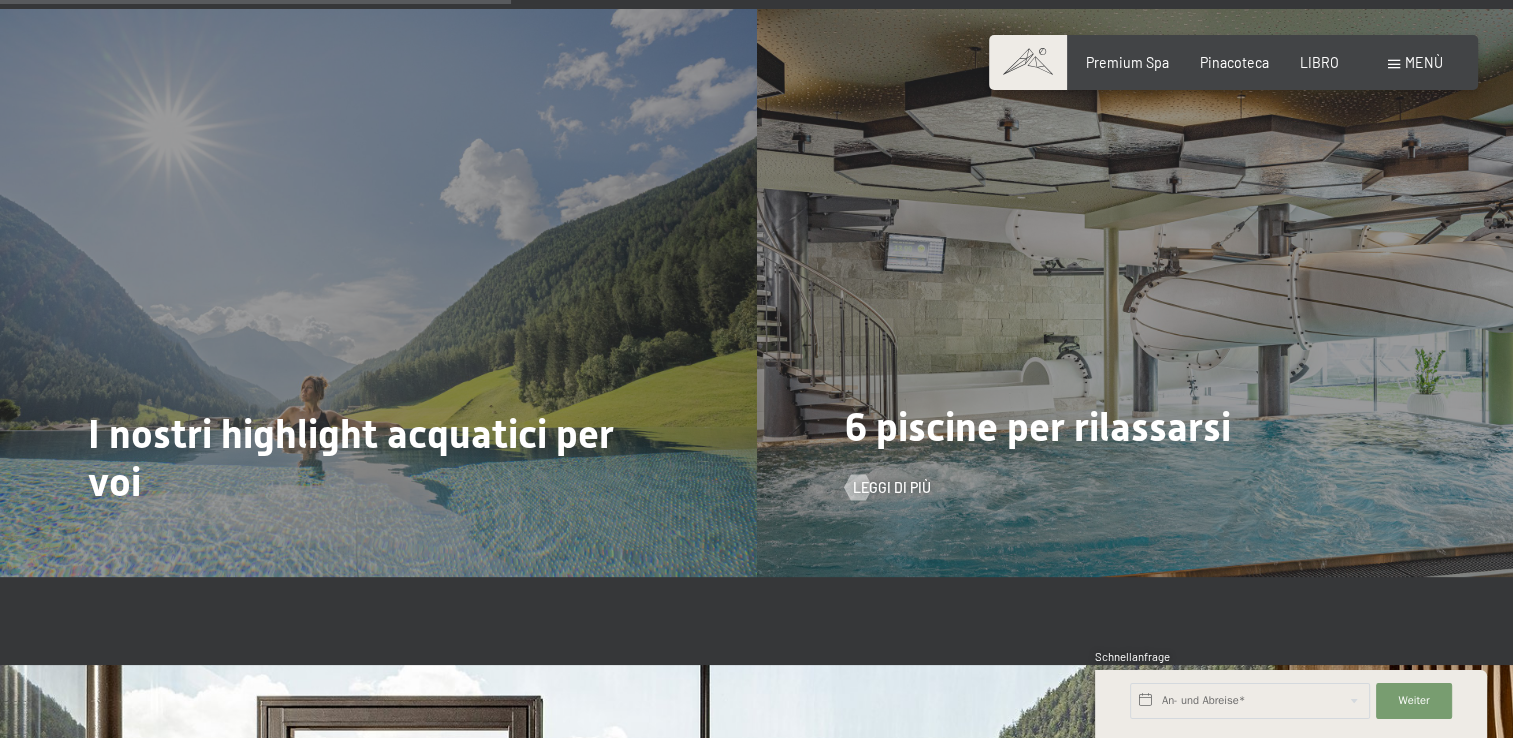 click on "6 piscine per rilassarsi             Leggi di più" at bounding box center (1135, 292) 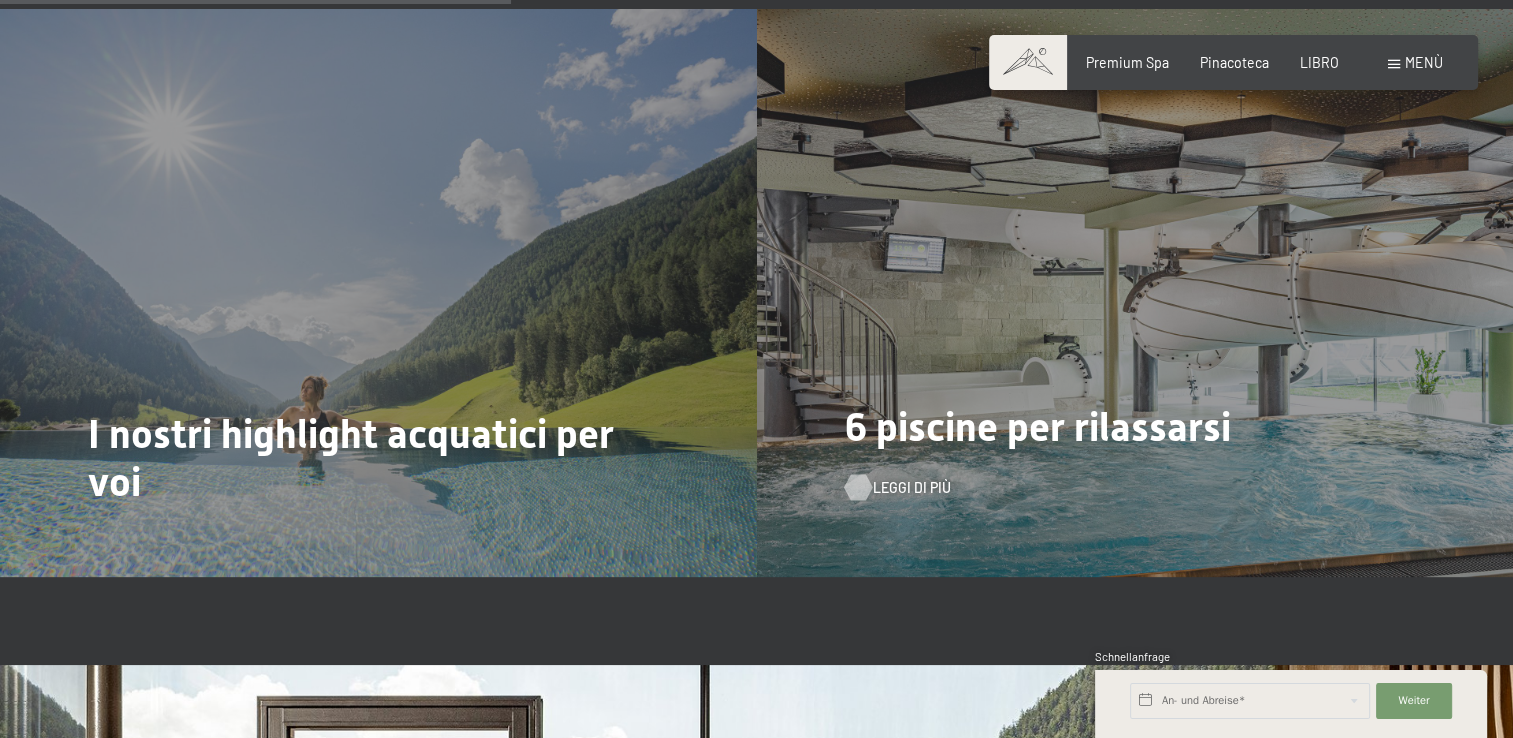 click on "Leggi di più" at bounding box center [912, 488] 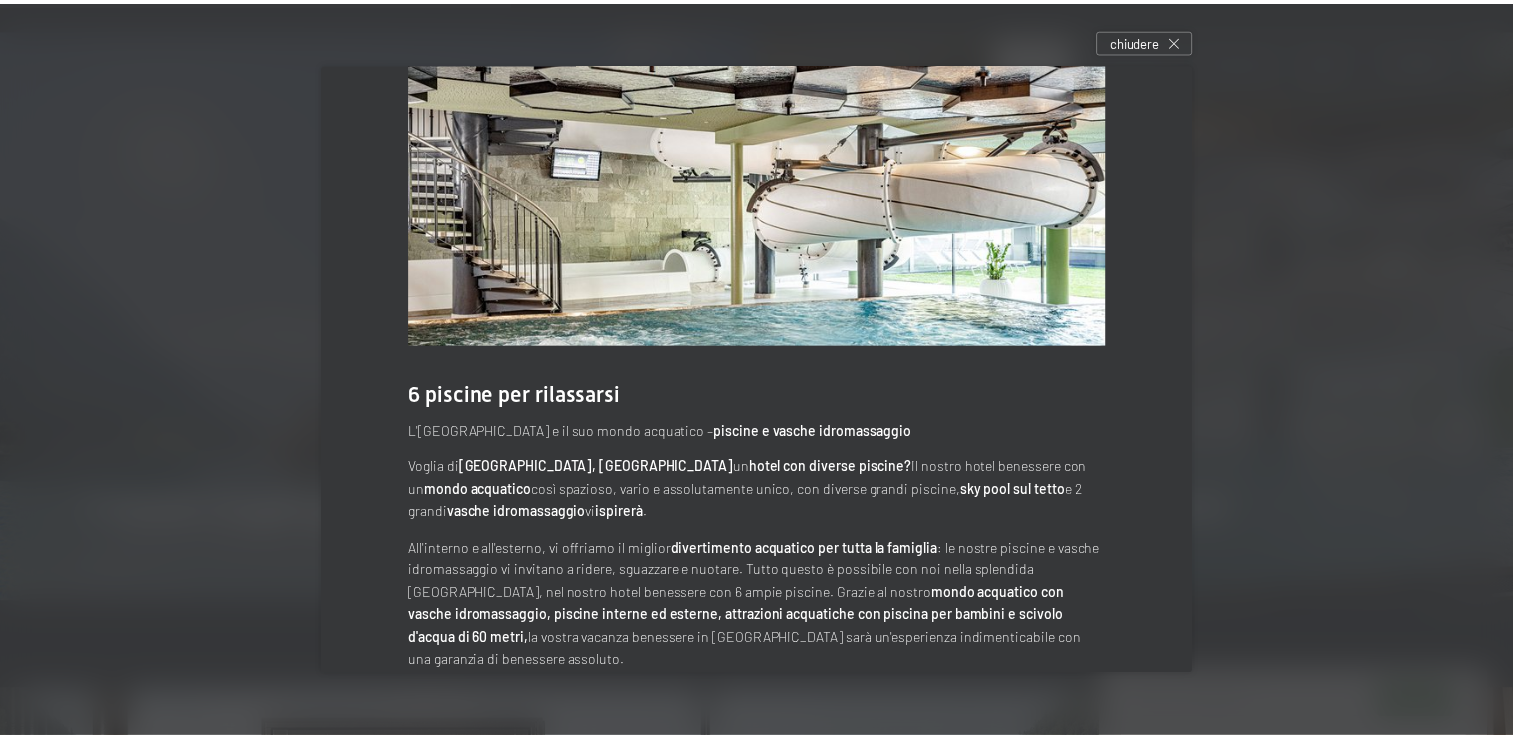 scroll, scrollTop: 73, scrollLeft: 0, axis: vertical 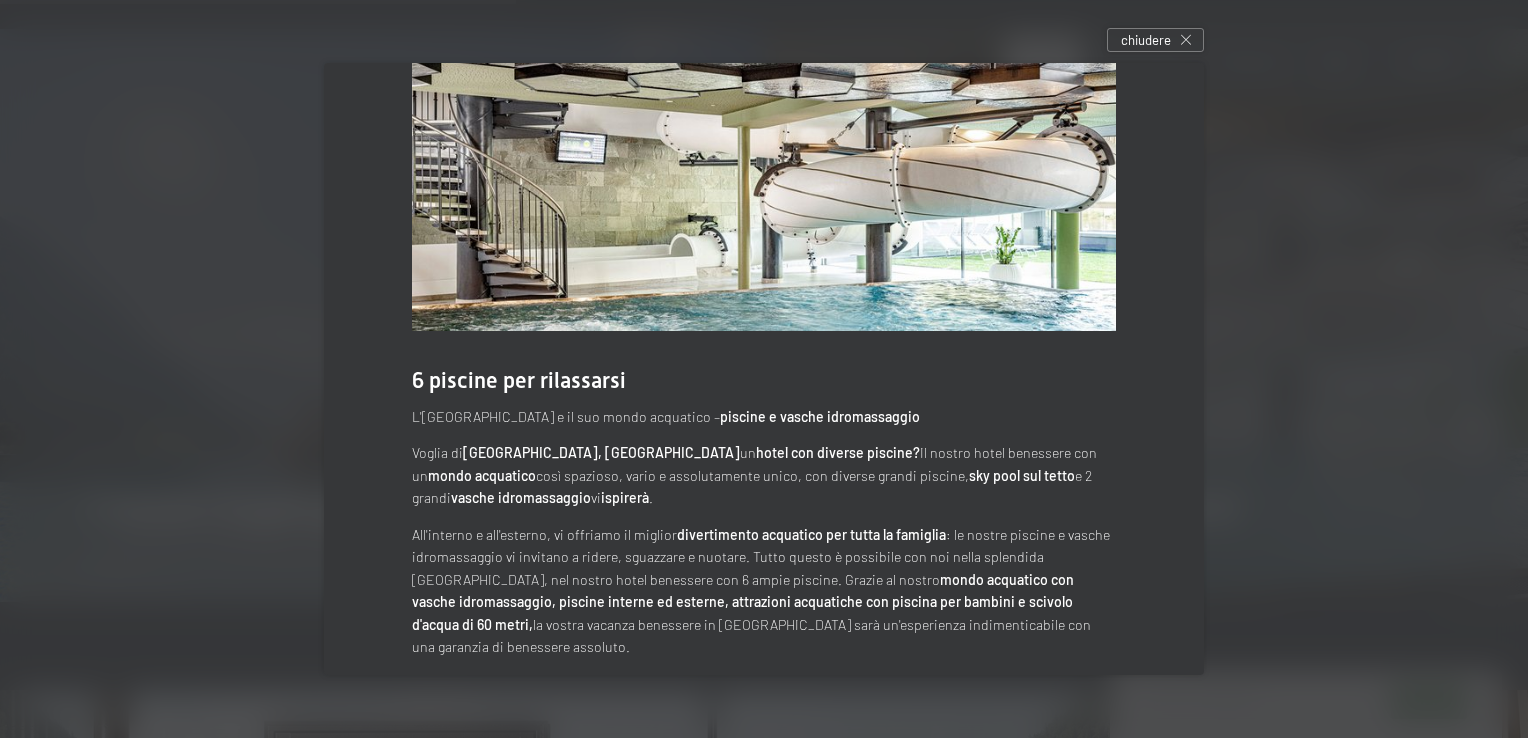 click on "6 piscine per rilassarsi       L'Hotel Schwarzenstein e il suo mondo acquatico –  piscine e vasche idromassaggio   Voglia di  Alto Adige, di  un  hotel con diverse piscine?  Il nostro hotel benessere con un  mondo acquatico  così spazioso, vario e assolutamente unico, con diverse grandi piscine,  sky pool sul tetto  e 2 grandi  vasche idromassaggio  vi  ispirerà .   All'interno e all'esterno, vi offriamo il miglior  divertimento acquatico per tutta la famiglia : le nostre piscine e vasche idromassaggio vi invitano a ridere, sguazzare e nuotare. Tutto questo è possibile con noi nella splendida Valle Aurina, nel nostro hotel benessere con 6 ampie piscine. Grazie al nostro  mondo acquatico con vasche idromassaggio, piscine interne ed esterne, attrazioni acquatiche con piscina per bambini e scivolo d'acqua di 60 metri,  la vostra vacanza benessere in Alto Adige sarà un'esperienza indimenticabile con una garanzia di benessere assoluto.             chiudere" at bounding box center (764, 369) 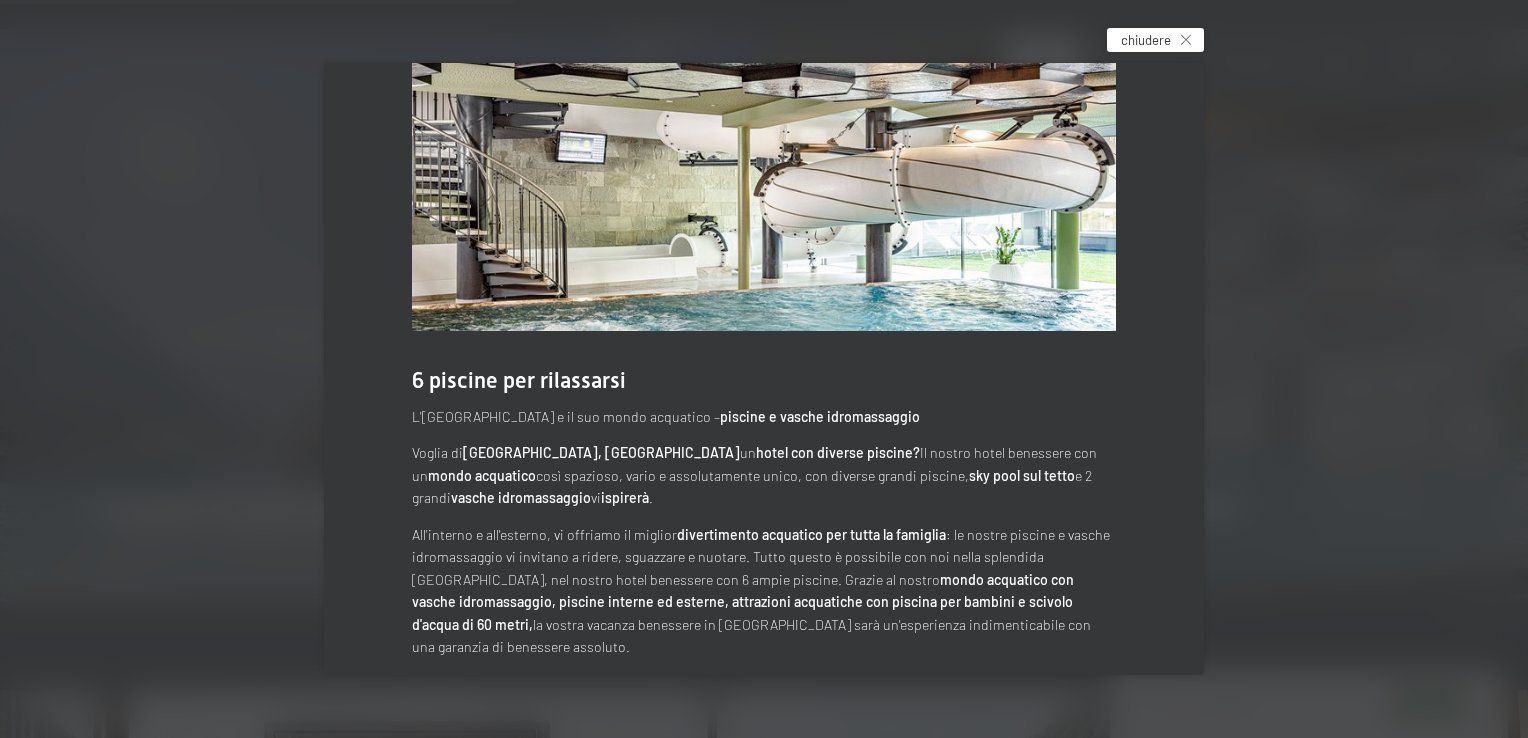 click on "chiudere" at bounding box center [1155, 40] 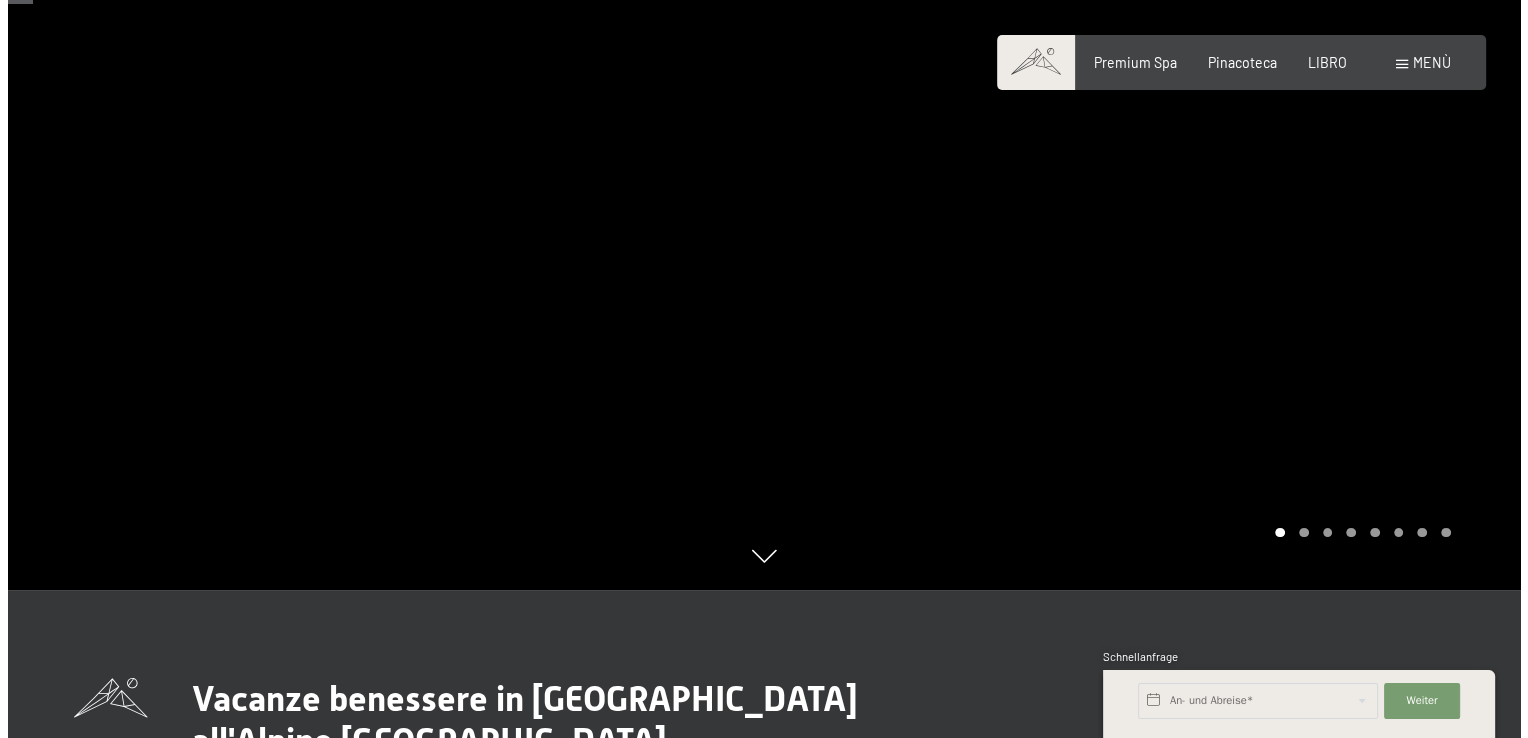 scroll, scrollTop: 0, scrollLeft: 0, axis: both 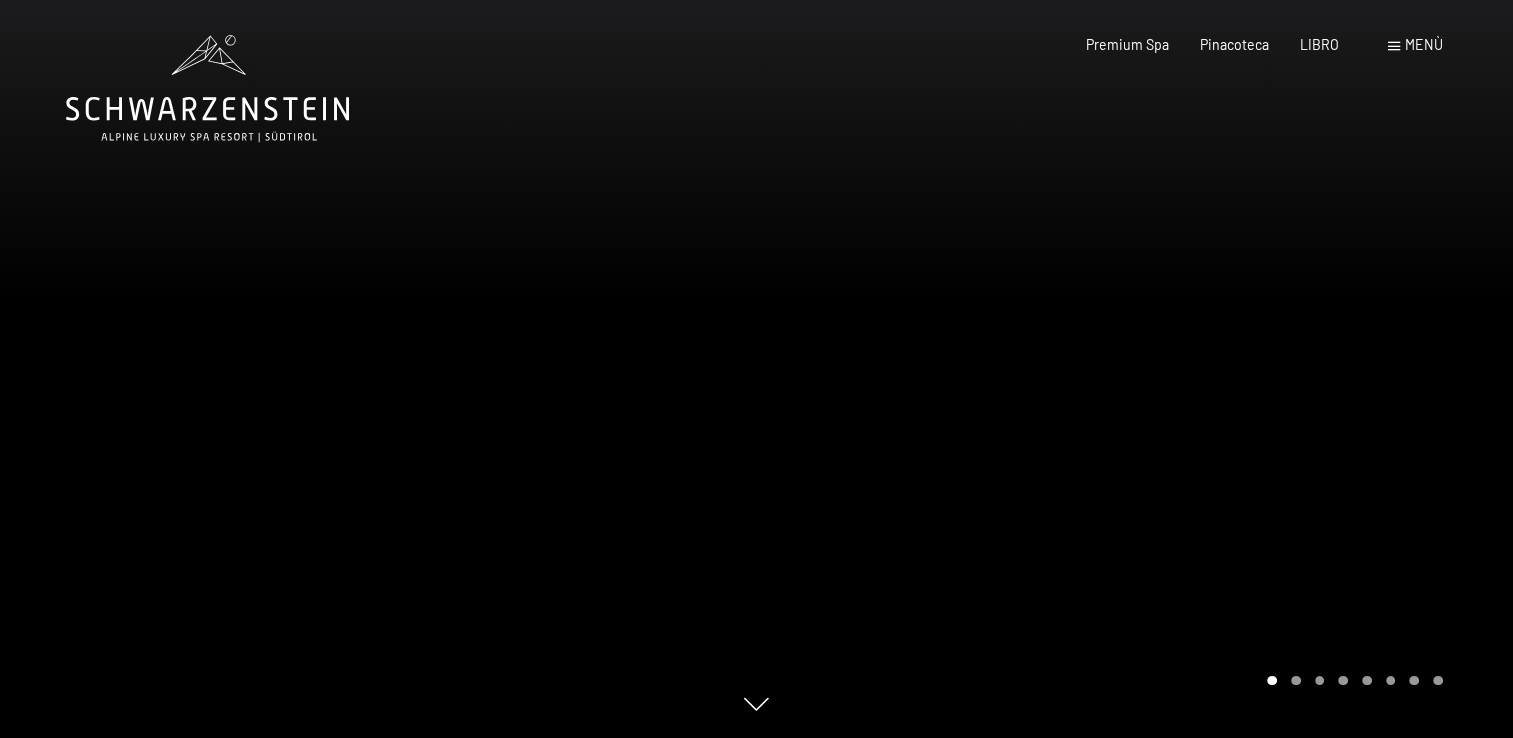 click on "Menù" at bounding box center (1424, 44) 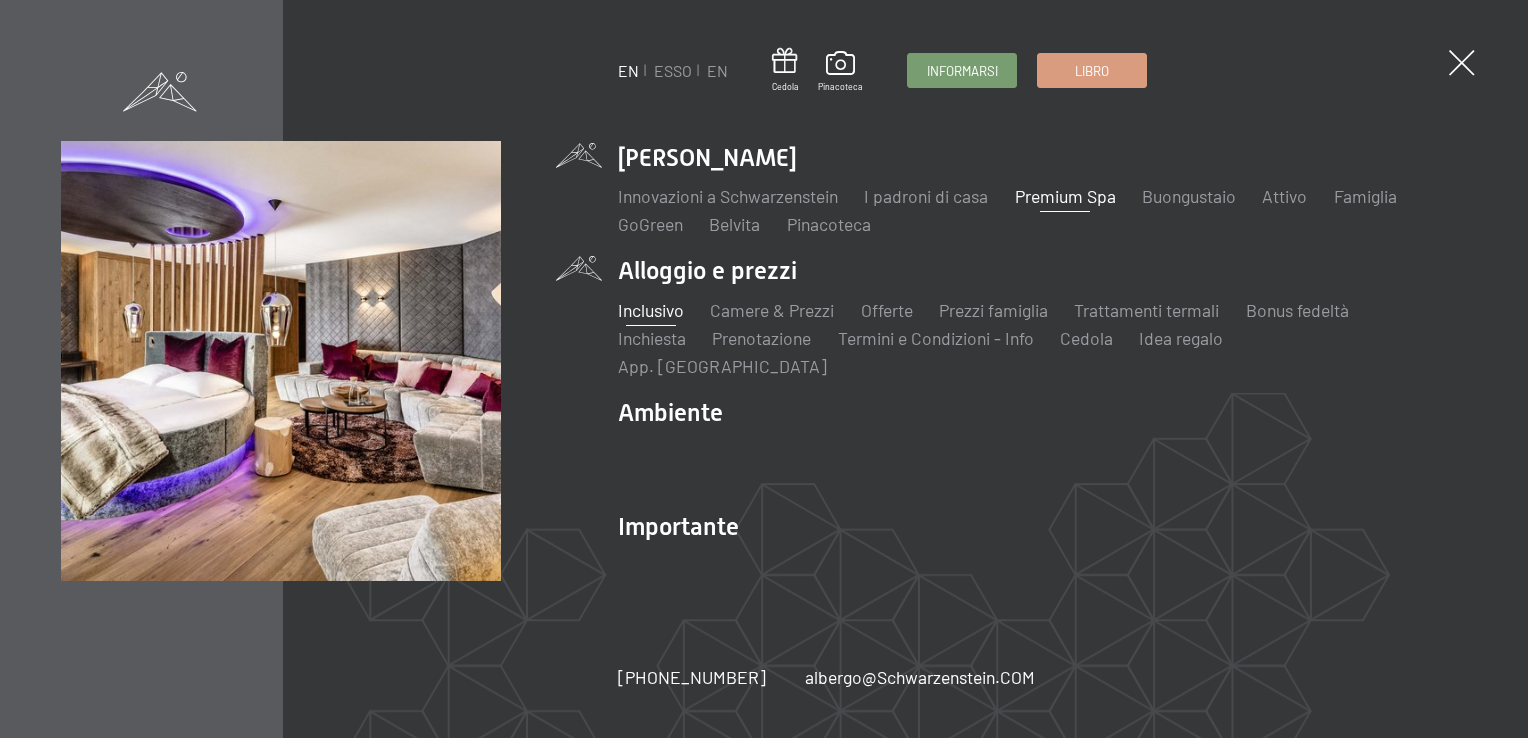 click on "Inclusivo" at bounding box center (651, 310) 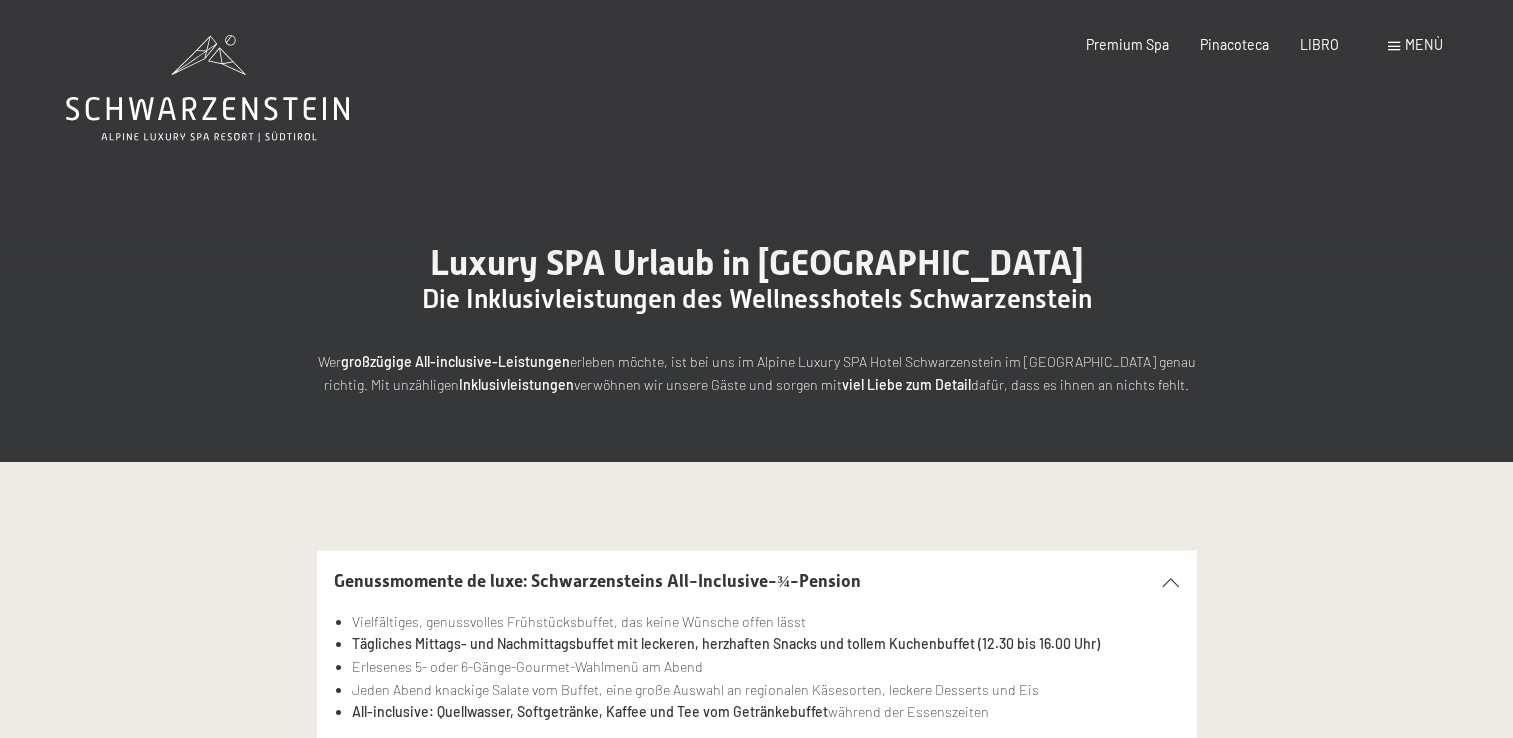 scroll, scrollTop: 0, scrollLeft: 0, axis: both 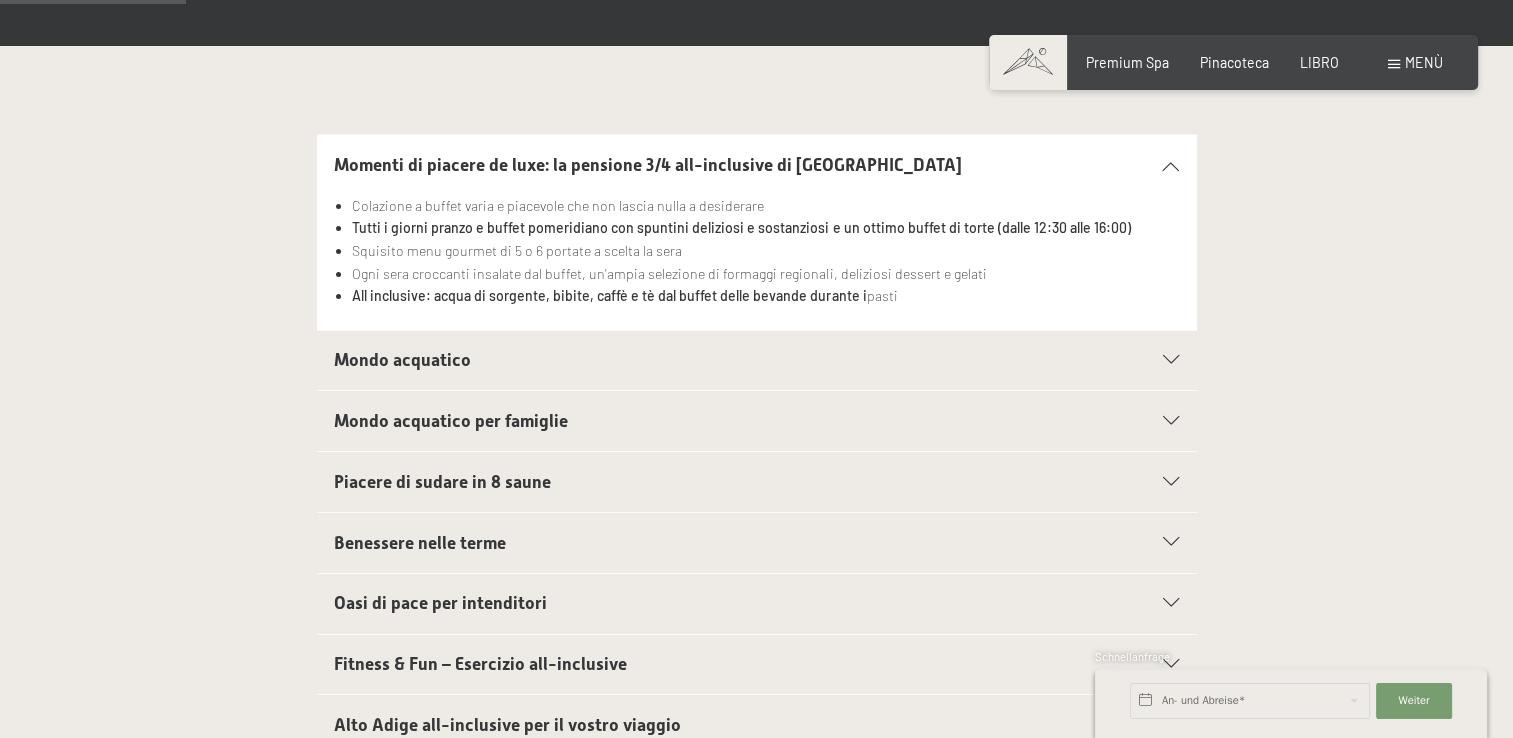 click on "Marketing del consenso*" at bounding box center (635, 426) 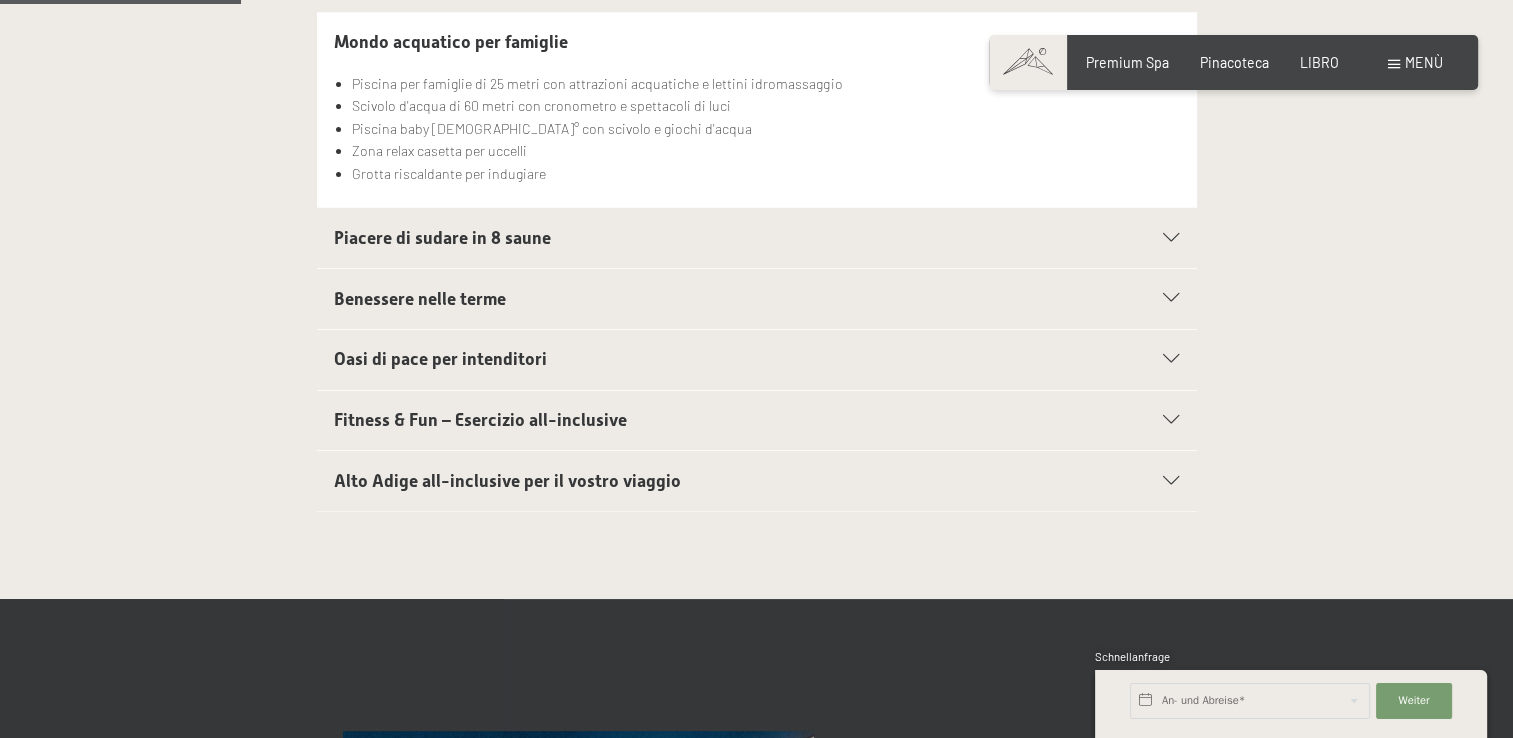 scroll, scrollTop: 675, scrollLeft: 0, axis: vertical 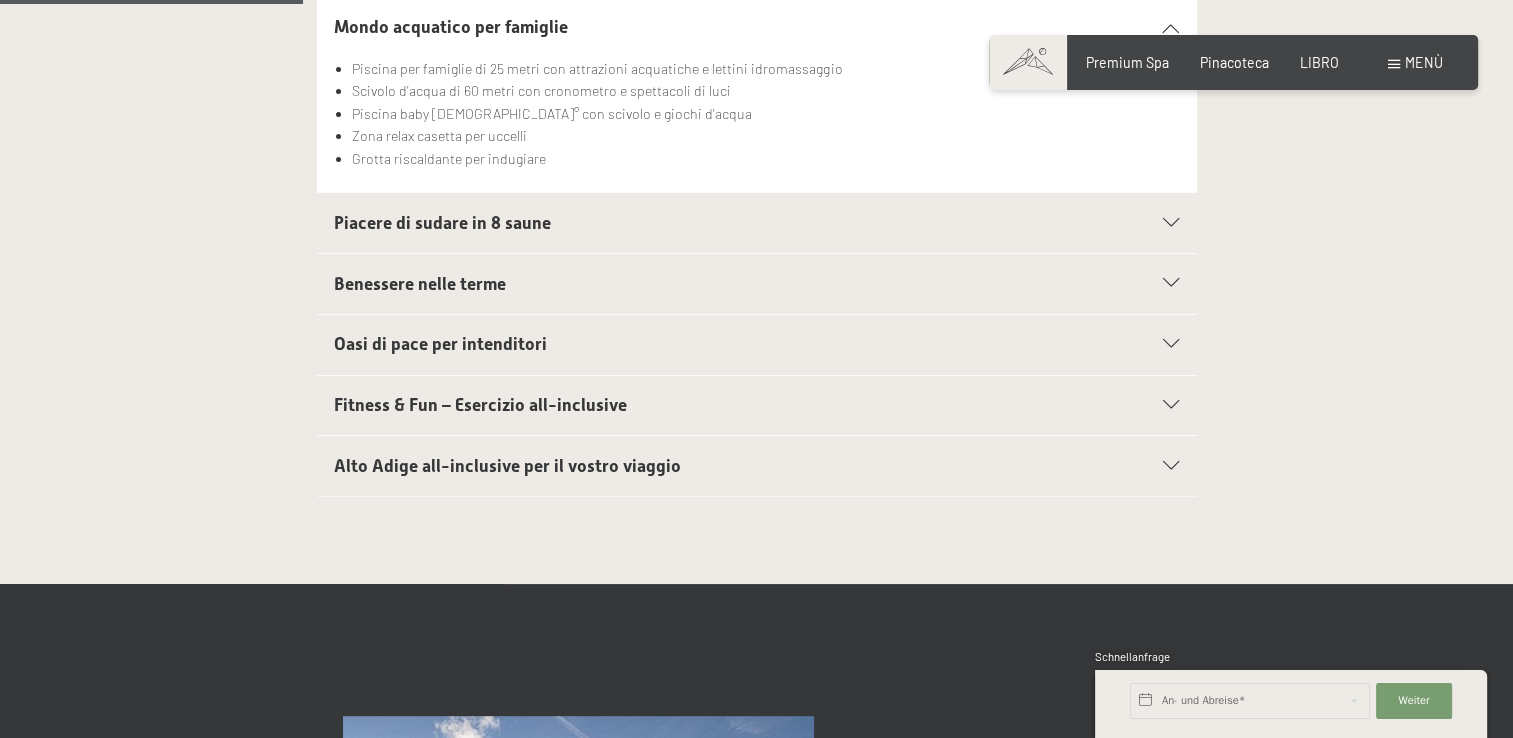 click on "Alto Adige all-inclusive per il vostro viaggio" at bounding box center [507, 466] 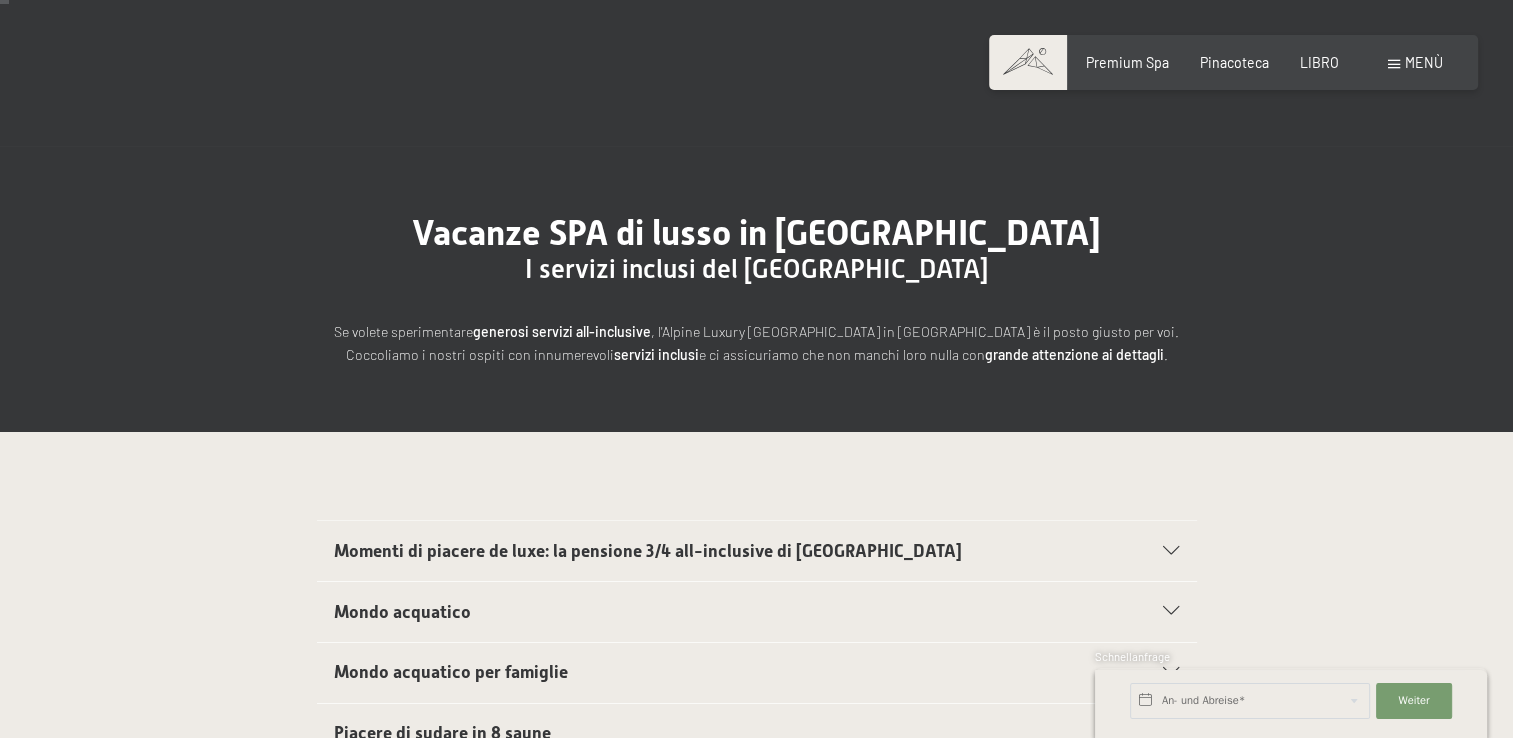 scroll, scrollTop: 0, scrollLeft: 0, axis: both 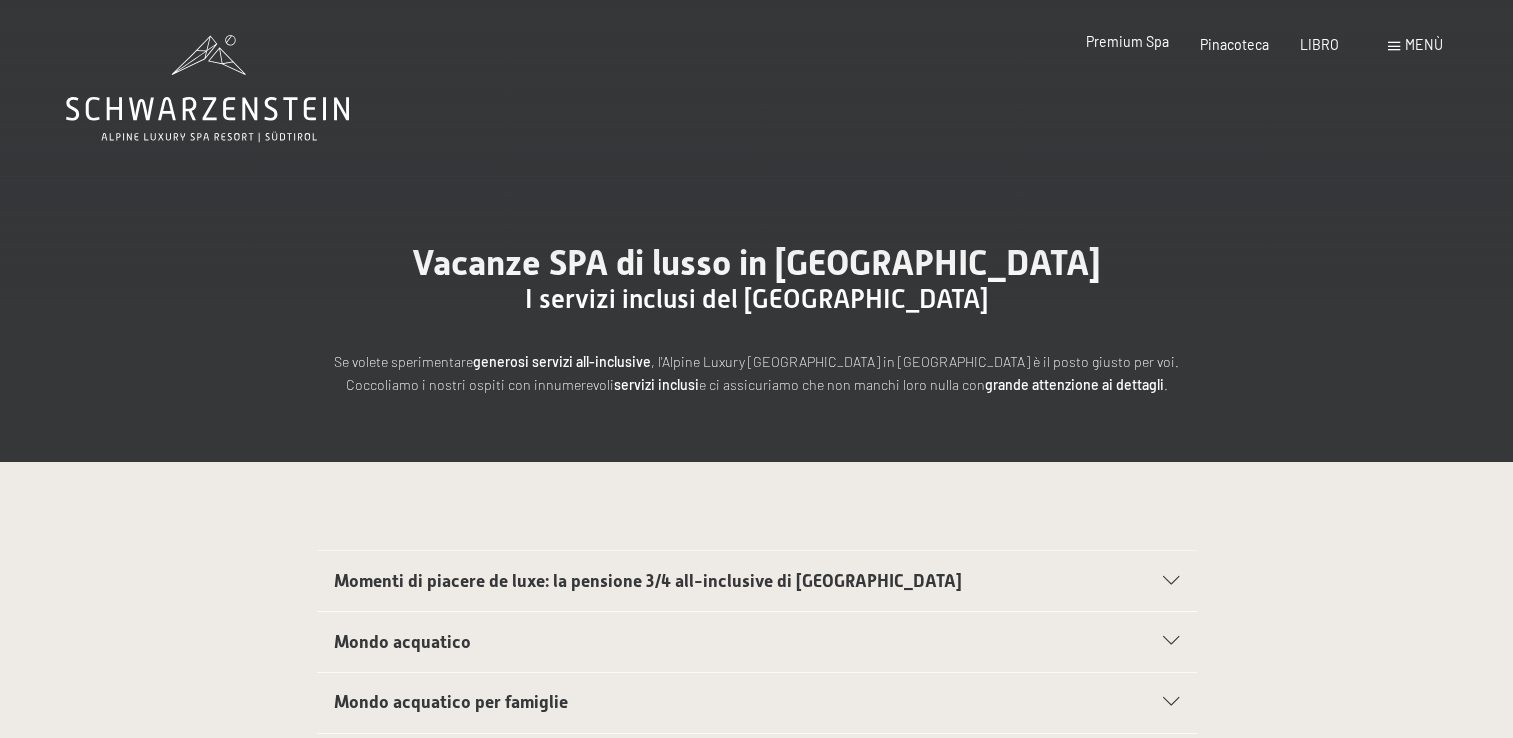 click on "Premium Spa" at bounding box center (1127, 41) 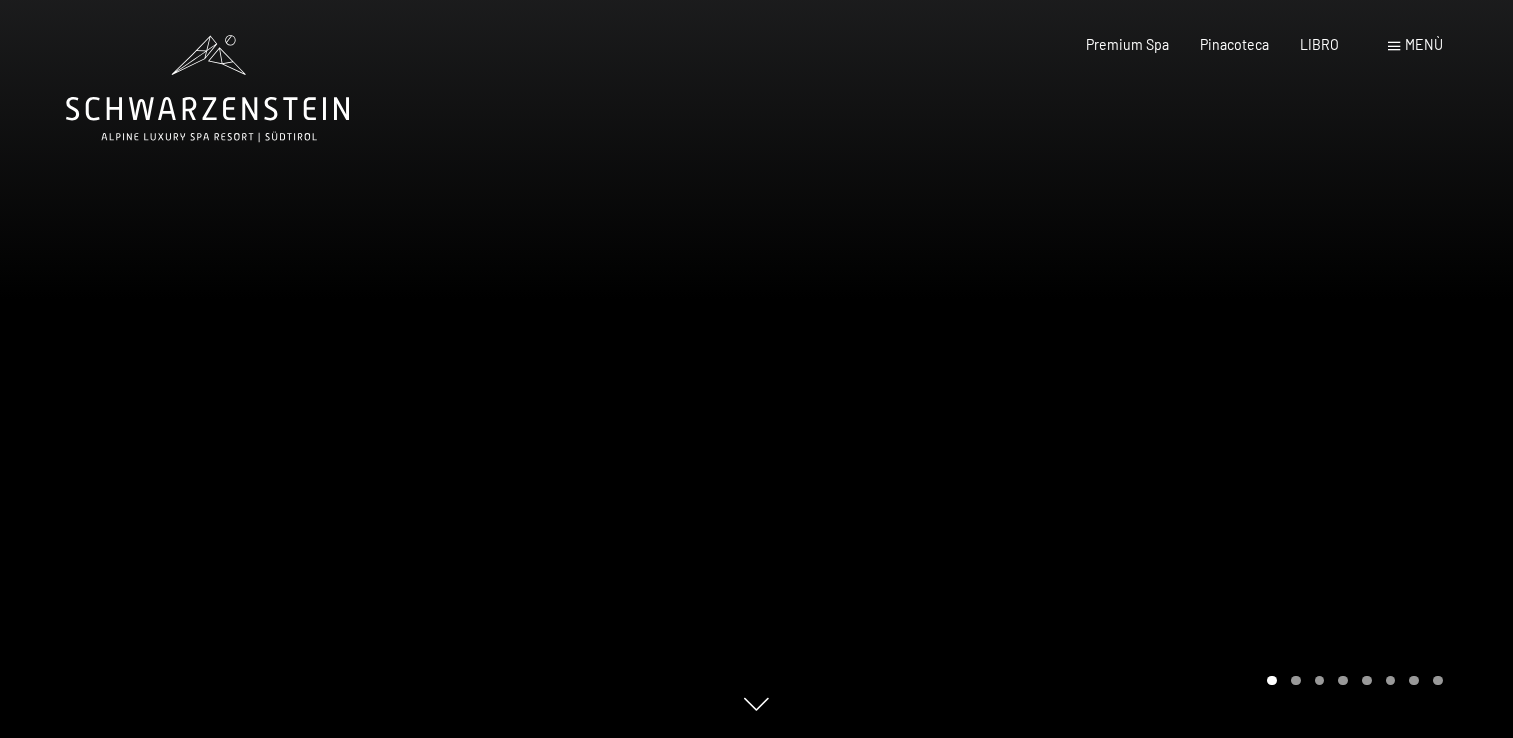scroll, scrollTop: 0, scrollLeft: 0, axis: both 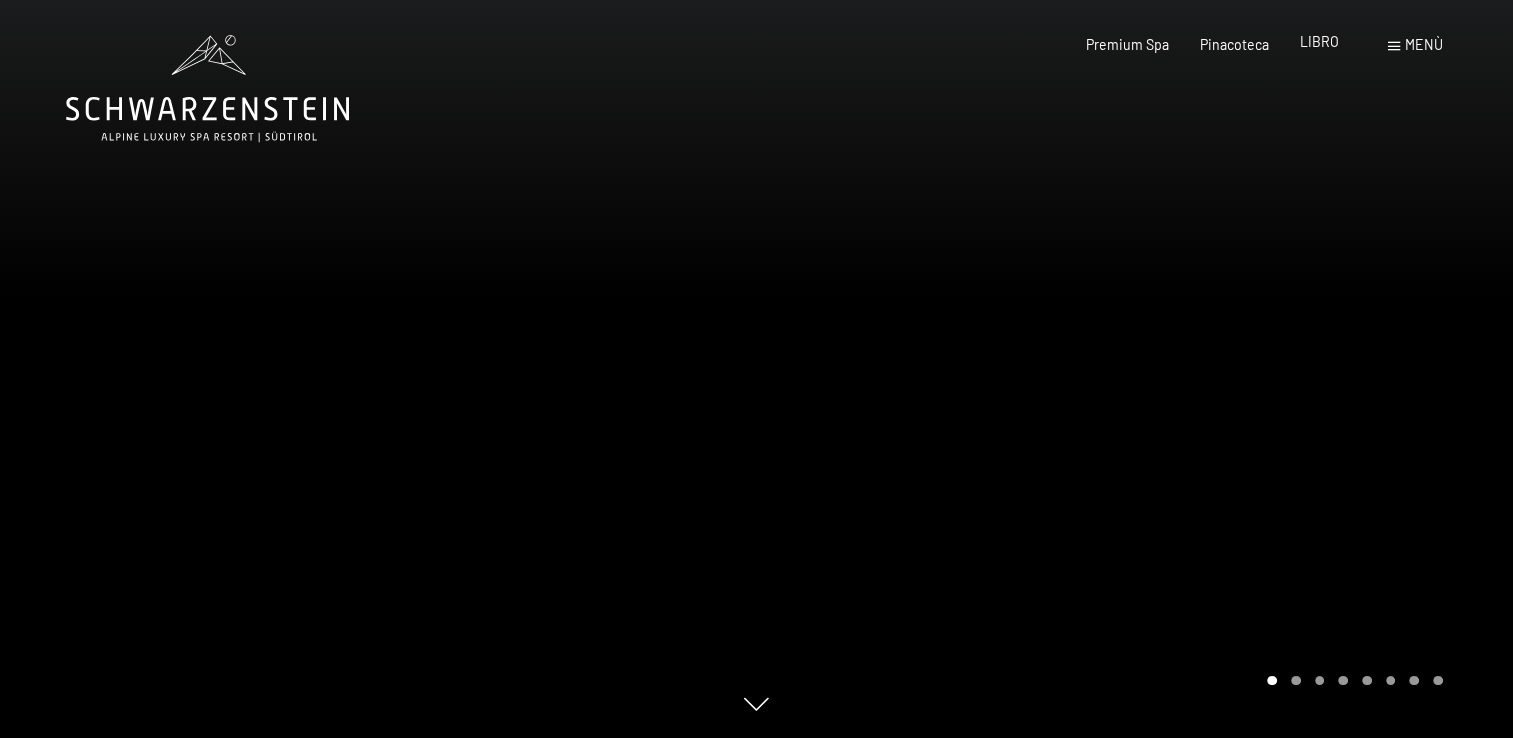 click on "LIBRO" at bounding box center (1319, 41) 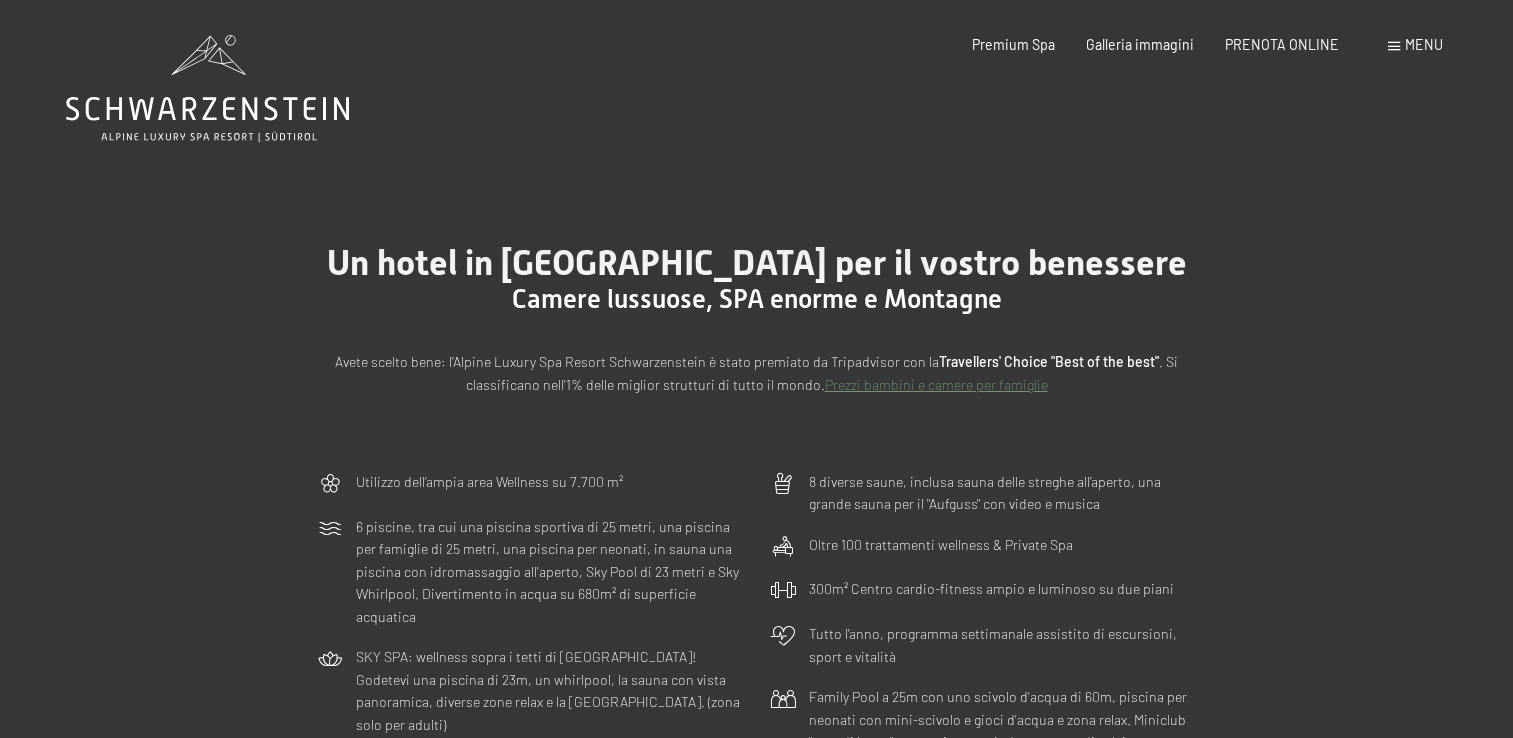 scroll, scrollTop: 0, scrollLeft: 0, axis: both 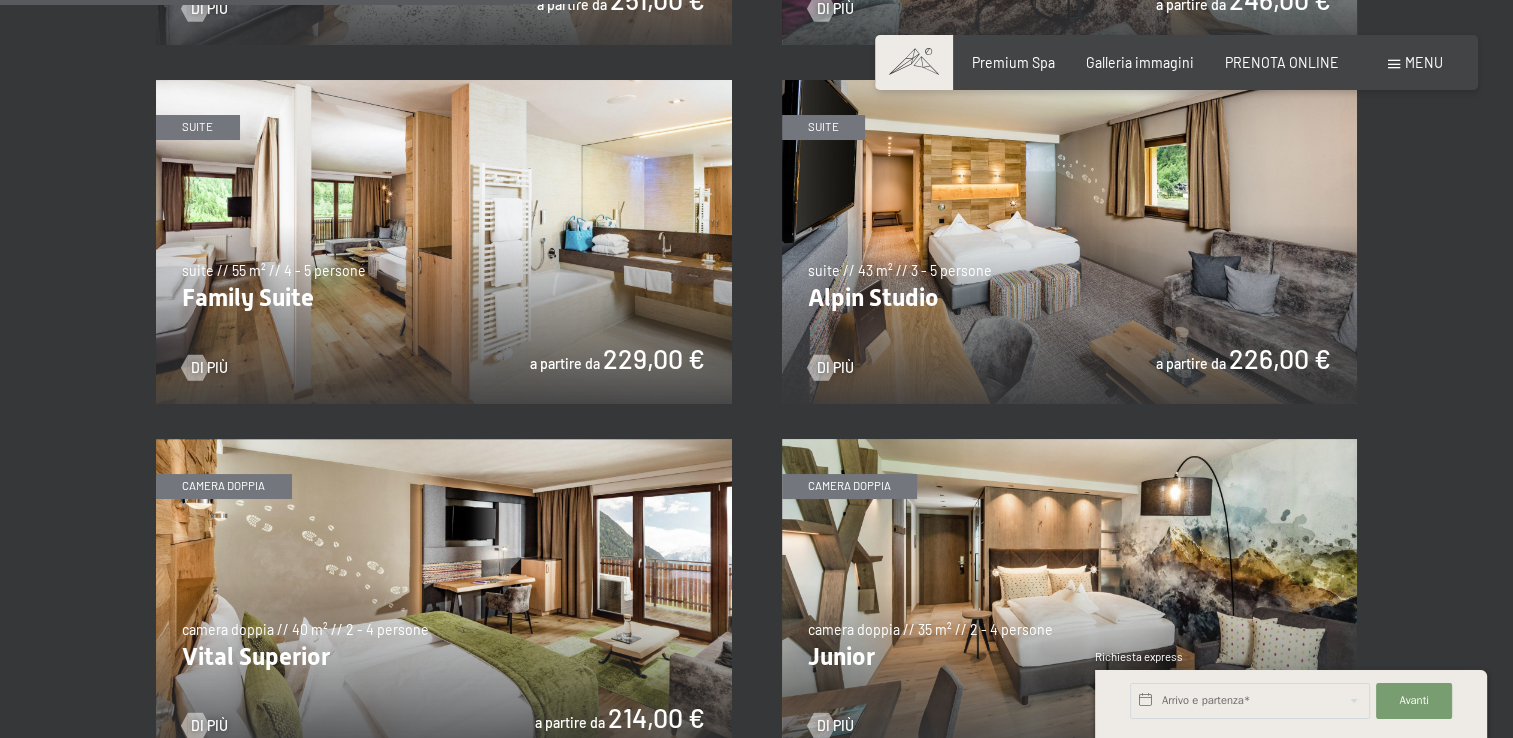 click at bounding box center [444, 242] 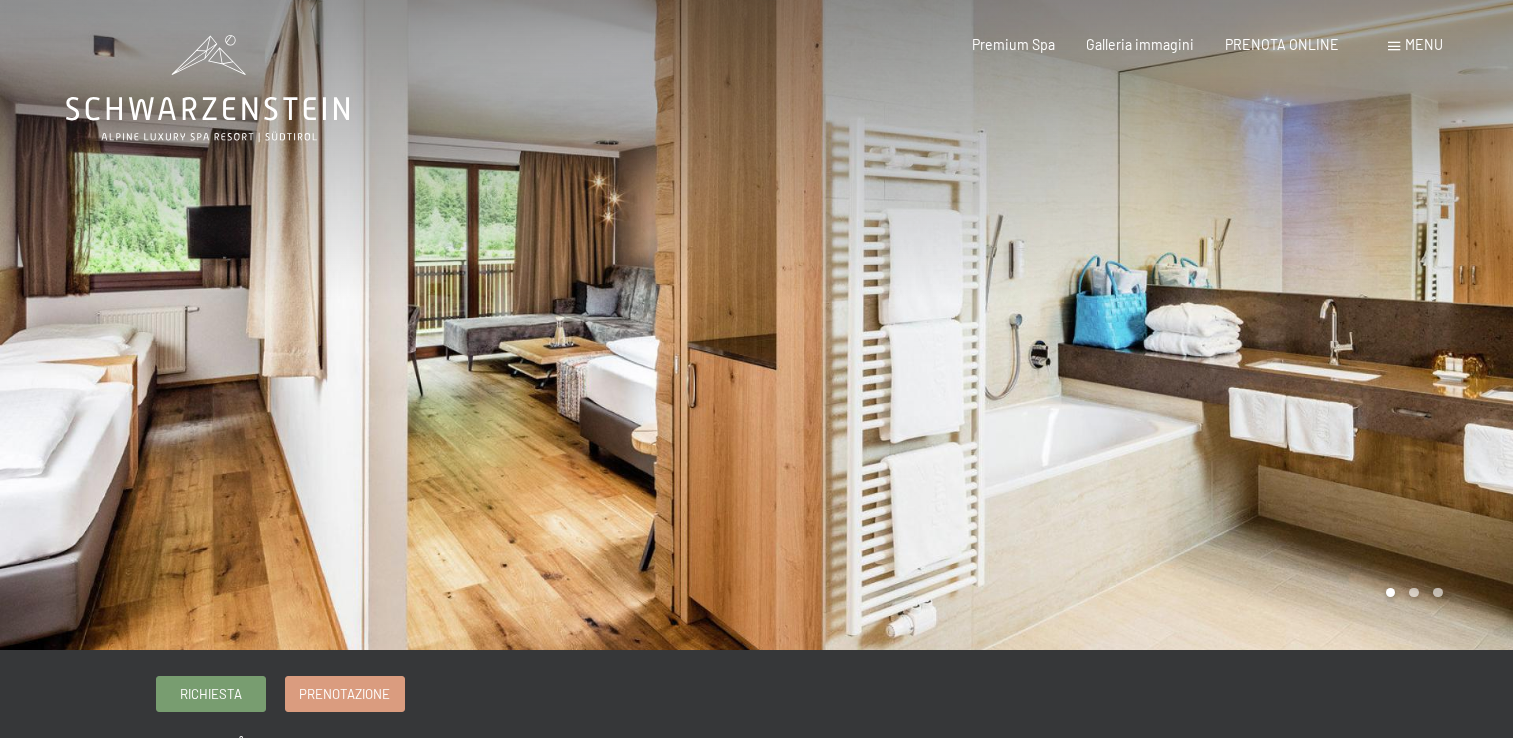 scroll, scrollTop: 0, scrollLeft: 0, axis: both 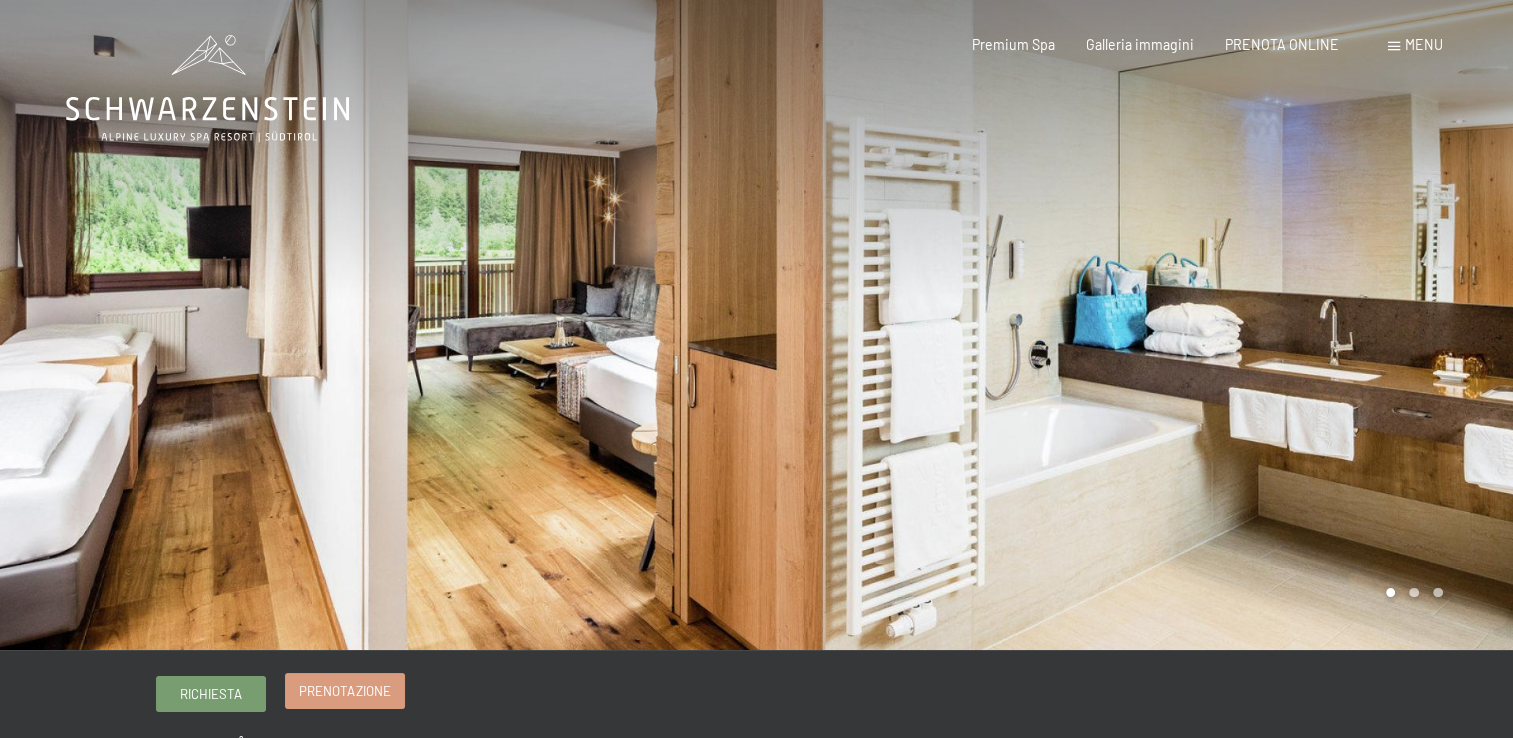 click on "Prenotazione" at bounding box center [344, 691] 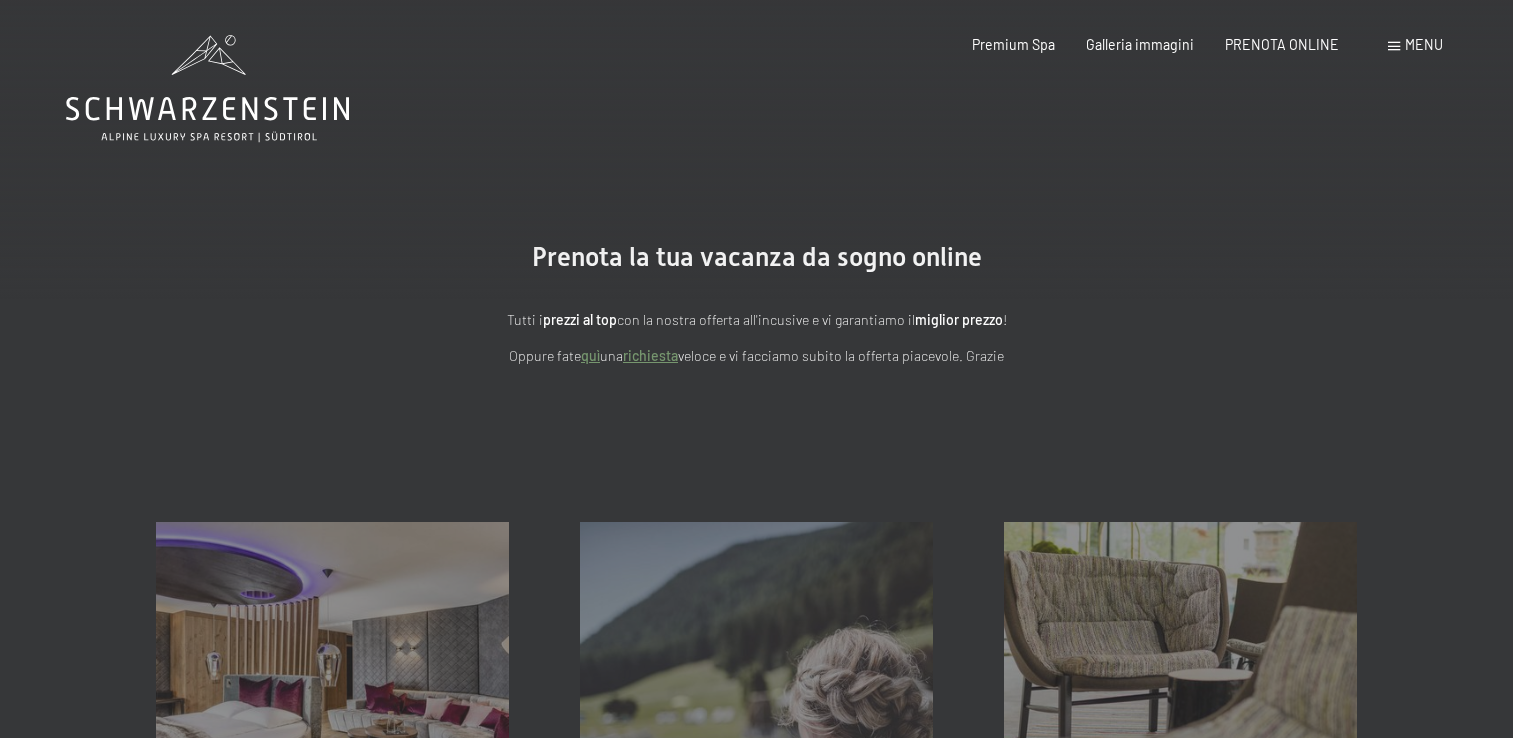 scroll, scrollTop: 0, scrollLeft: 0, axis: both 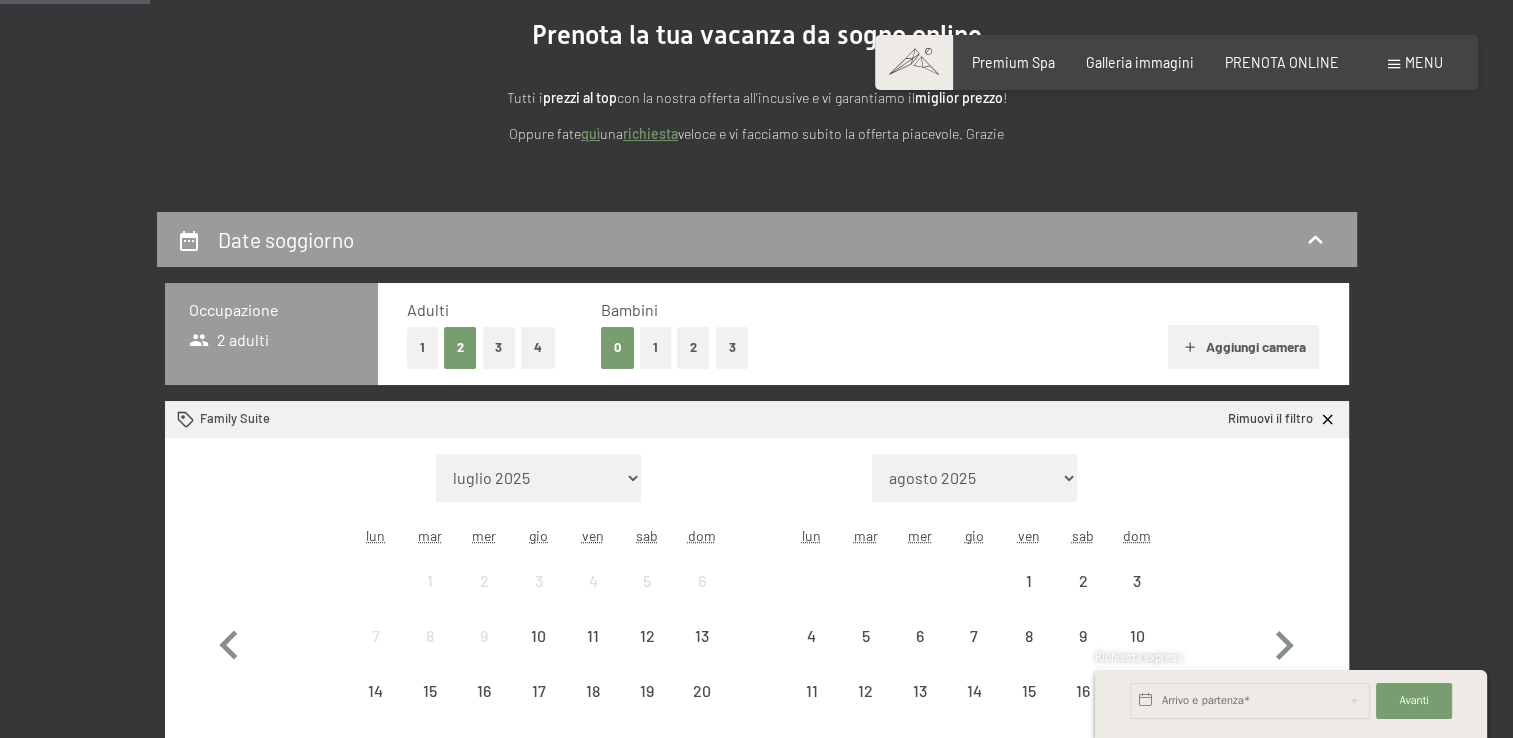 click on "1" at bounding box center (655, 347) 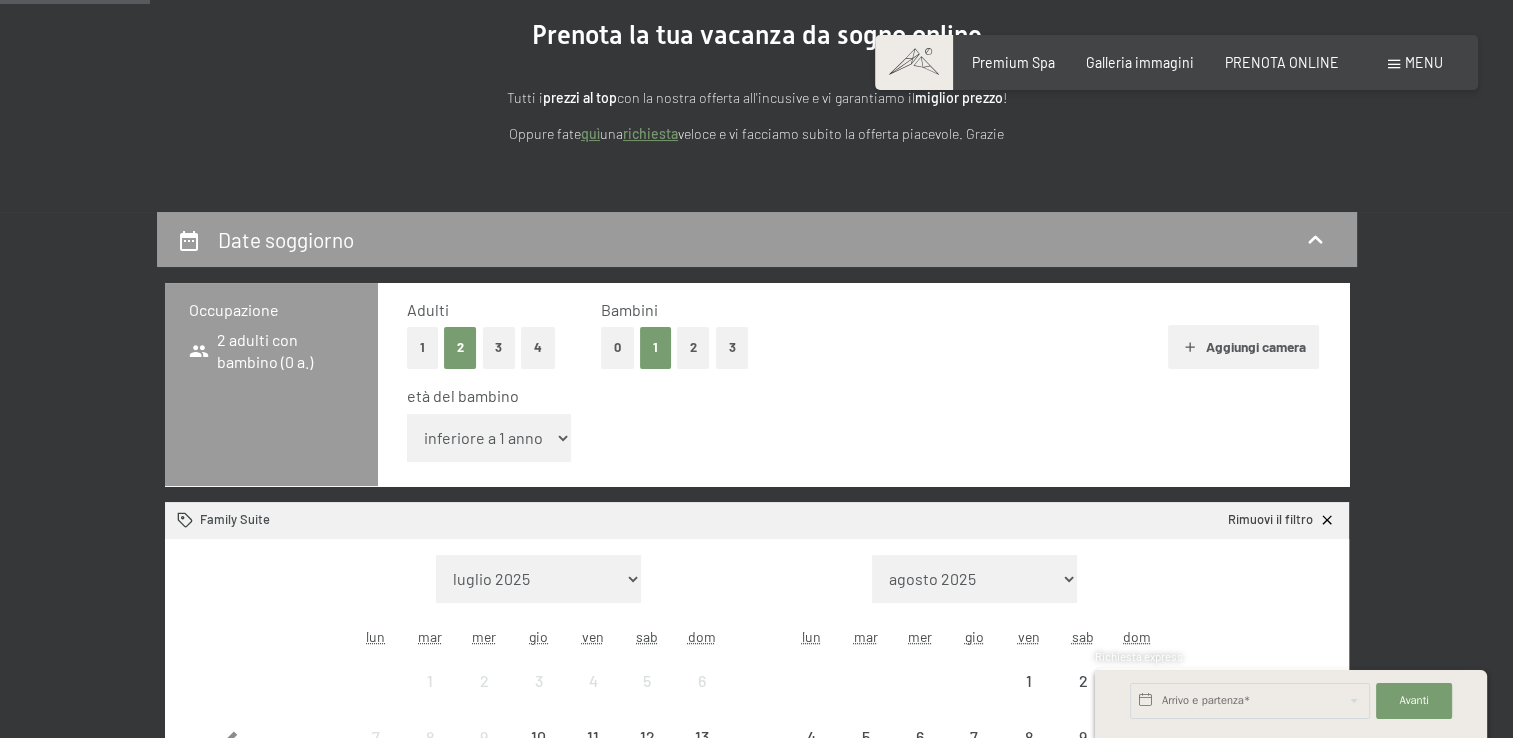 click on "inferiore a 1 anno 1 anno 2 anni 3 anni 4 anni 5 anni 6 anni 7 anni 8 anni 9 anni 10 anni 11 anni 12 anni 13 anni 14 anni 15 anni 16 anni 17 anni" at bounding box center (489, 438) 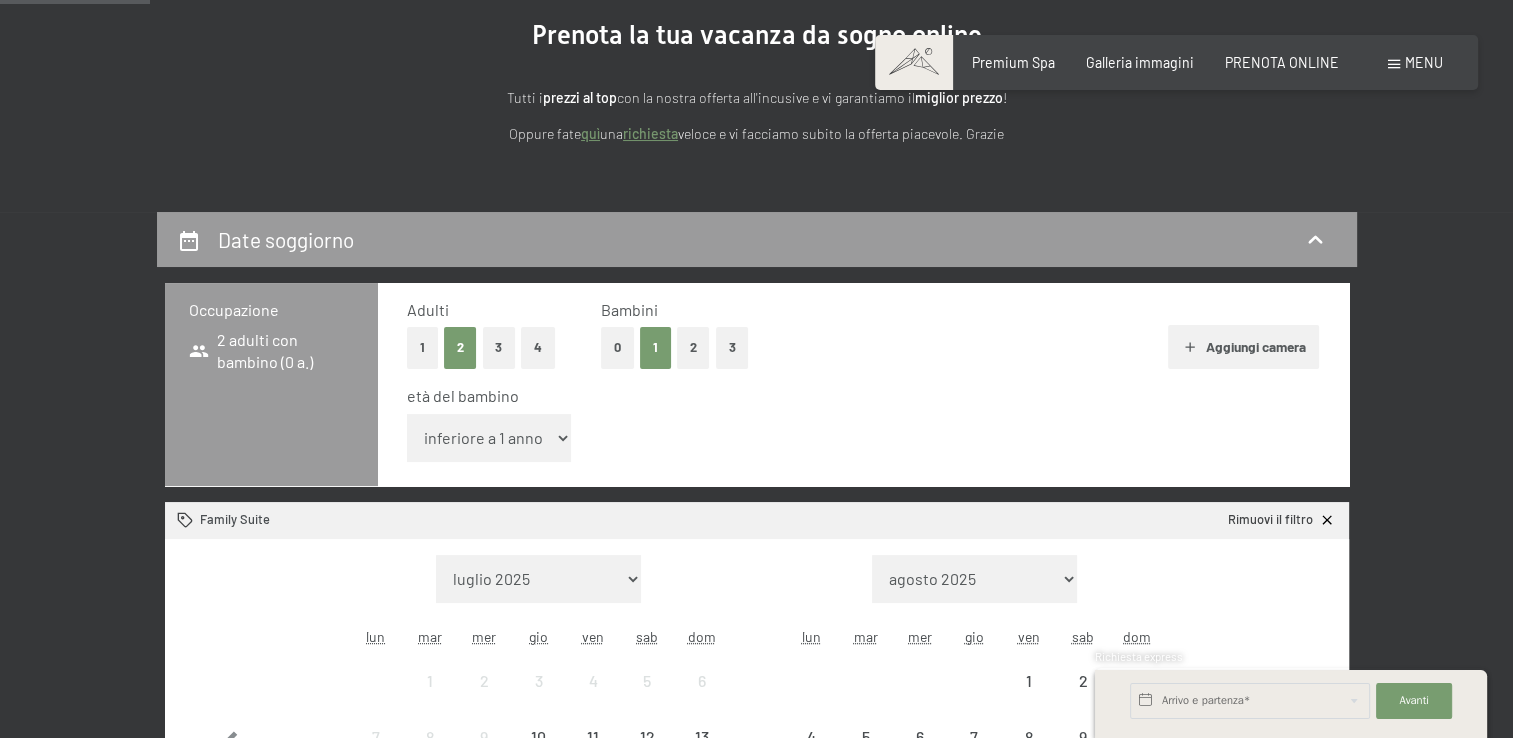 select on "4" 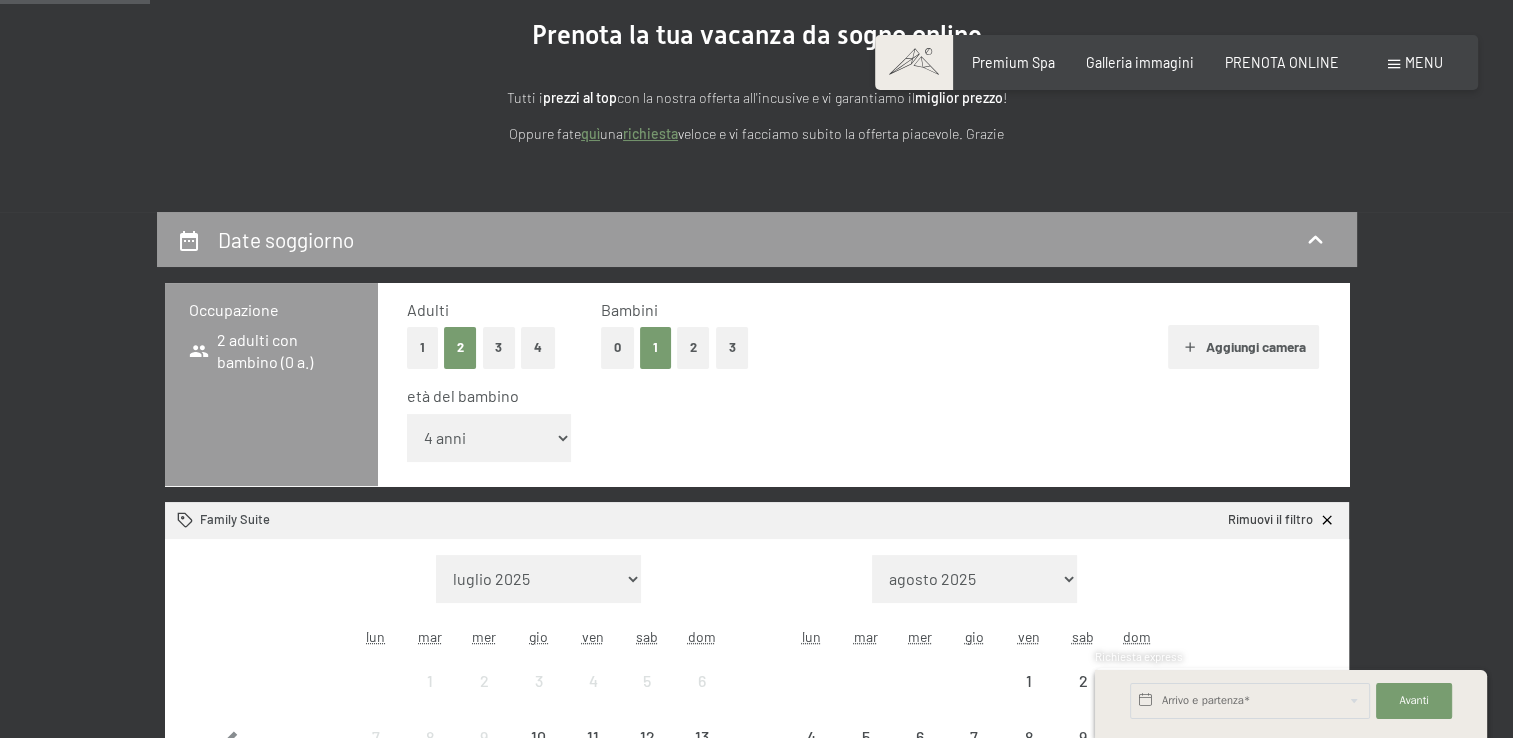 click on "inferiore a 1 anno 1 anno 2 anni 3 anni 4 anni 5 anni 6 anni 7 anni 8 anni 9 anni 10 anni 11 anni 12 anni 13 anni 14 anni 15 anni 16 anni 17 anni" at bounding box center [489, 438] 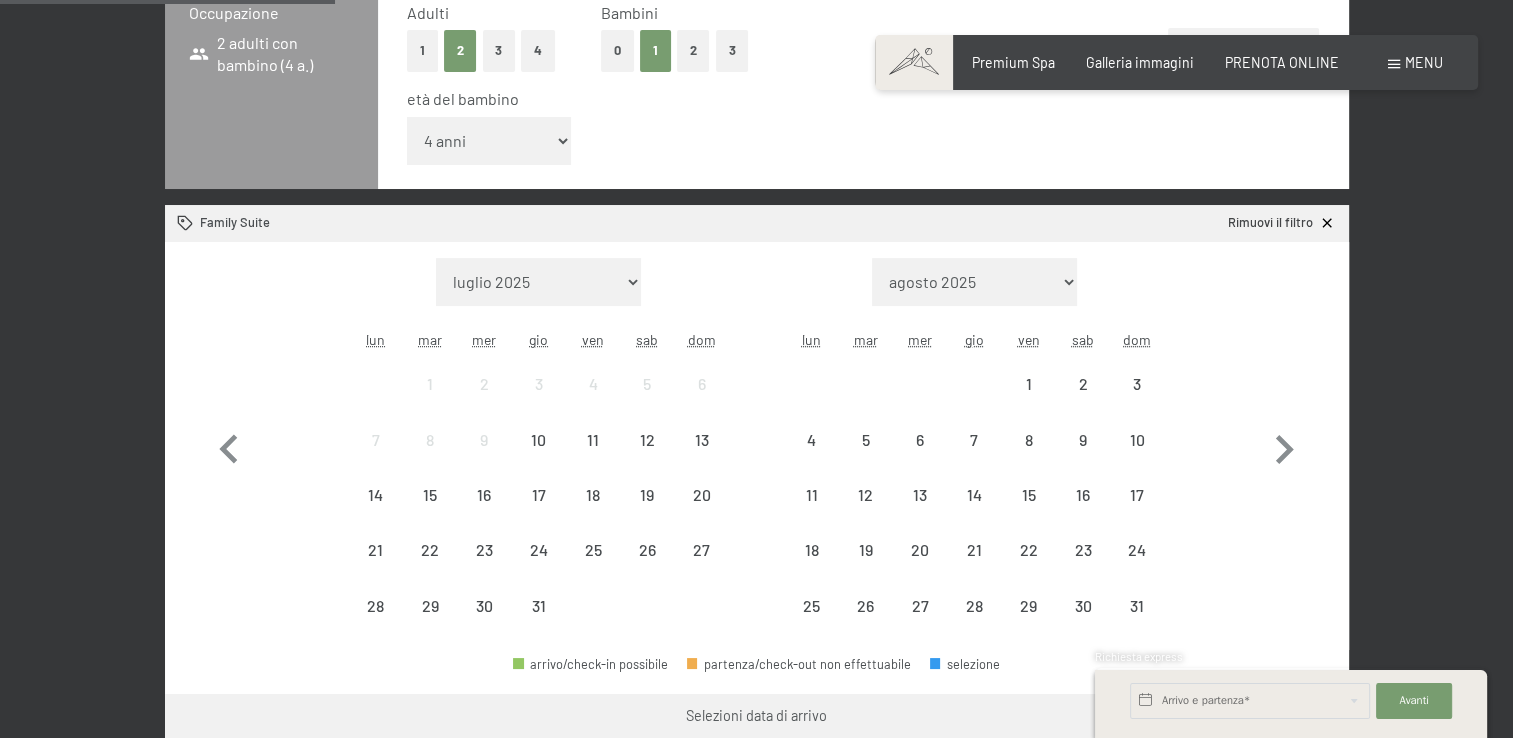 scroll, scrollTop: 526, scrollLeft: 0, axis: vertical 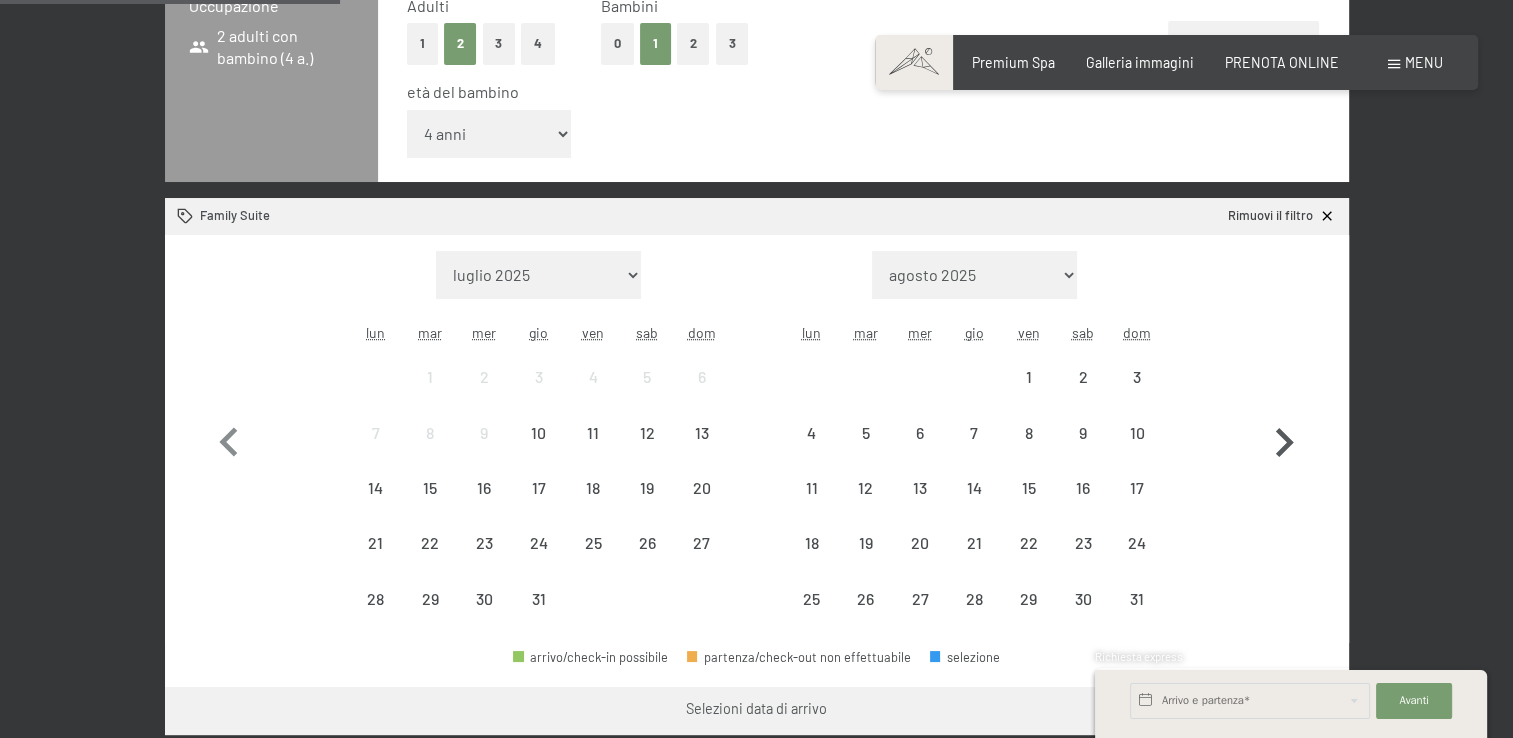 click 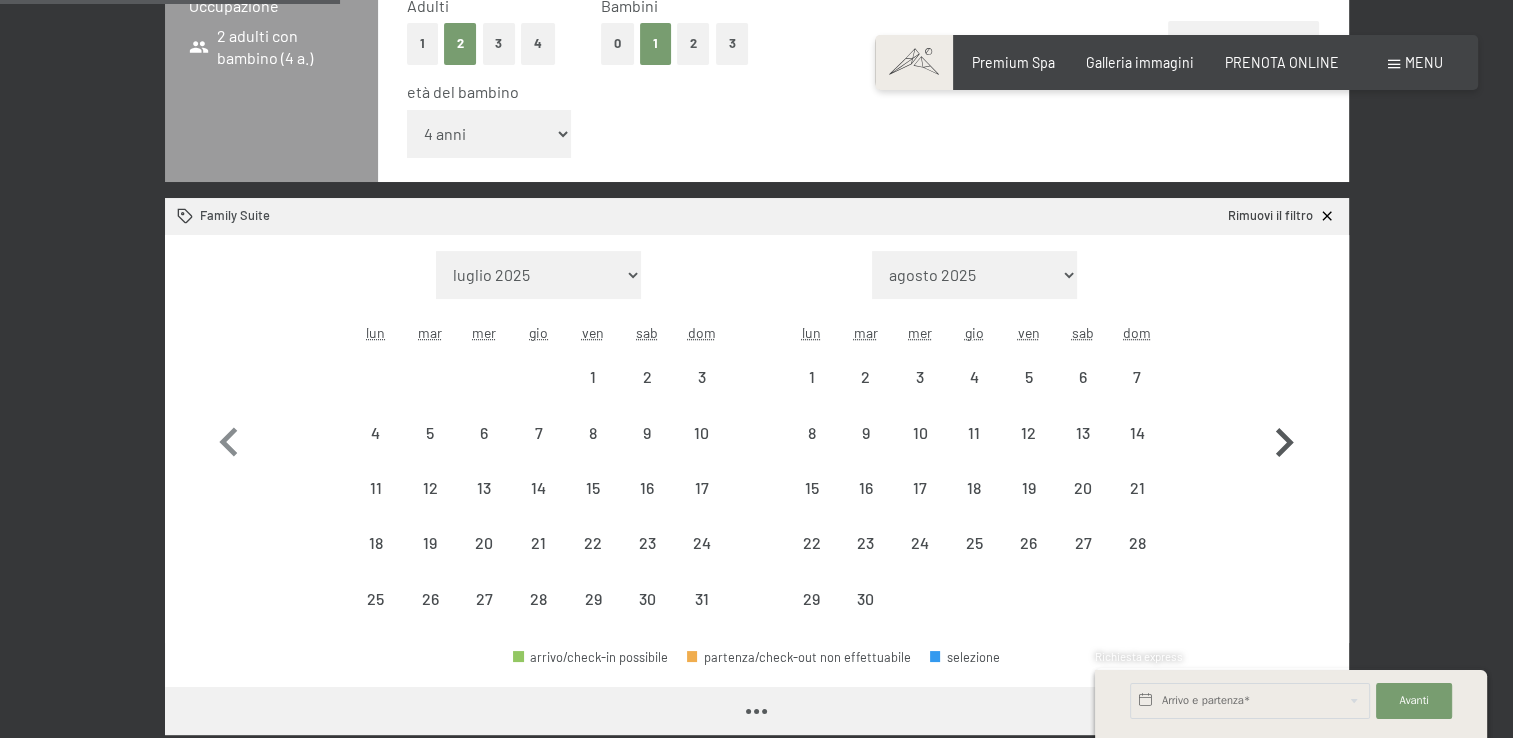 select on "[DATE]" 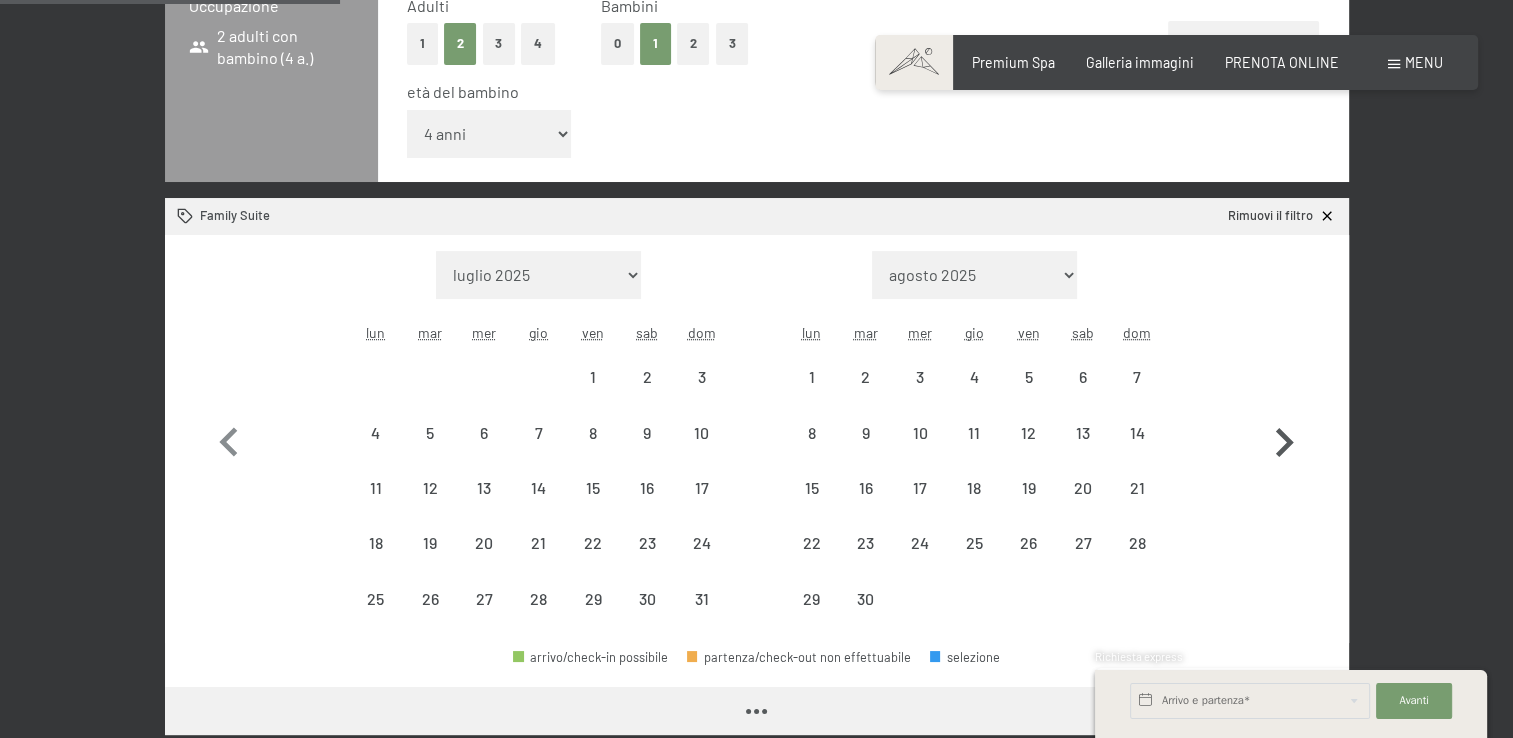 select on "[DATE]" 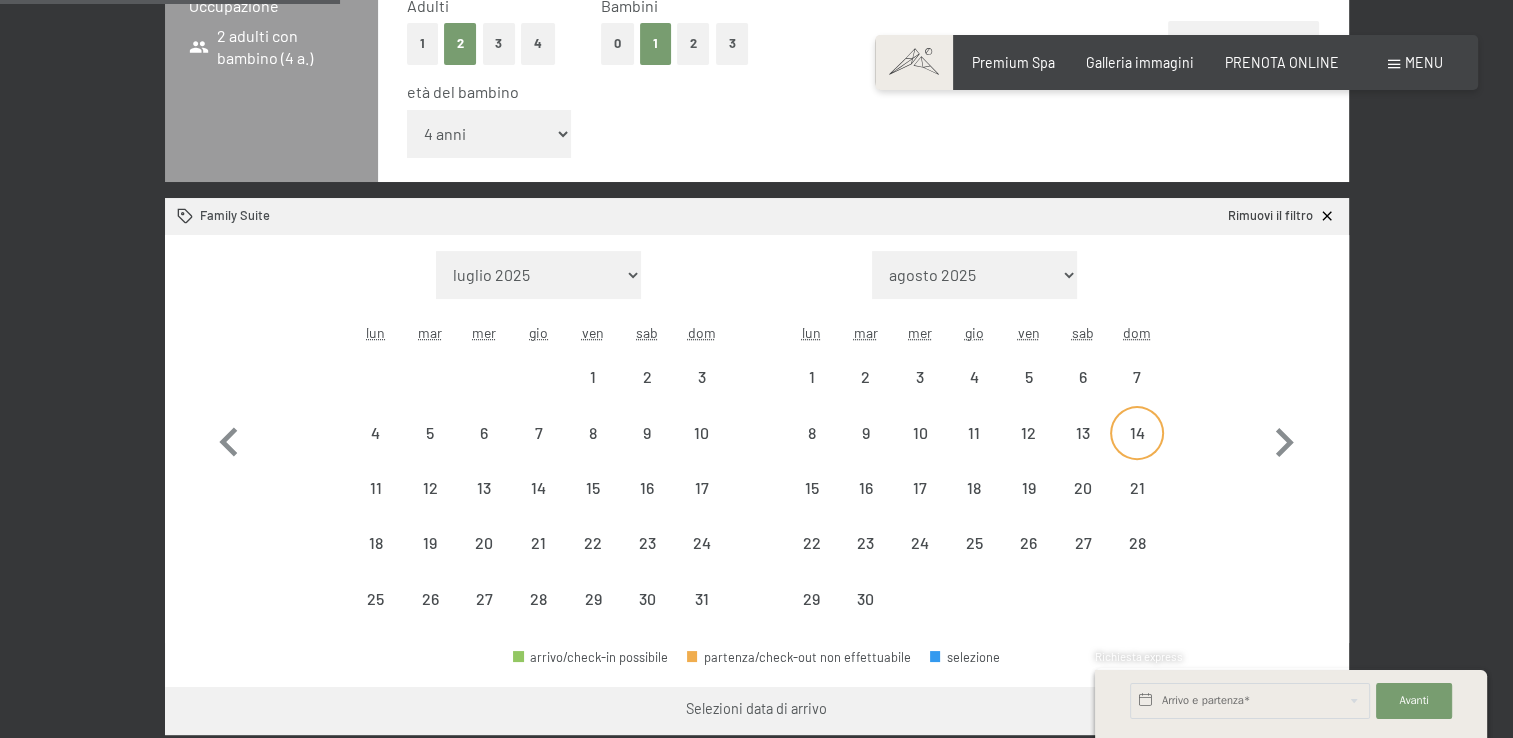 click on "14" at bounding box center (1137, 450) 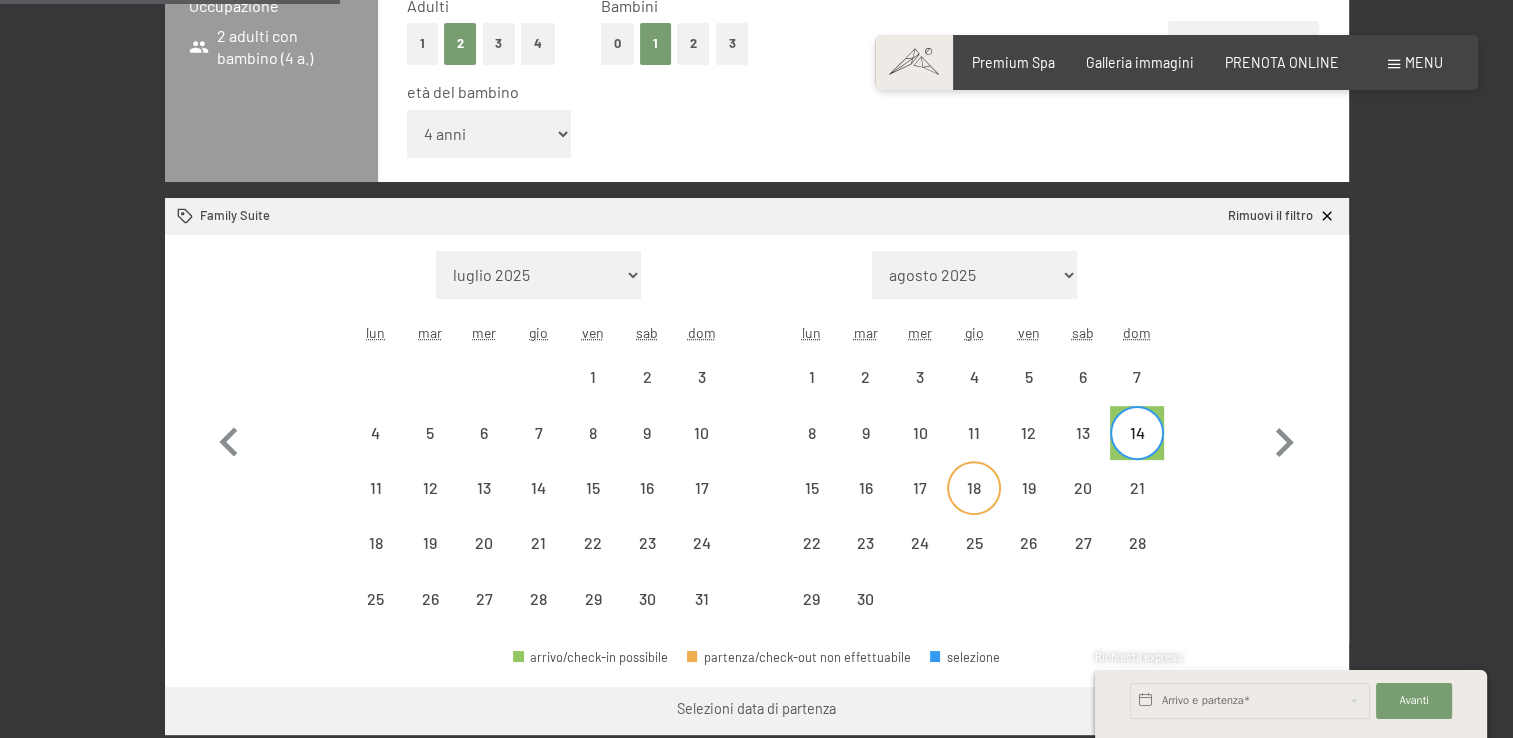 click on "18" at bounding box center [974, 505] 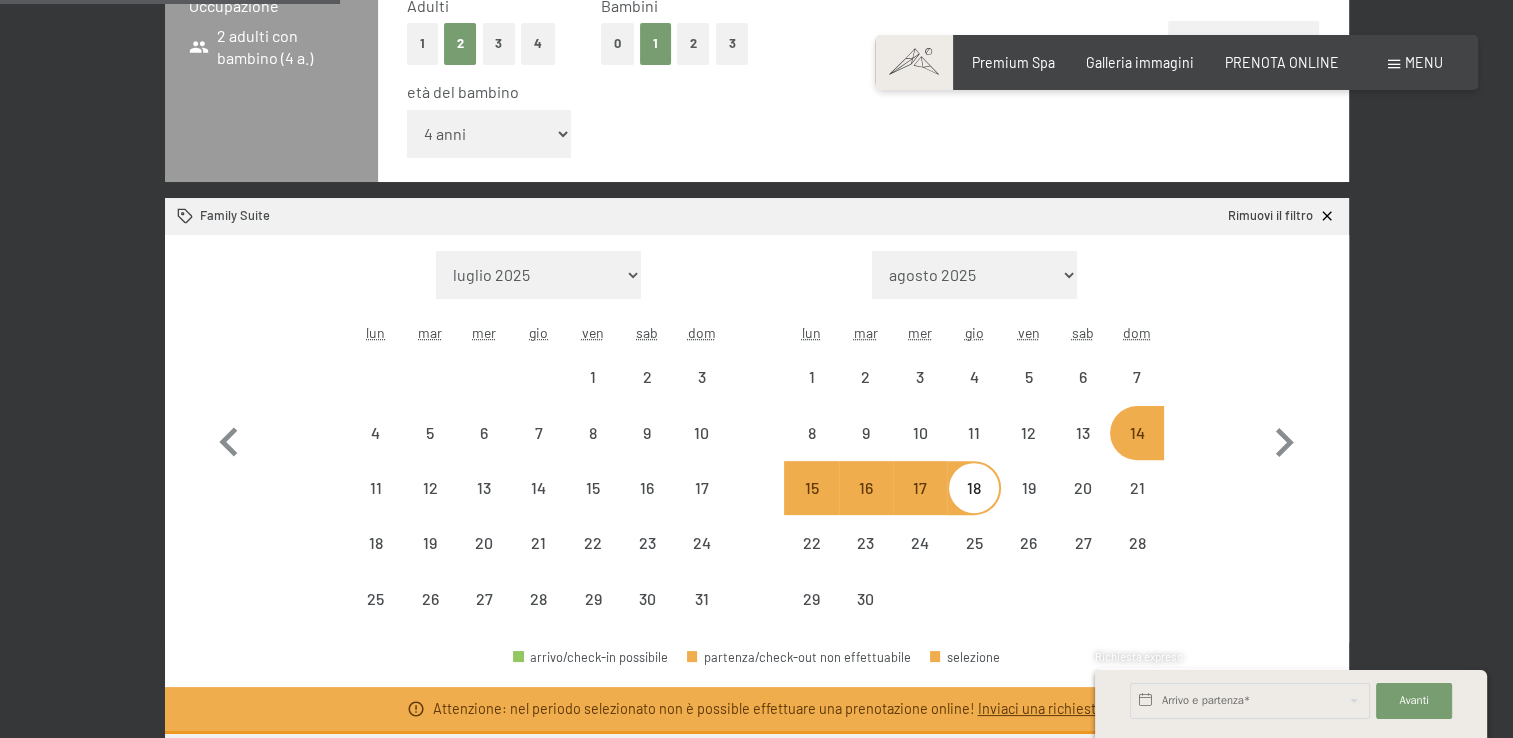click on "17" at bounding box center [920, 505] 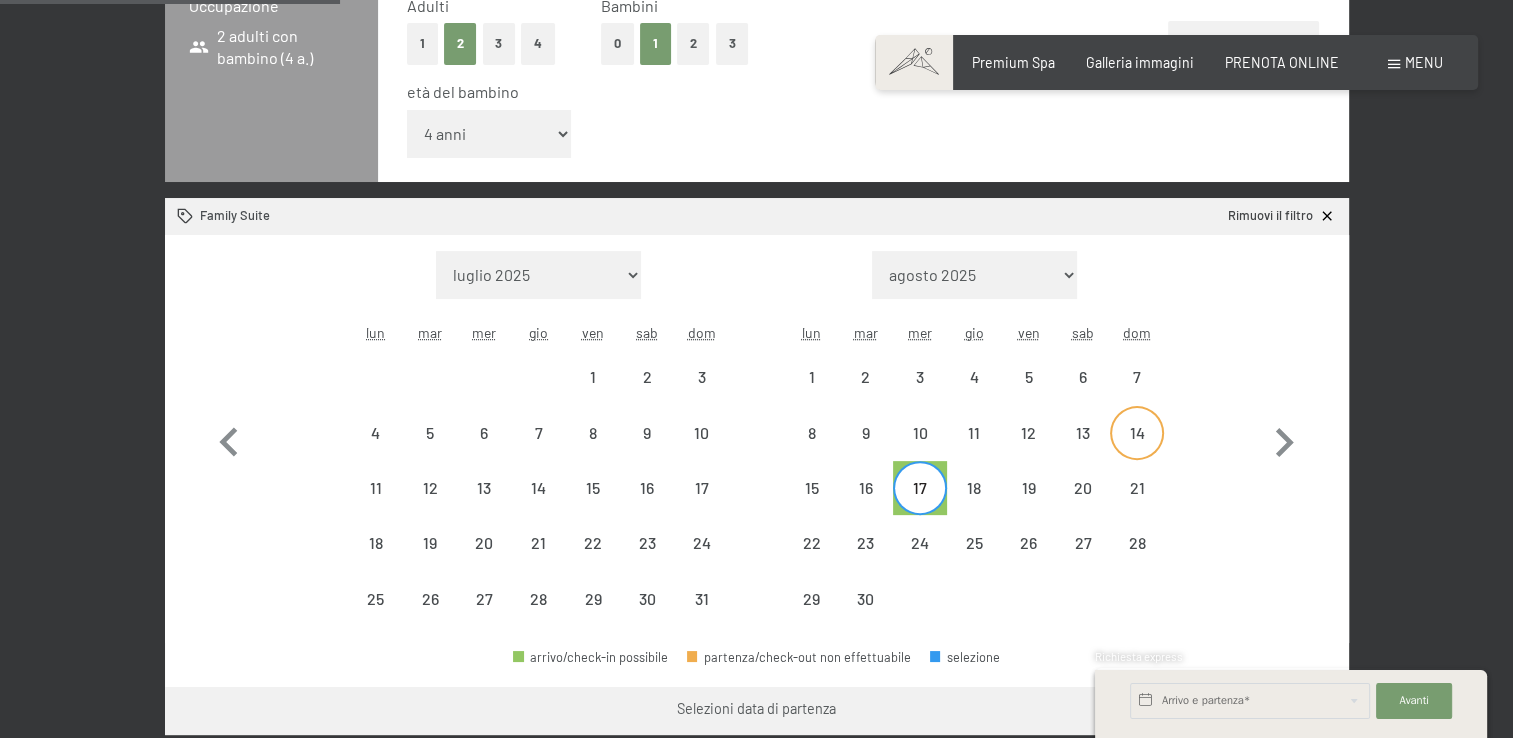 click on "14" at bounding box center (1137, 450) 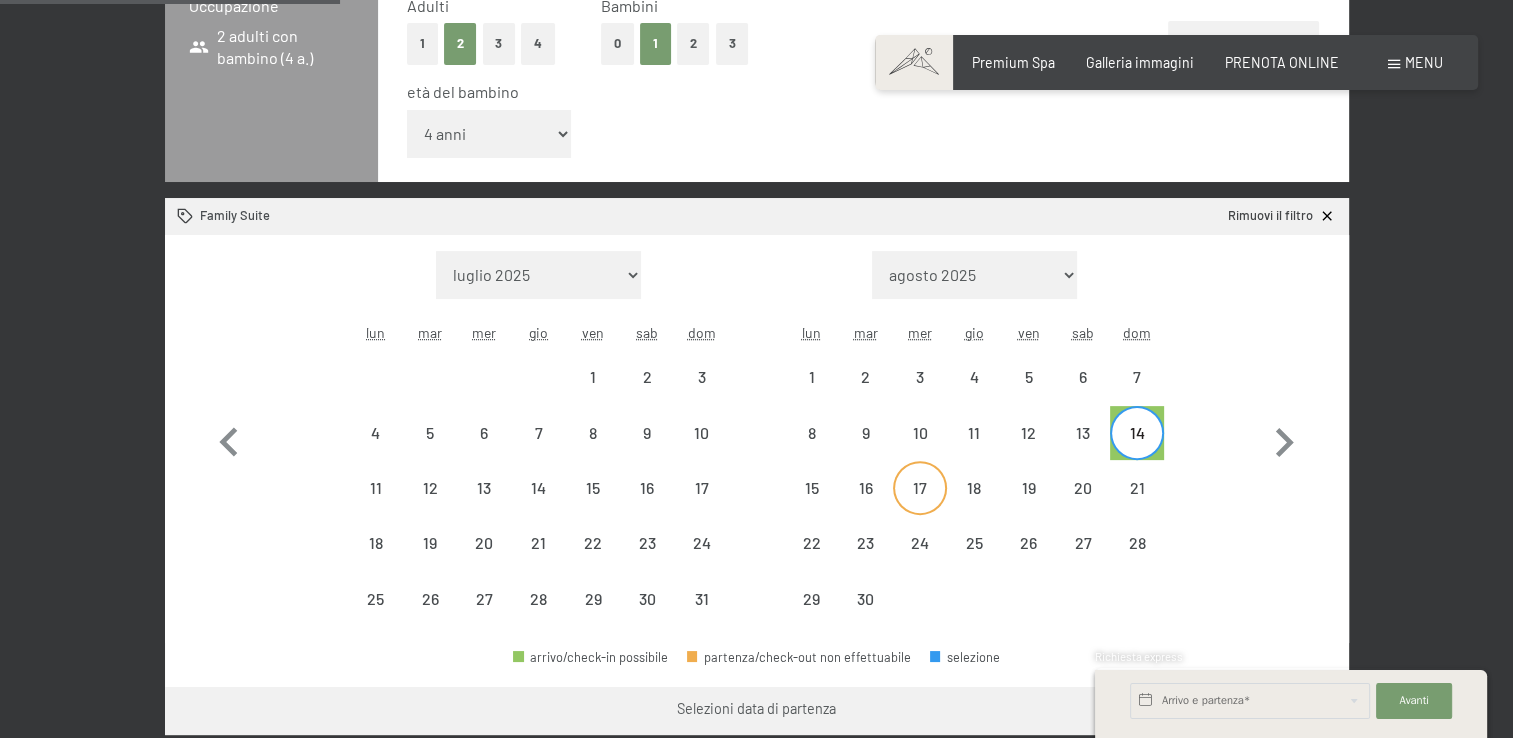 click on "17" at bounding box center (920, 505) 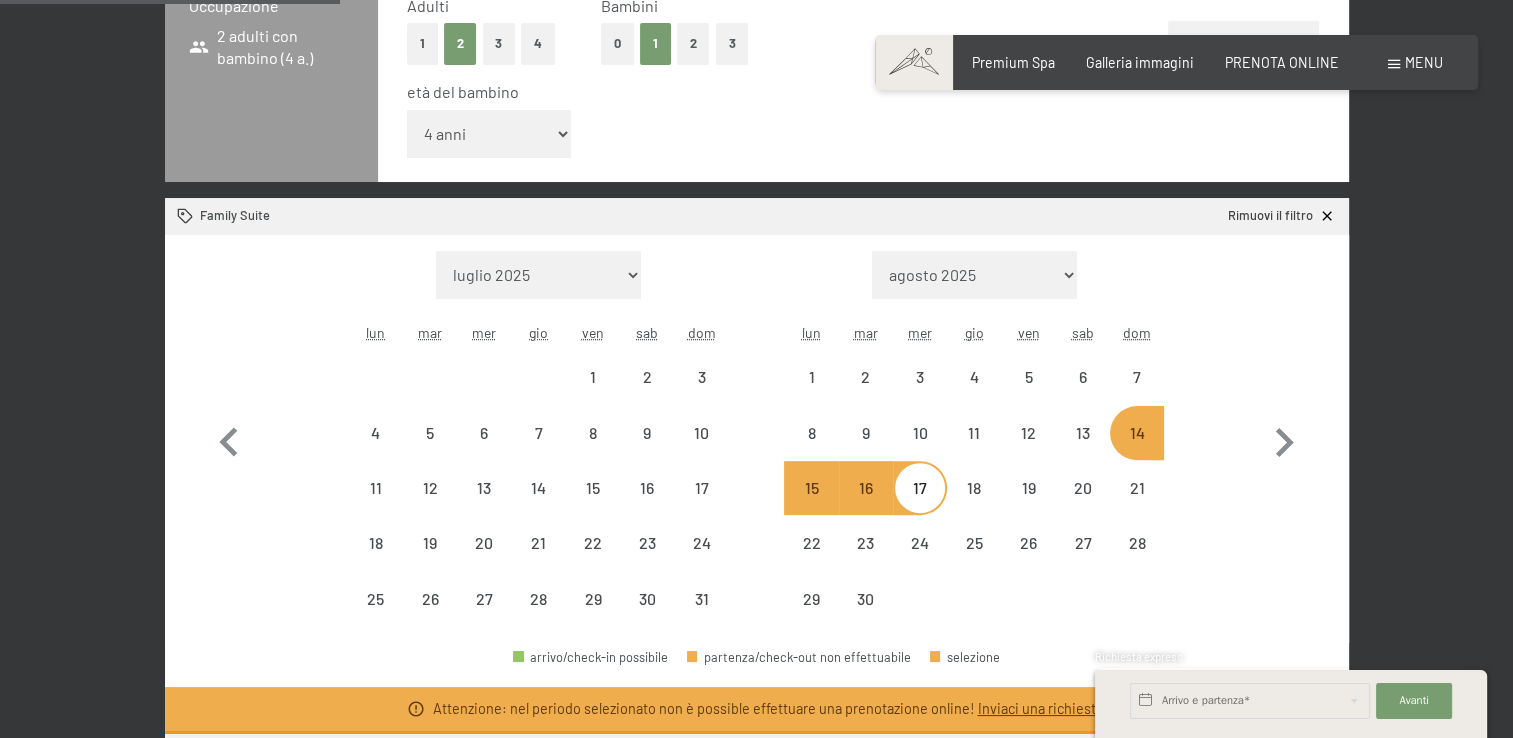 click on "14" at bounding box center (1137, 450) 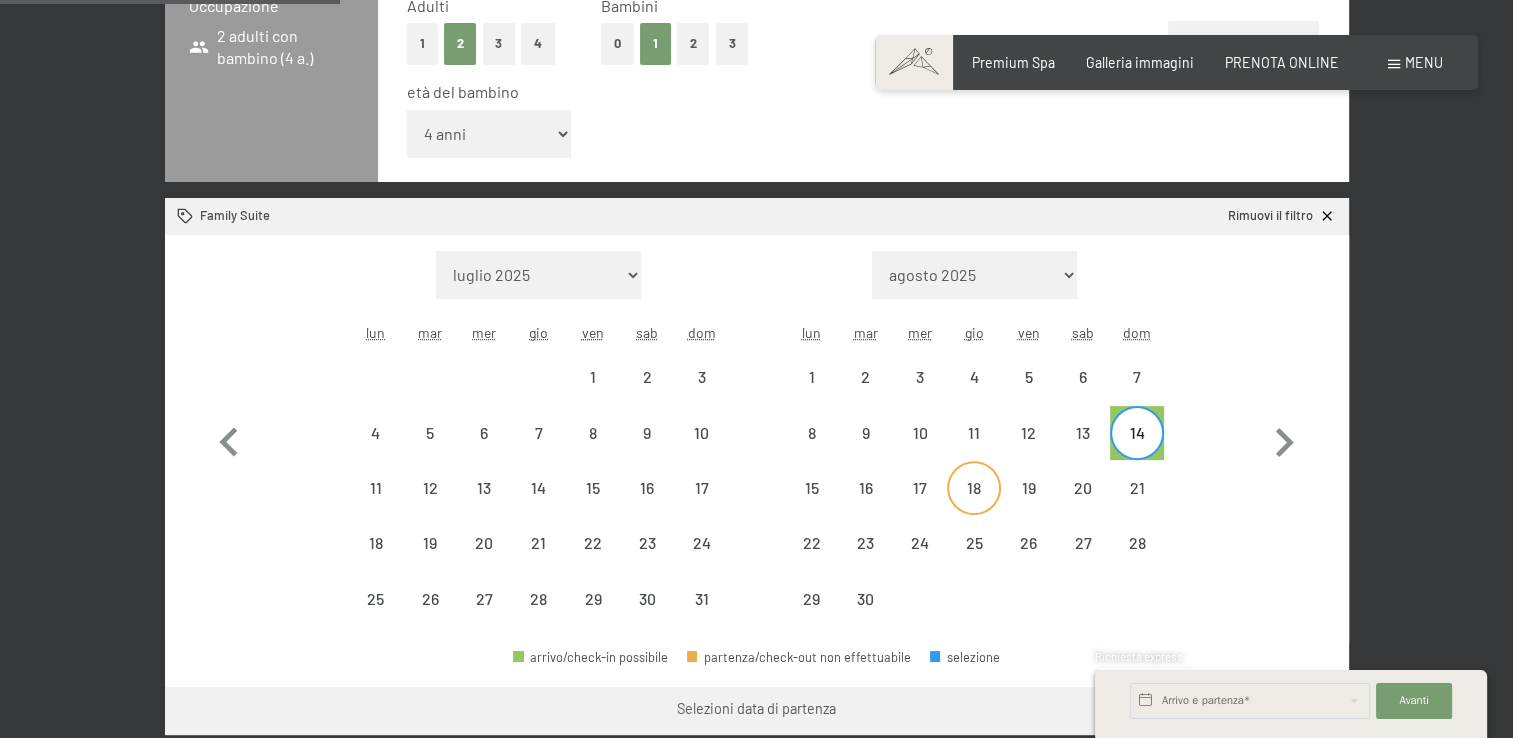 click on "18" at bounding box center [974, 505] 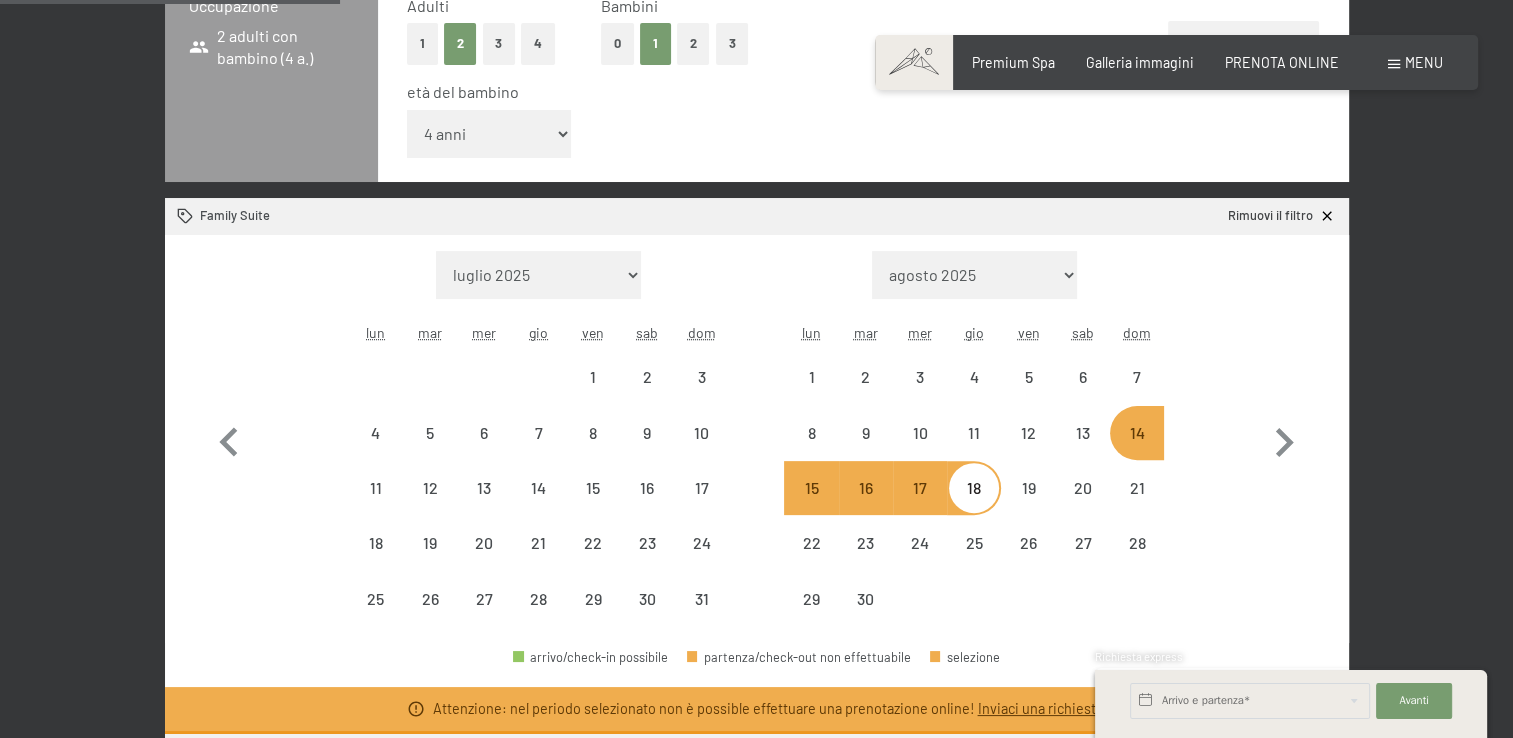 click on "14" at bounding box center [1137, 450] 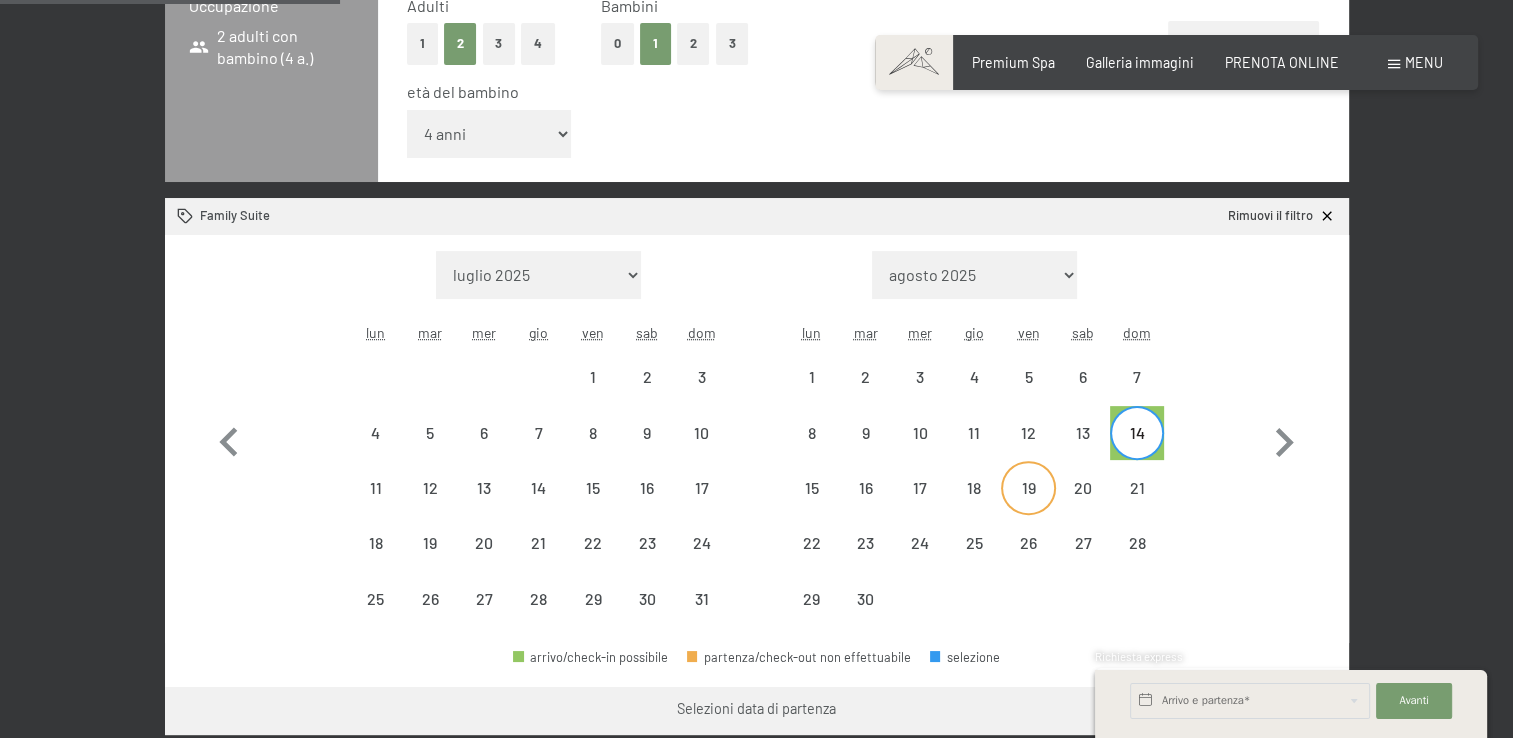 click on "19" at bounding box center [1028, 505] 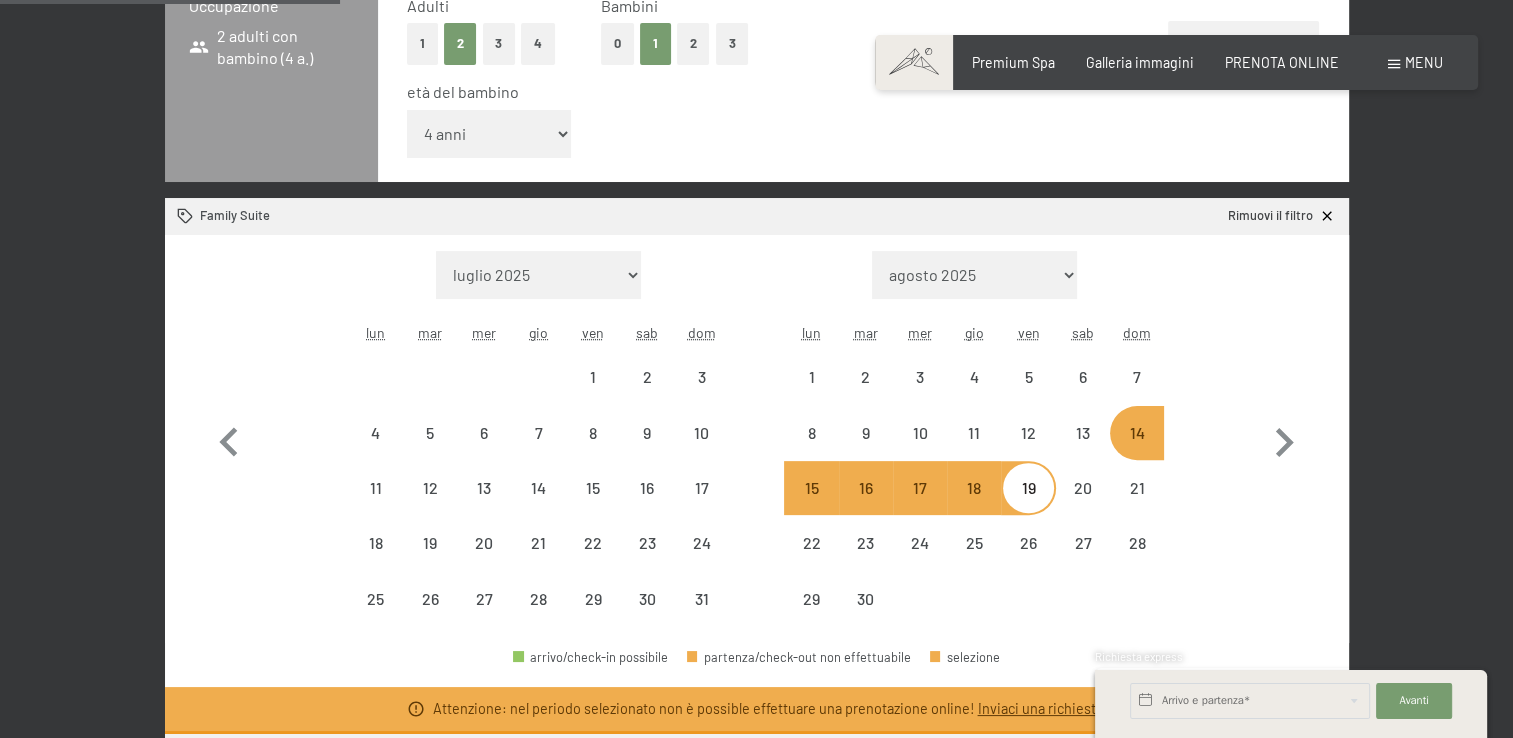 click on "14" at bounding box center [1137, 450] 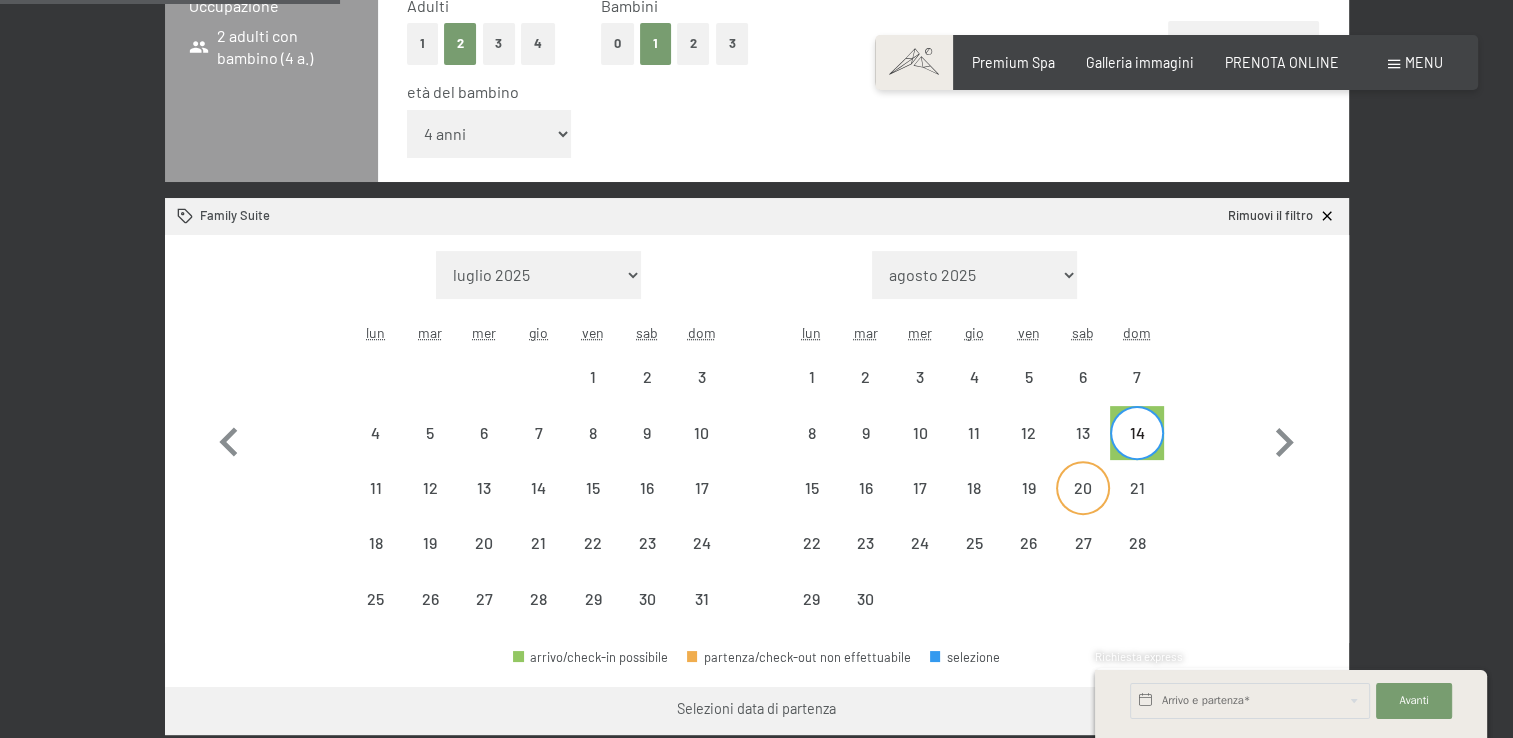 click on "20" at bounding box center (1083, 505) 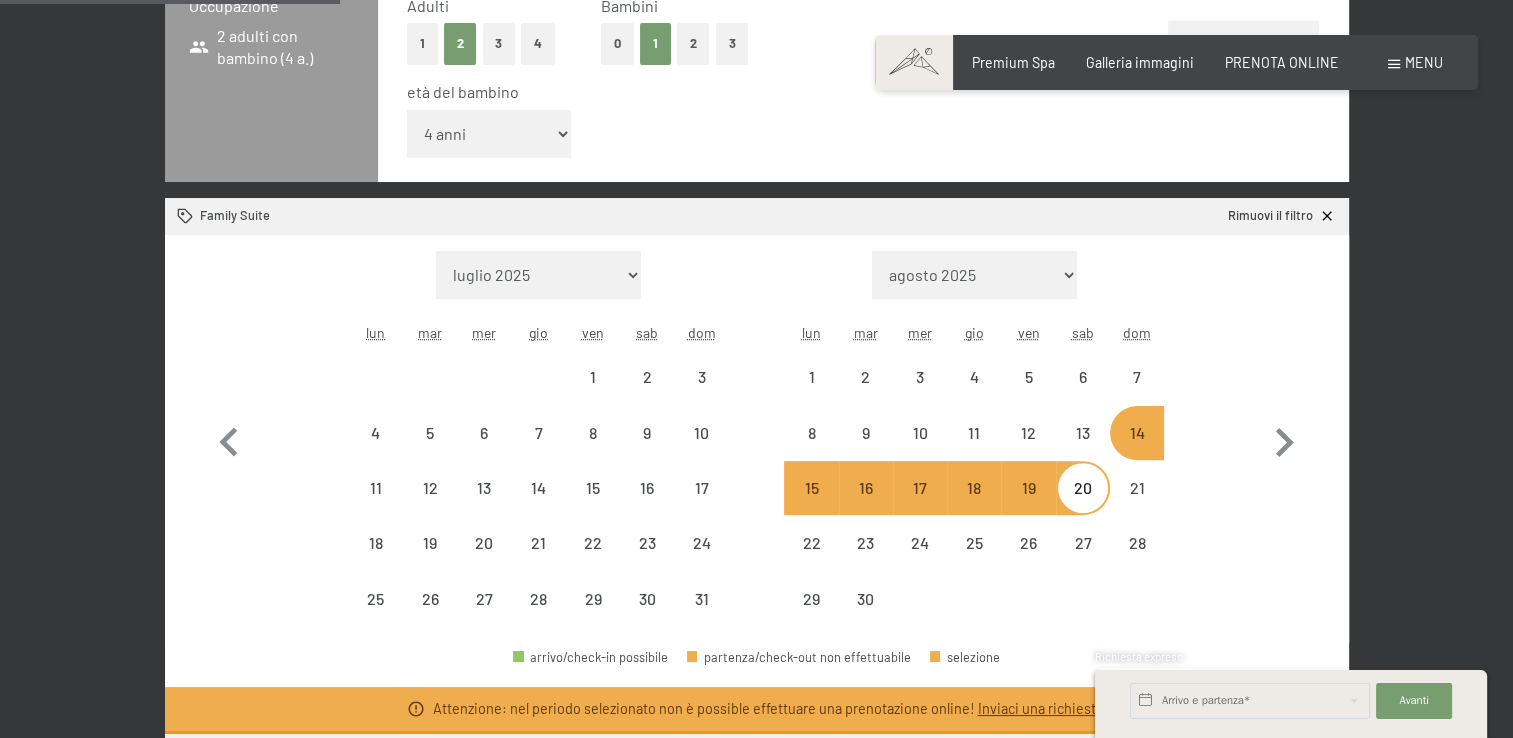 click on "14" at bounding box center [1137, 450] 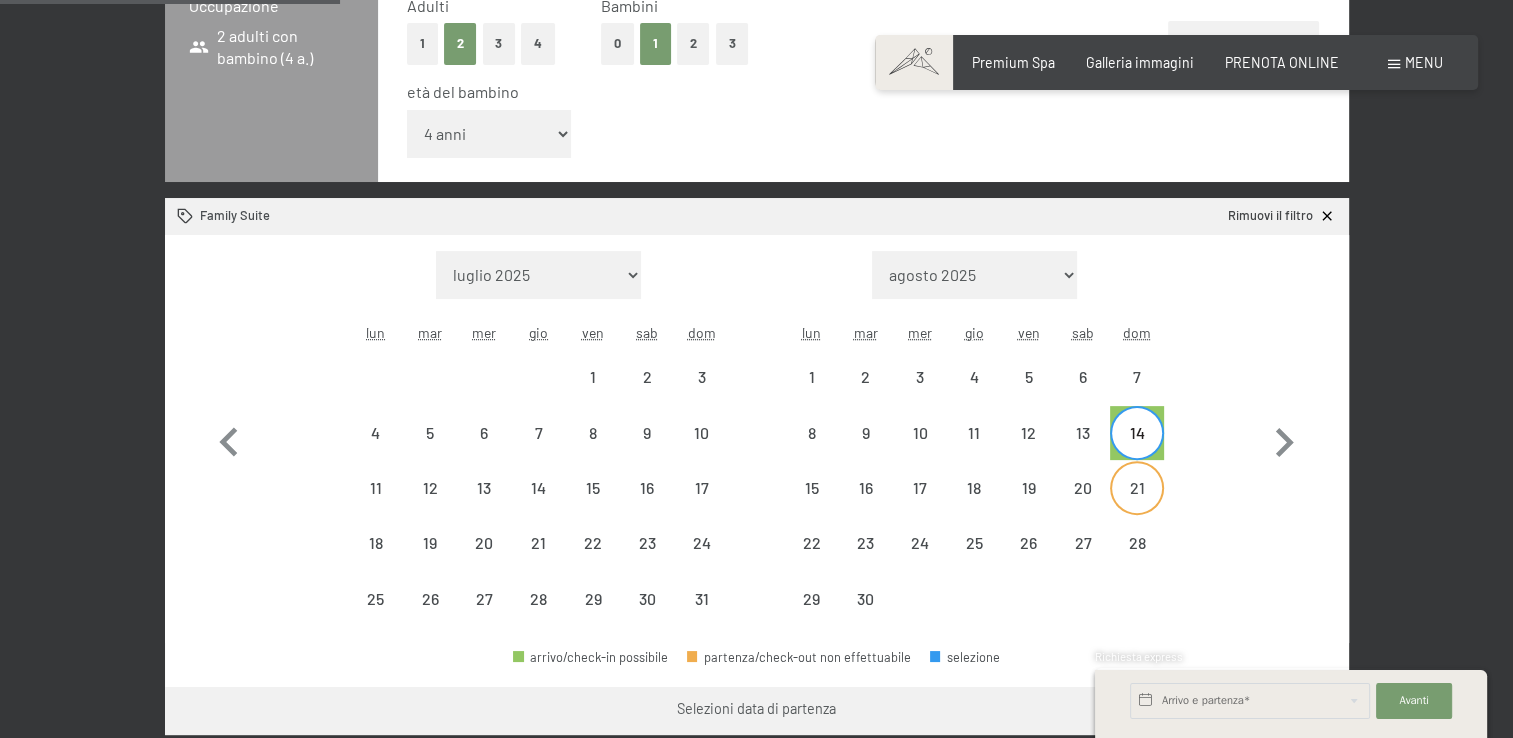 click on "21" at bounding box center (1137, 505) 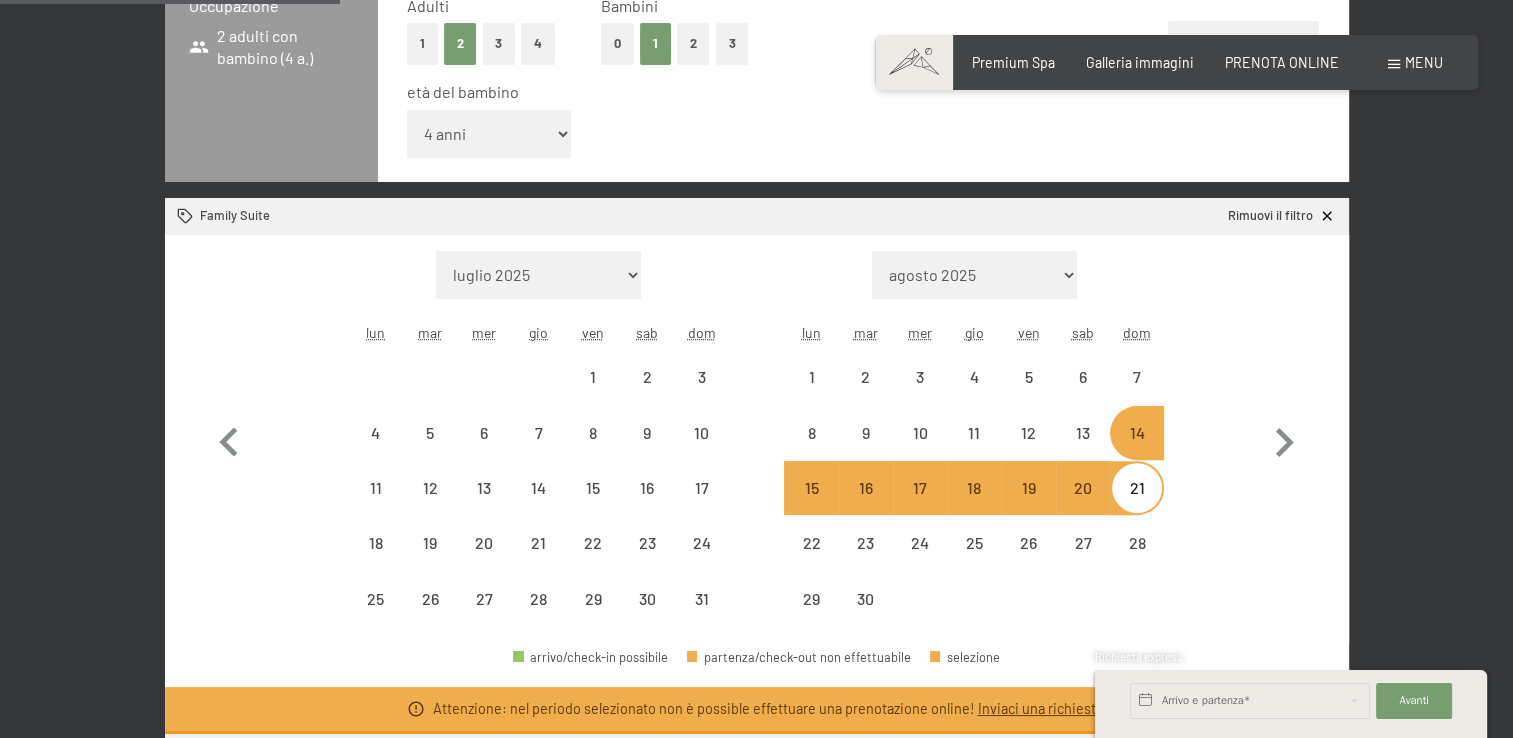 click on "15" at bounding box center [811, 505] 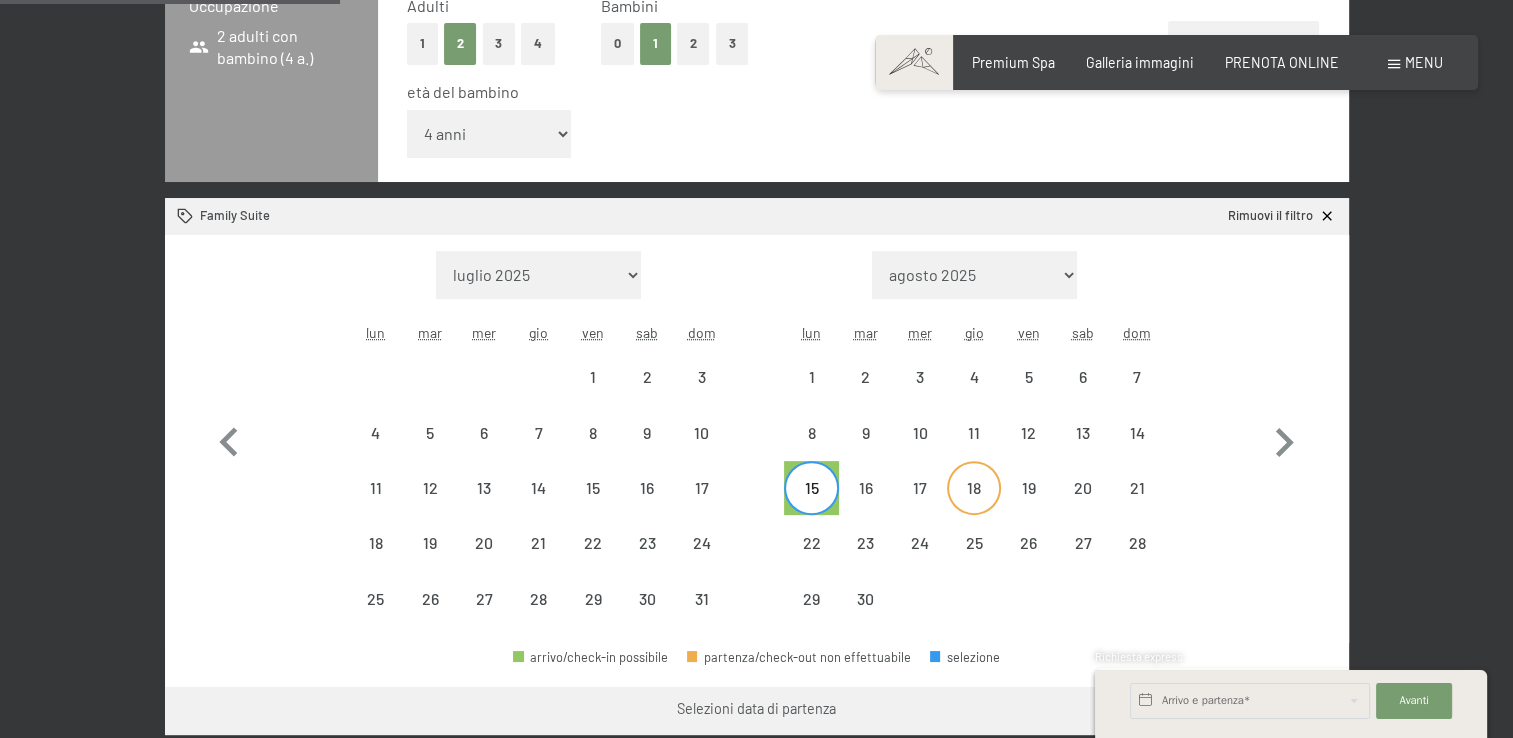 click on "18" at bounding box center [974, 505] 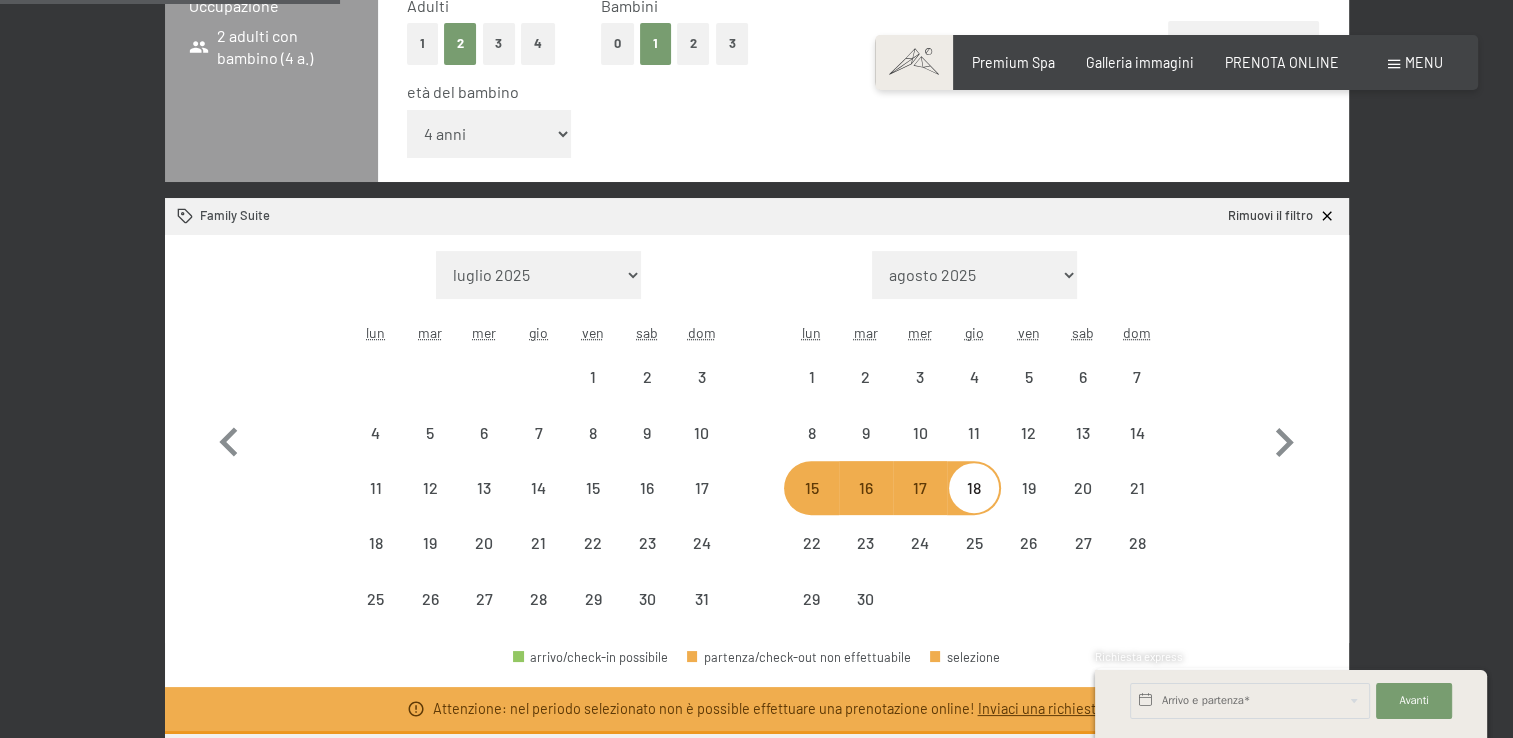 click on "15" at bounding box center (811, 505) 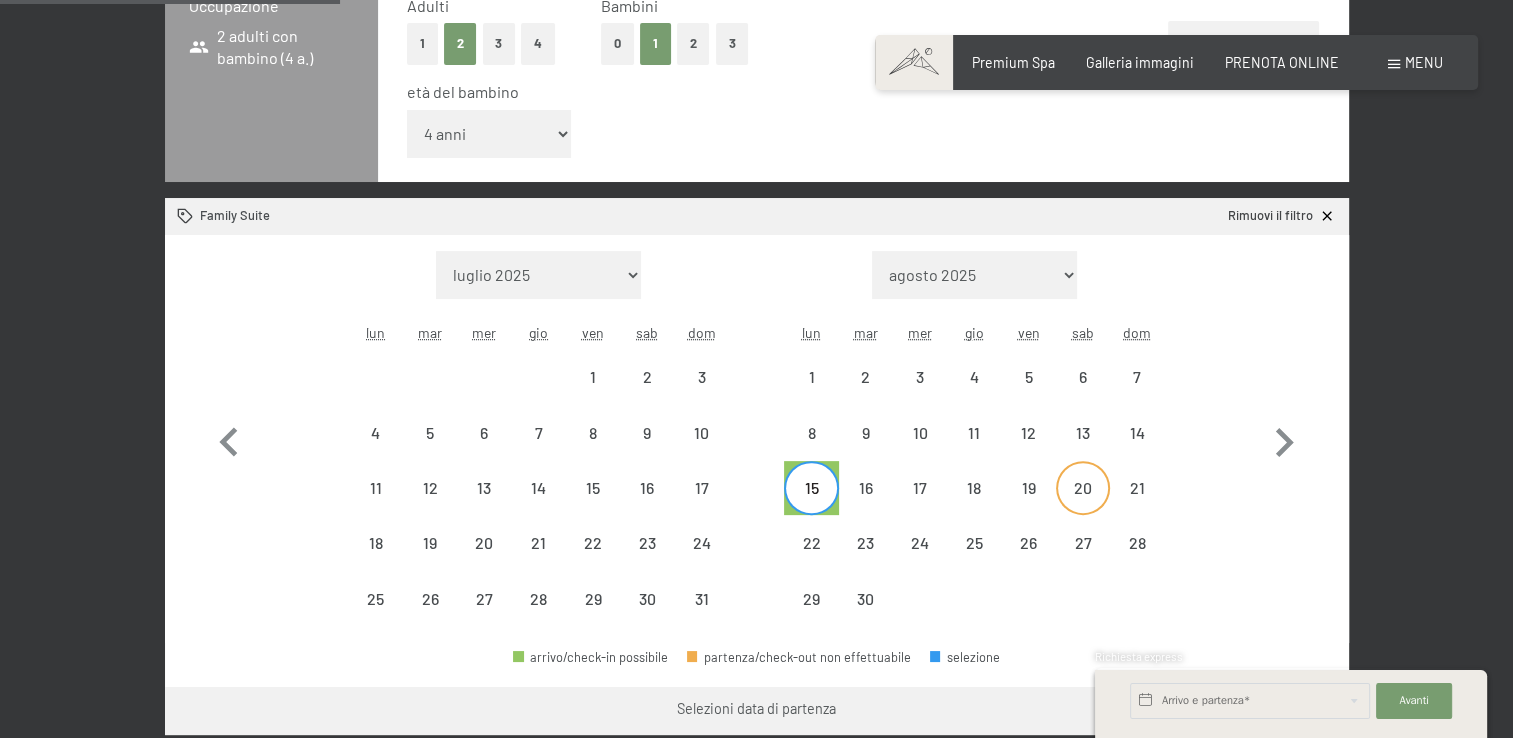 click on "20" at bounding box center (1083, 505) 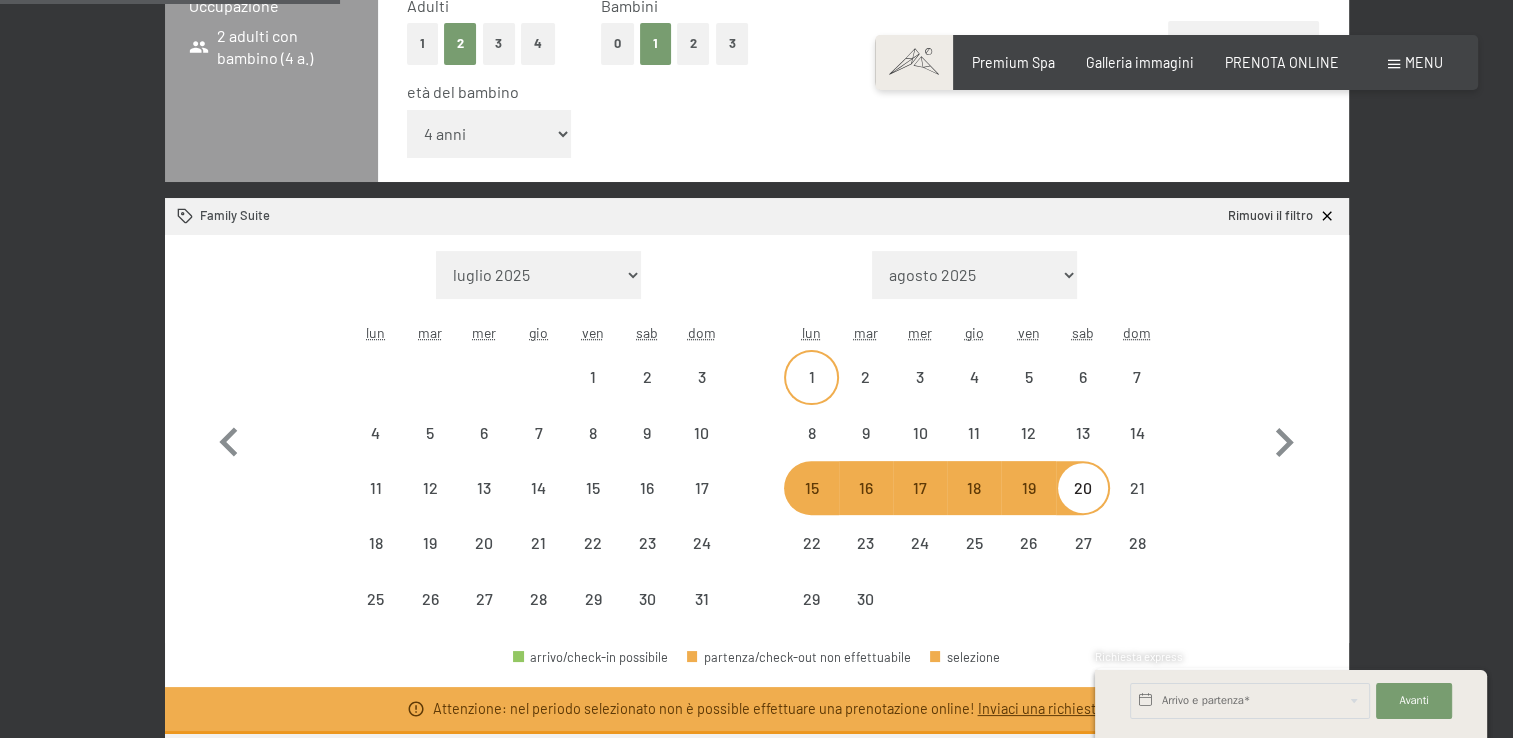 click on "1" at bounding box center (811, 394) 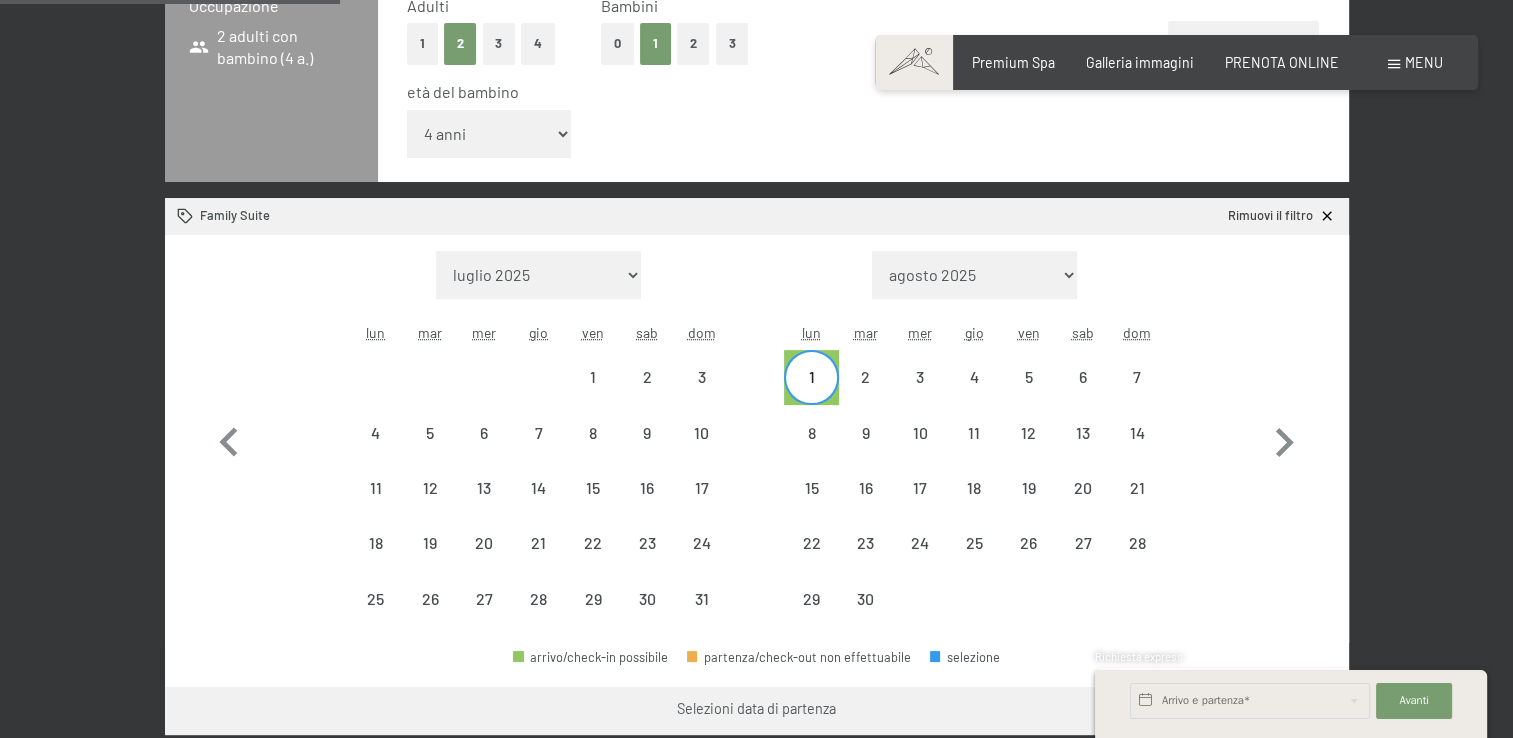 click on "5" at bounding box center [1028, 377] 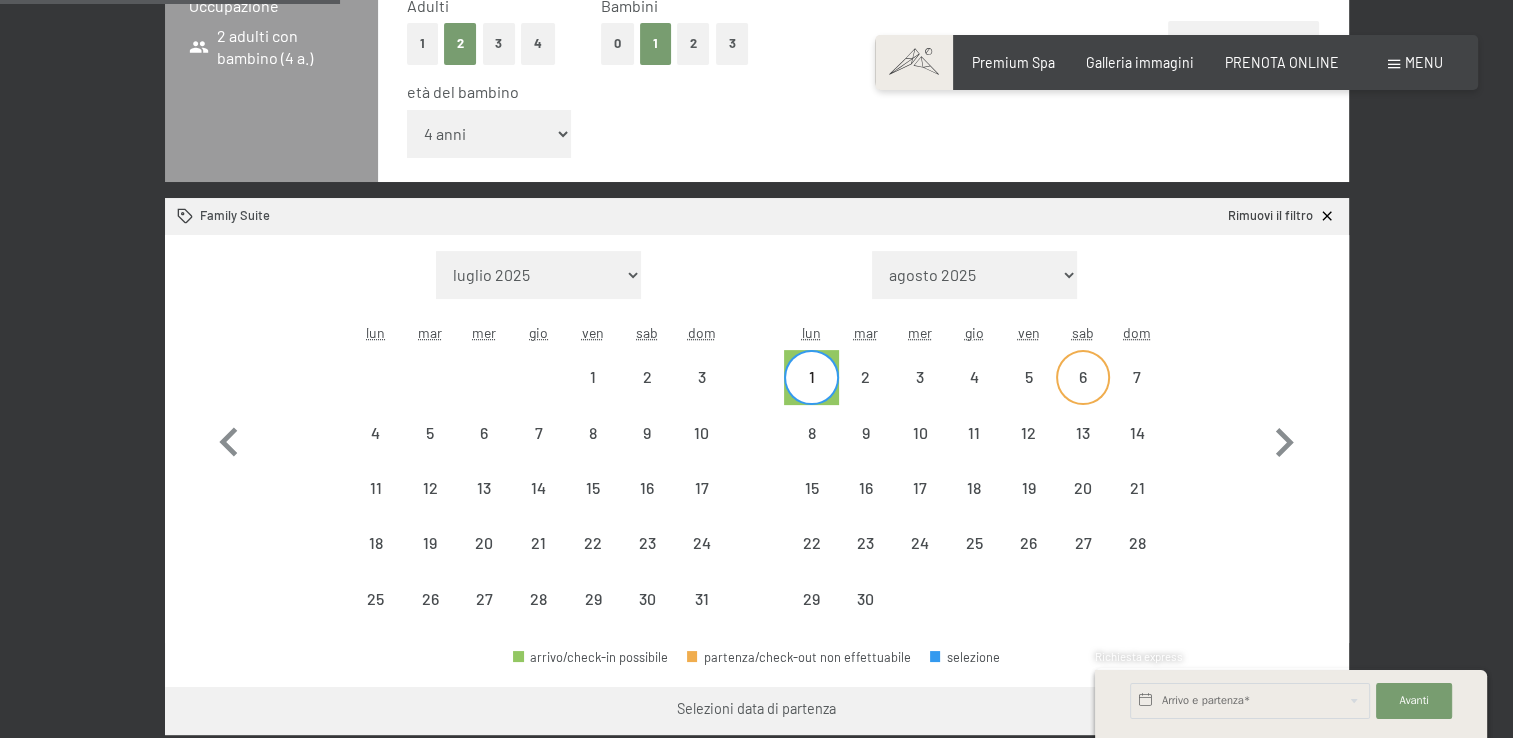 select on "[DATE]" 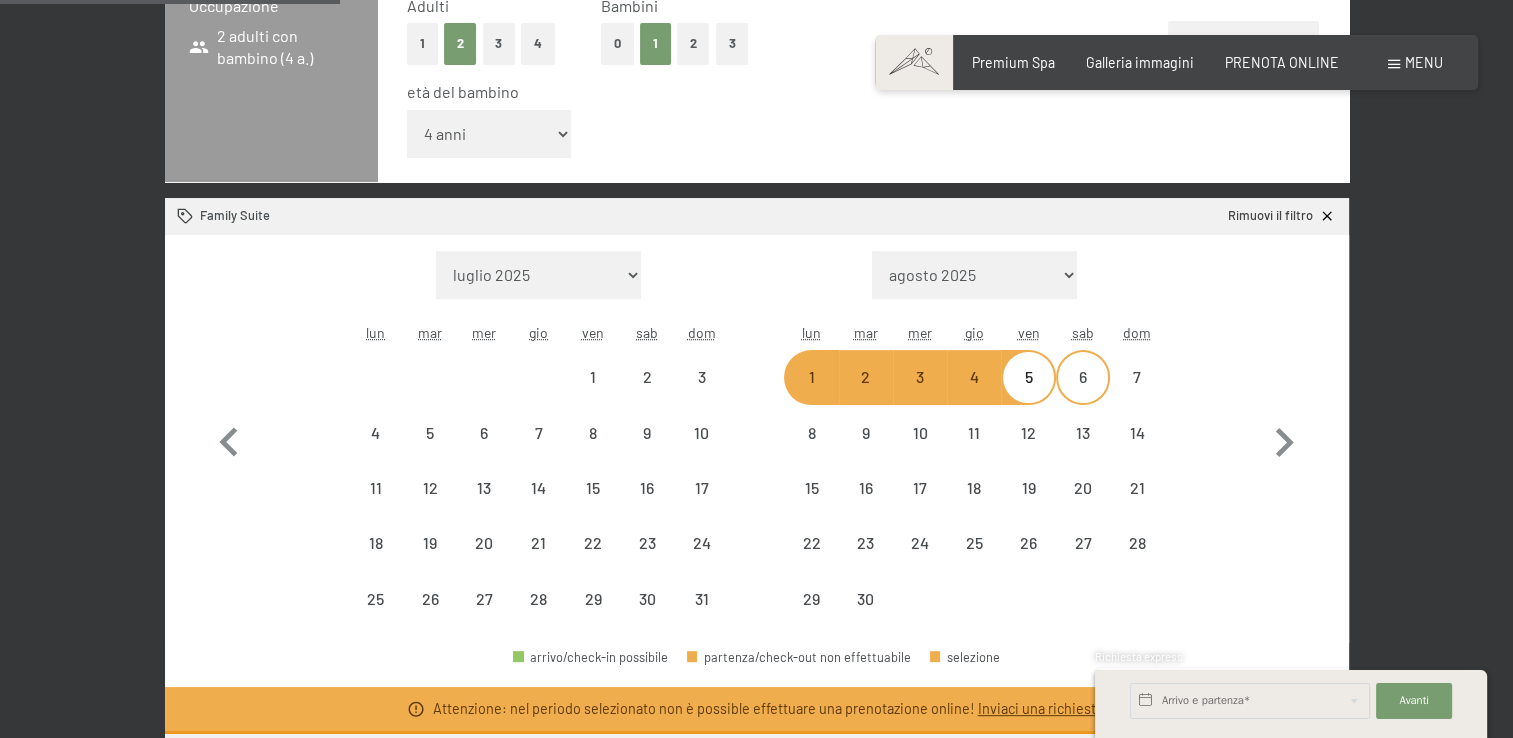 click on "6" at bounding box center [1083, 394] 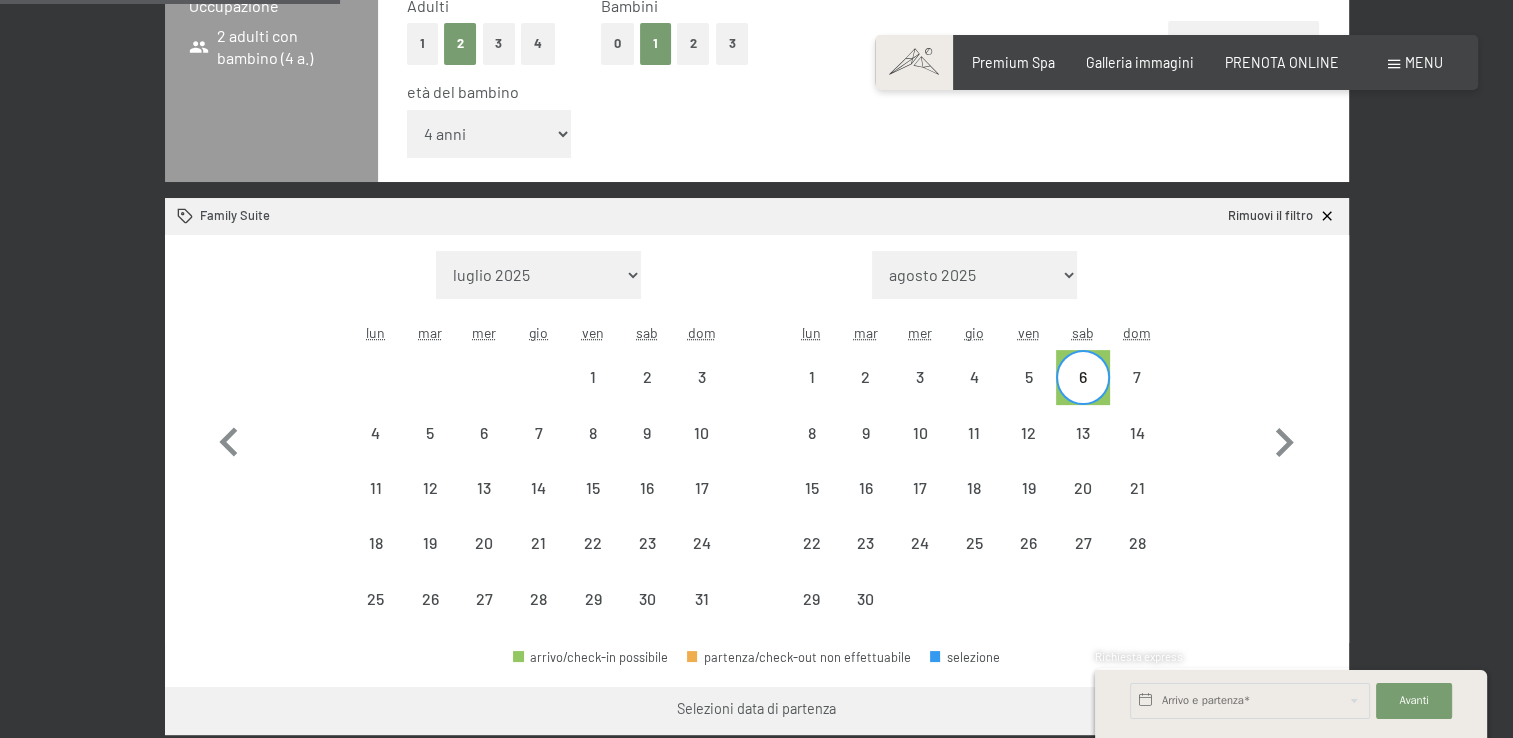 click on "1" at bounding box center (811, 377) 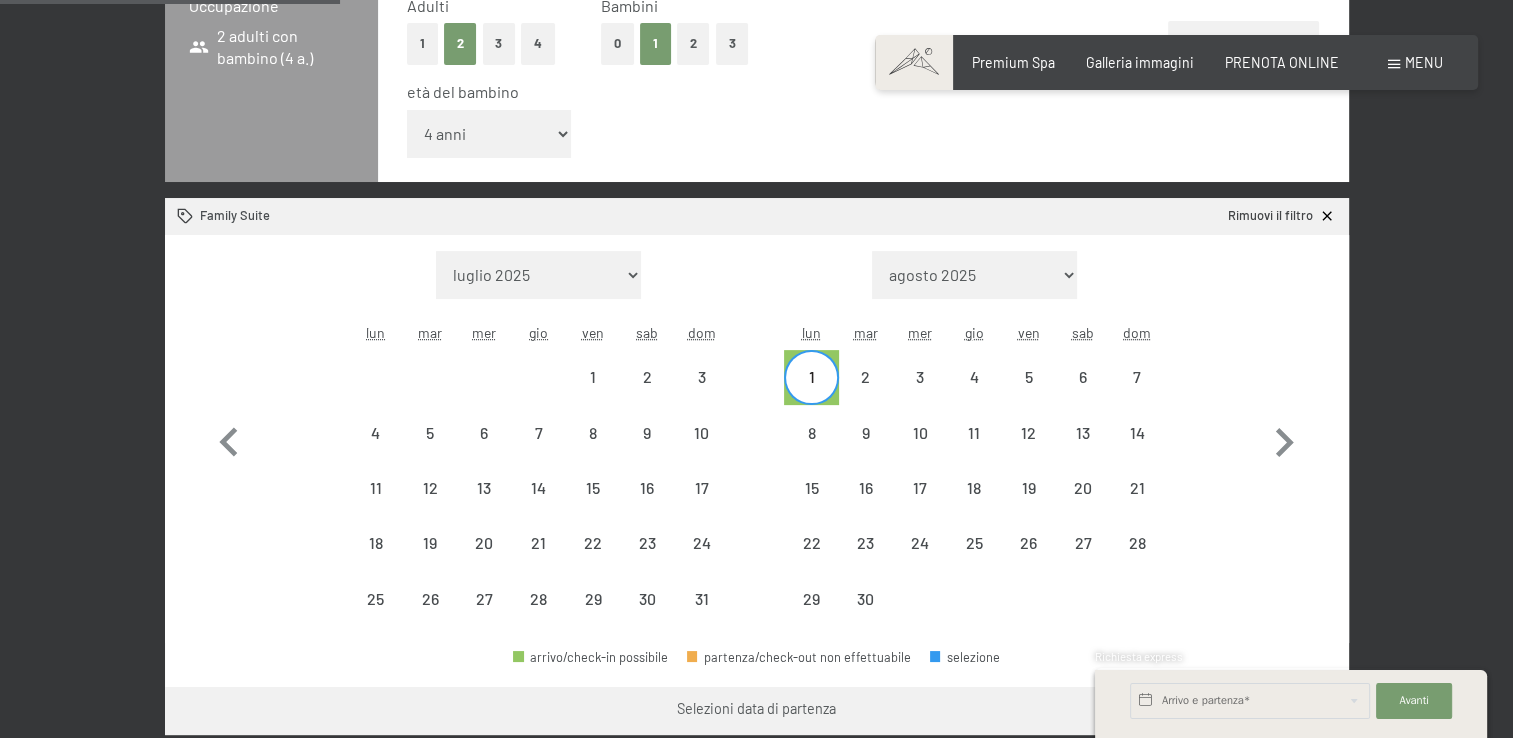 click on "1" at bounding box center (811, 394) 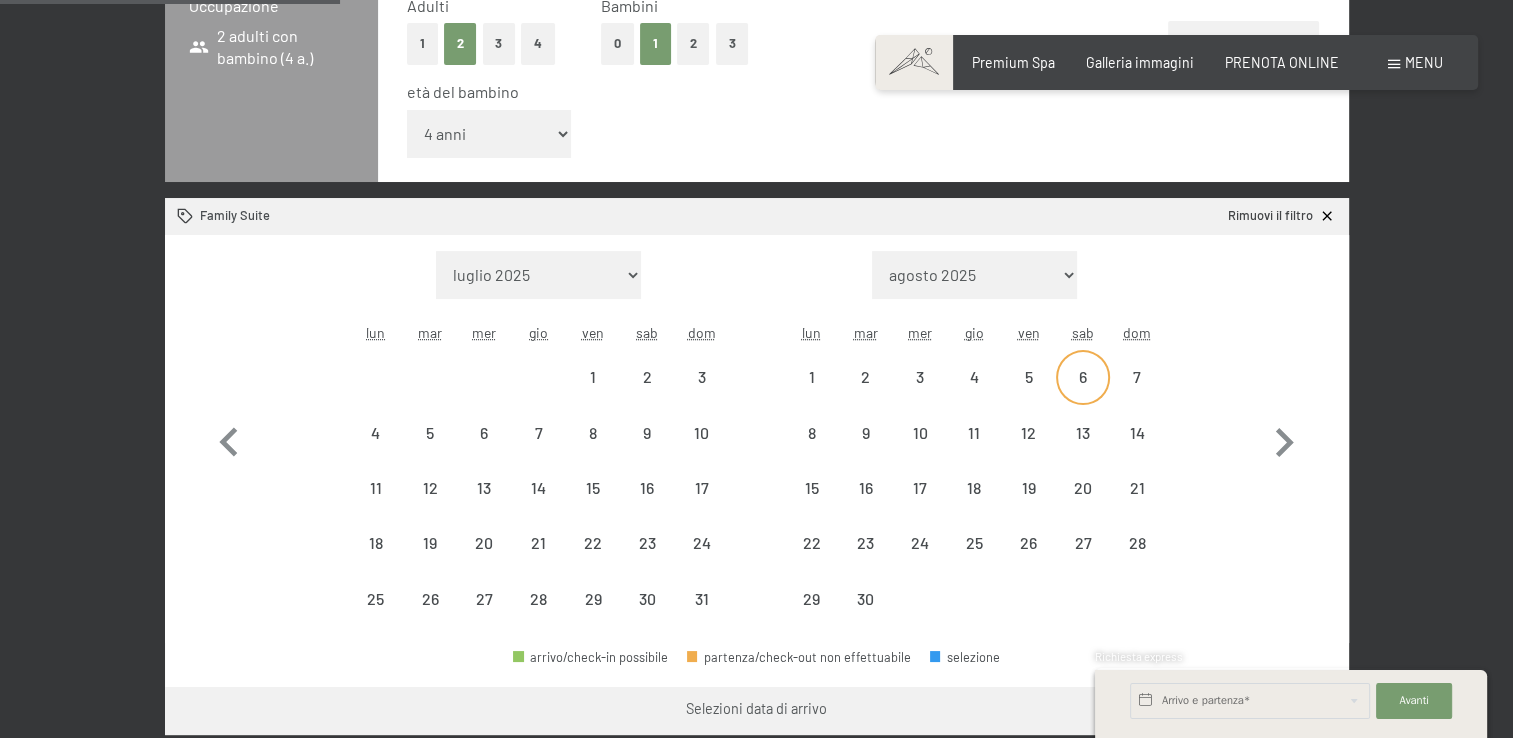 click on "6" at bounding box center (1083, 394) 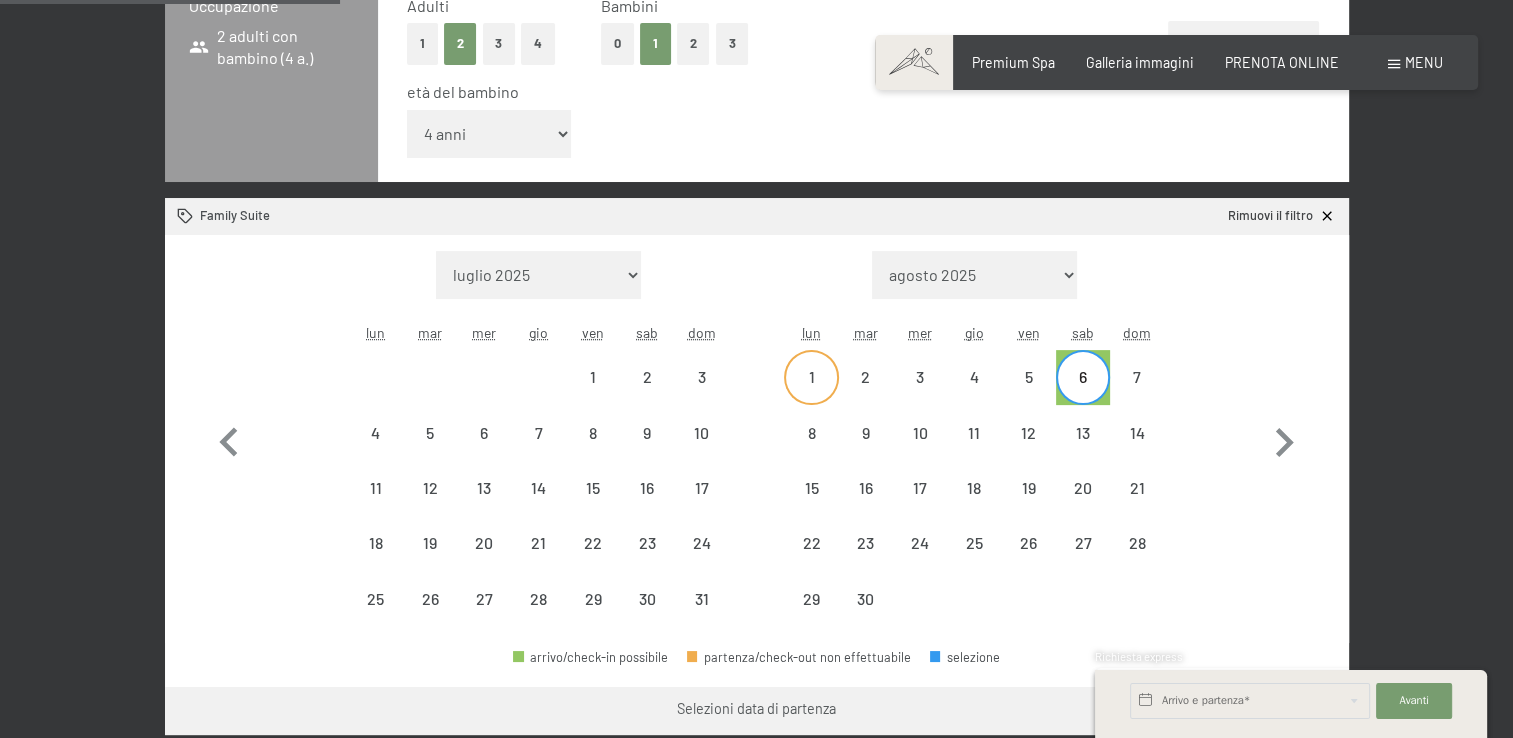 drag, startPoint x: 837, startPoint y: 378, endPoint x: 796, endPoint y: 378, distance: 41 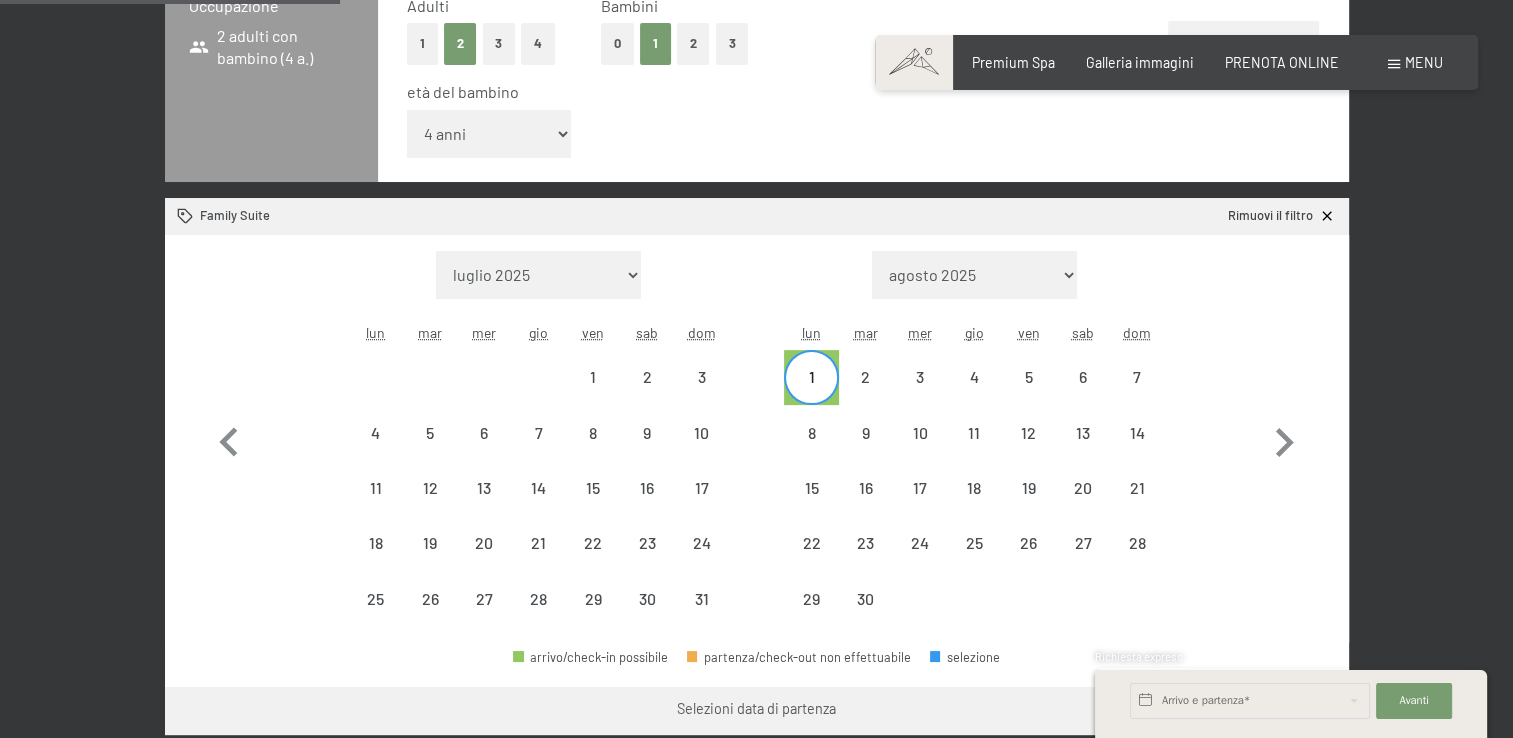 click on "1" at bounding box center [811, 394] 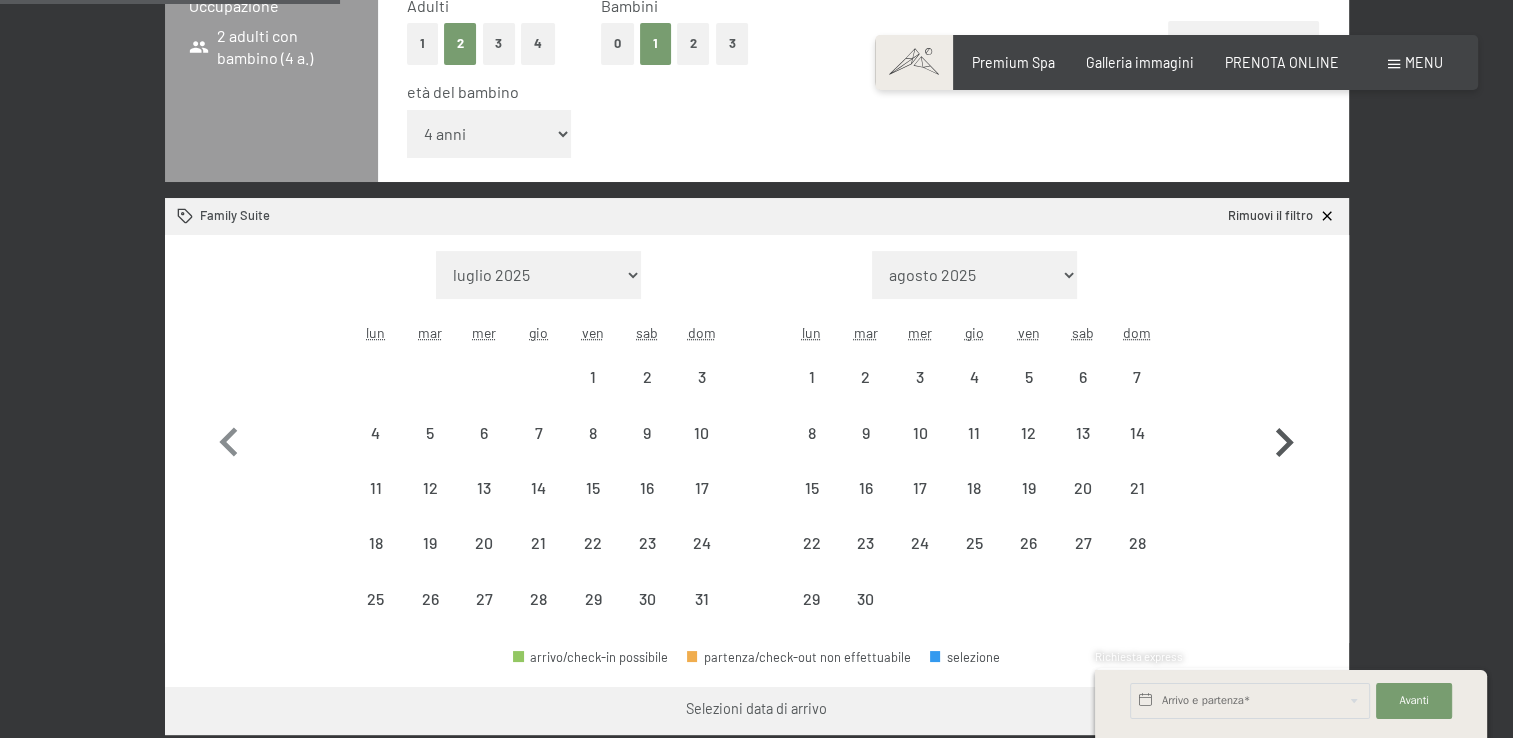 click 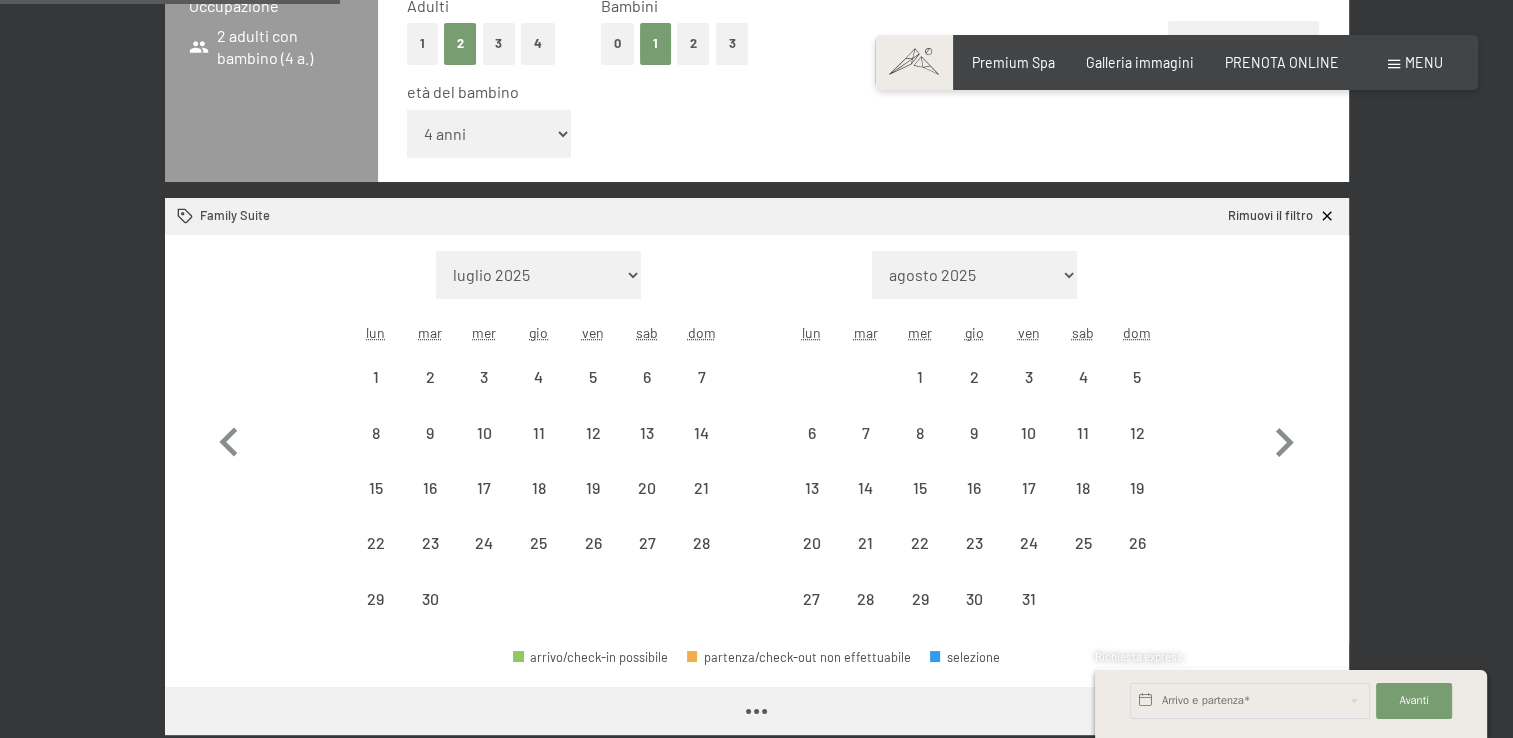 select on "[DATE]" 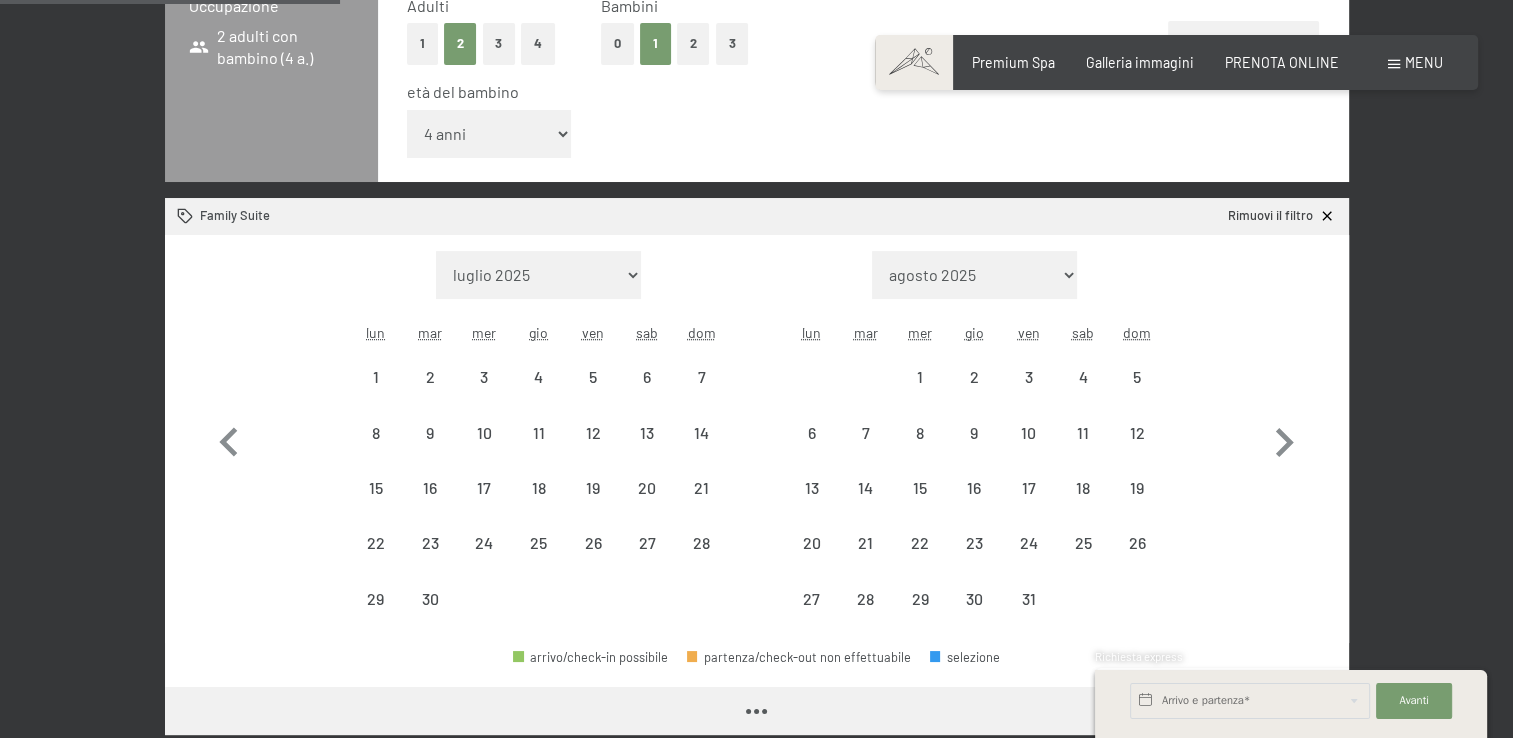 select on "[DATE]" 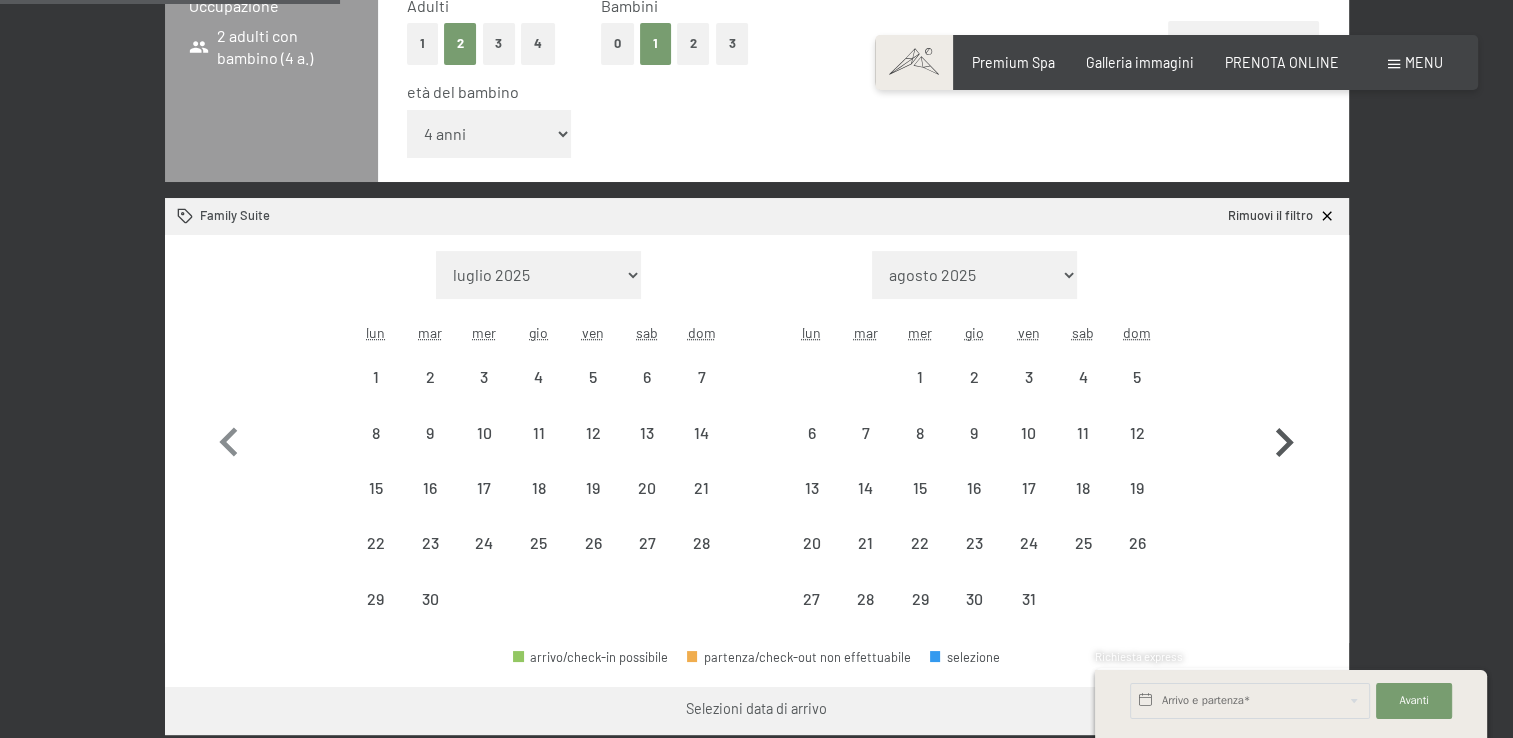 click 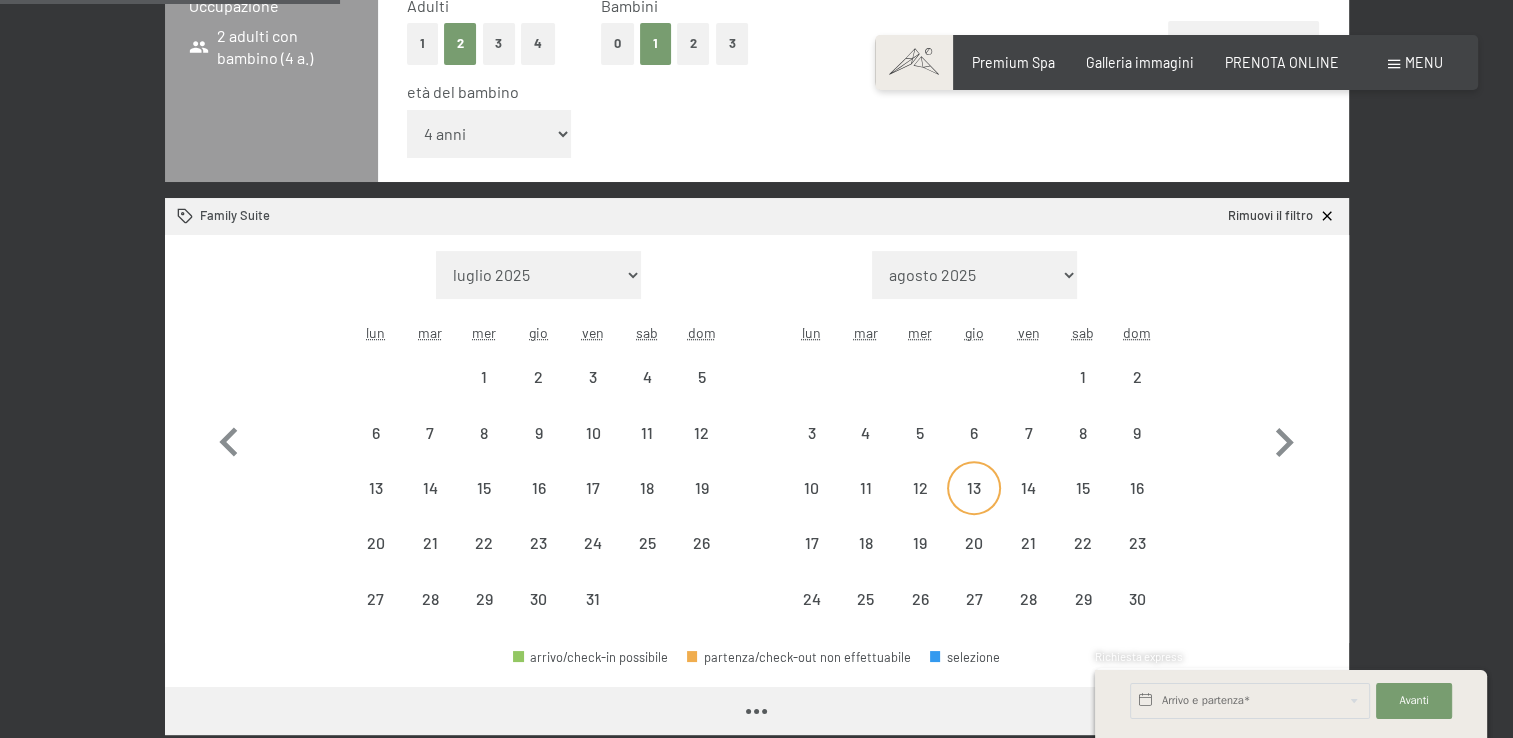 select on "[DATE]" 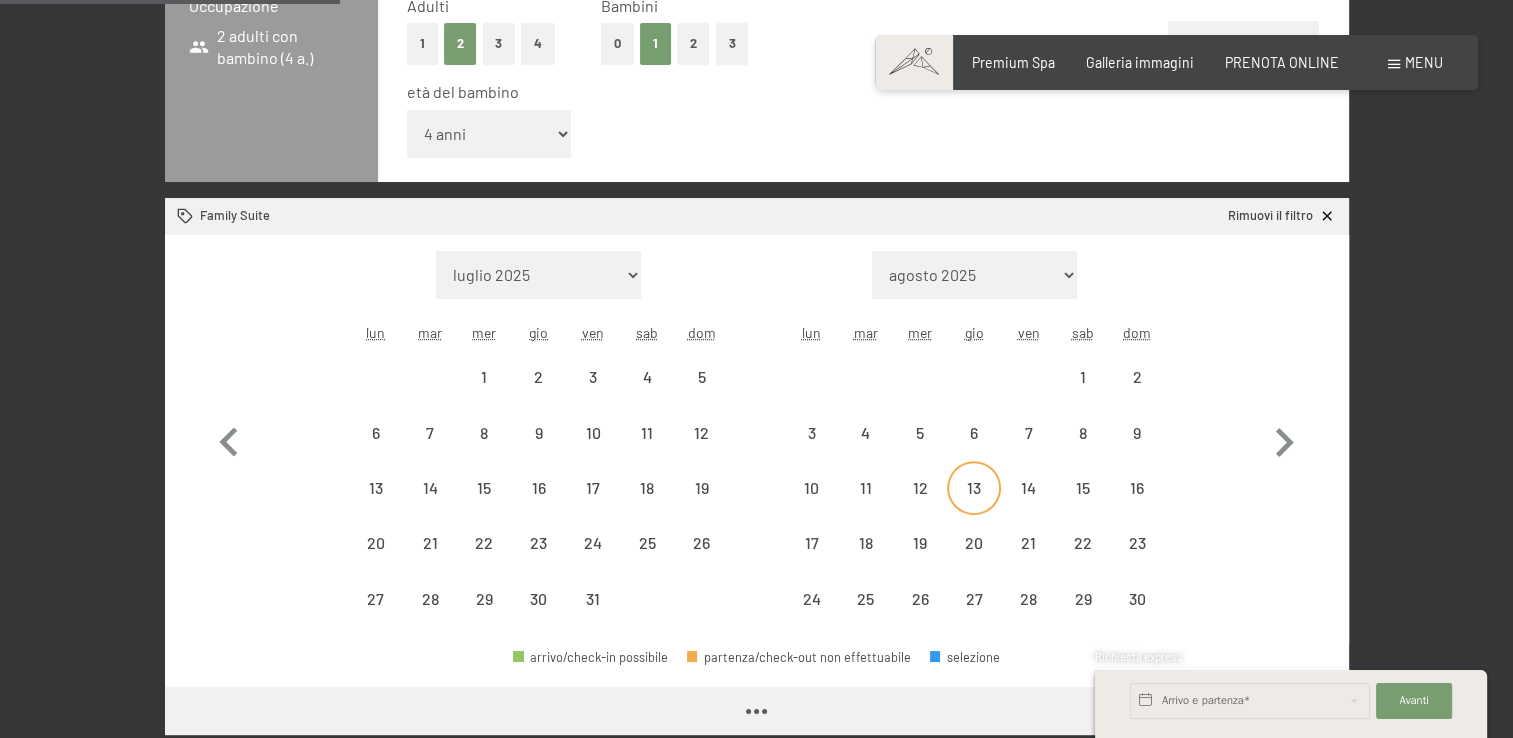 select on "[DATE]" 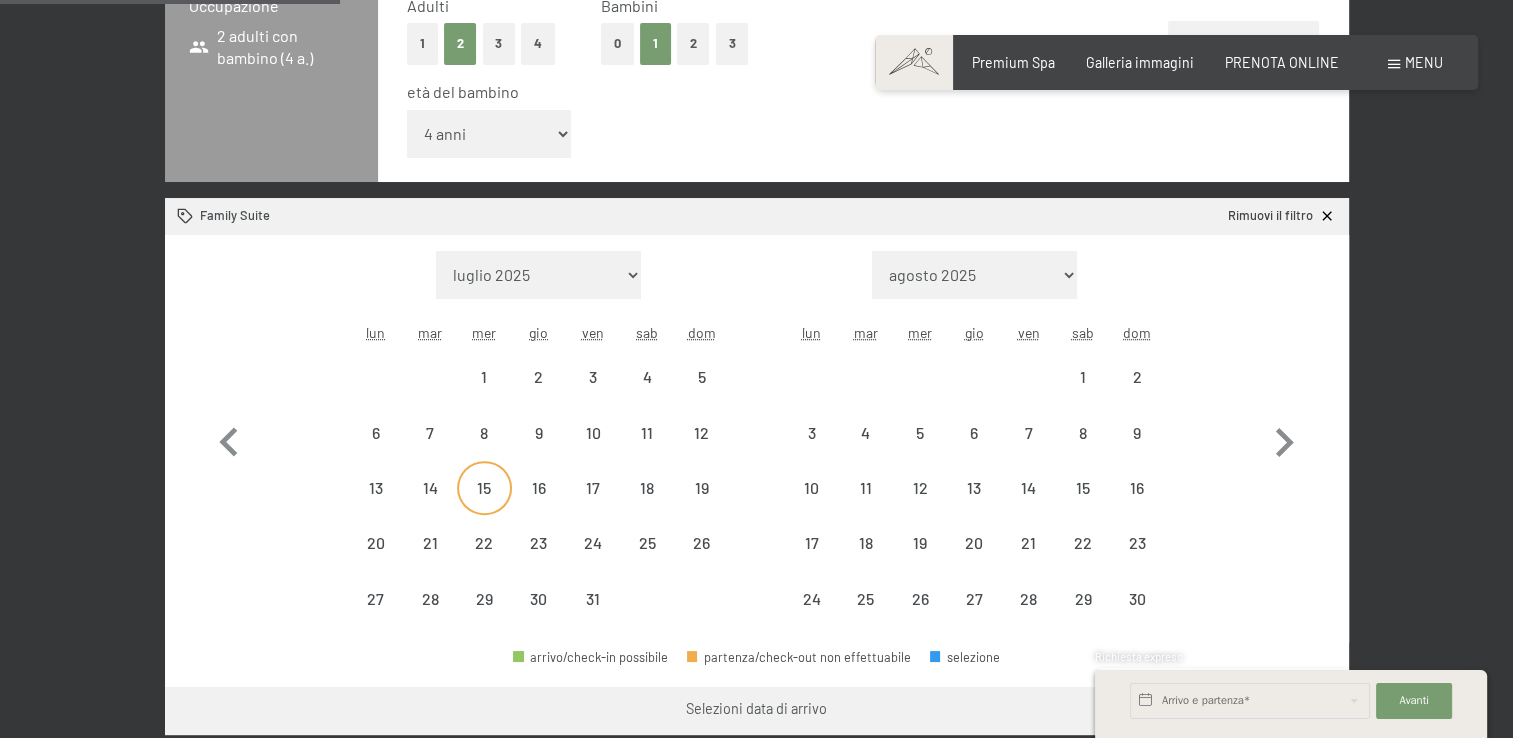 click on "15" at bounding box center [484, 505] 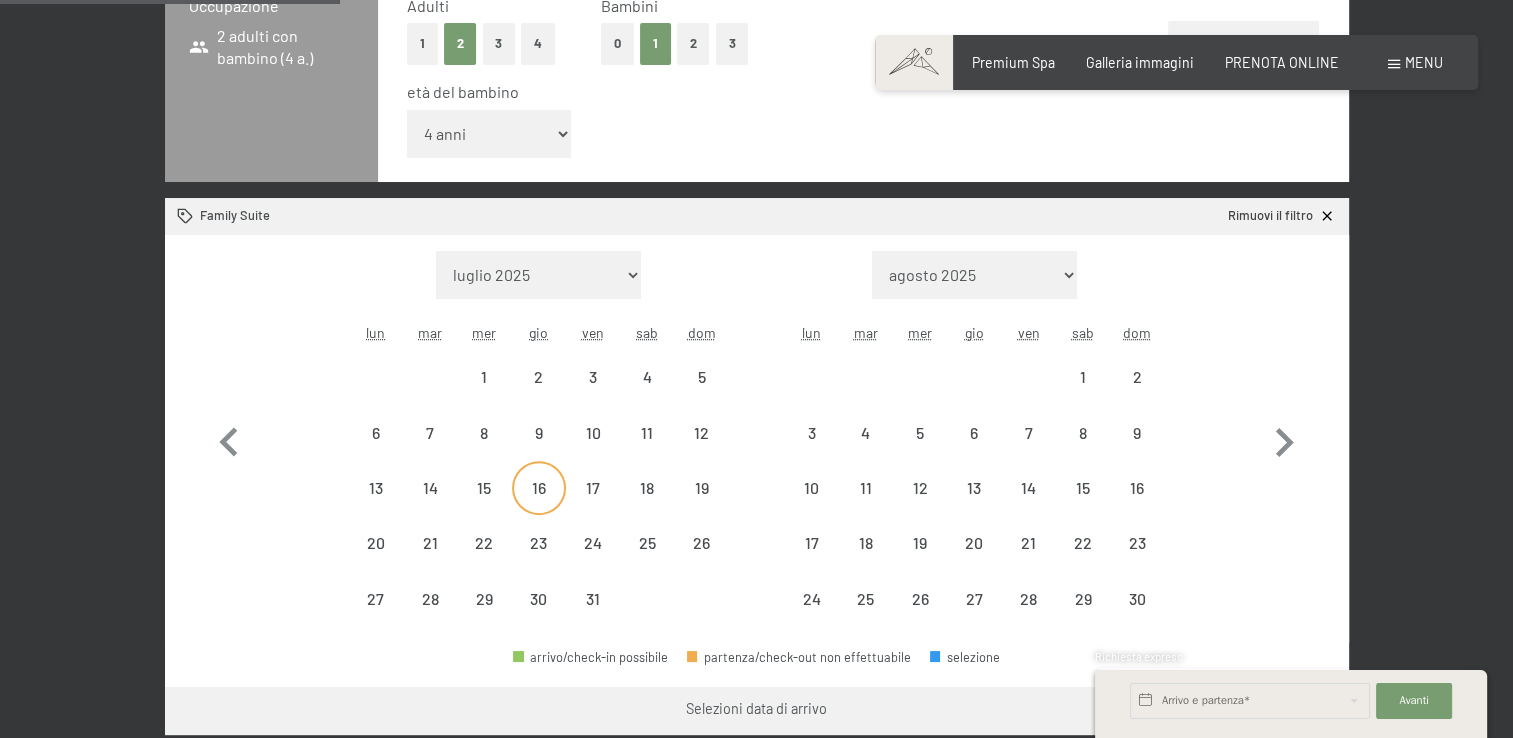 select on "[DATE]" 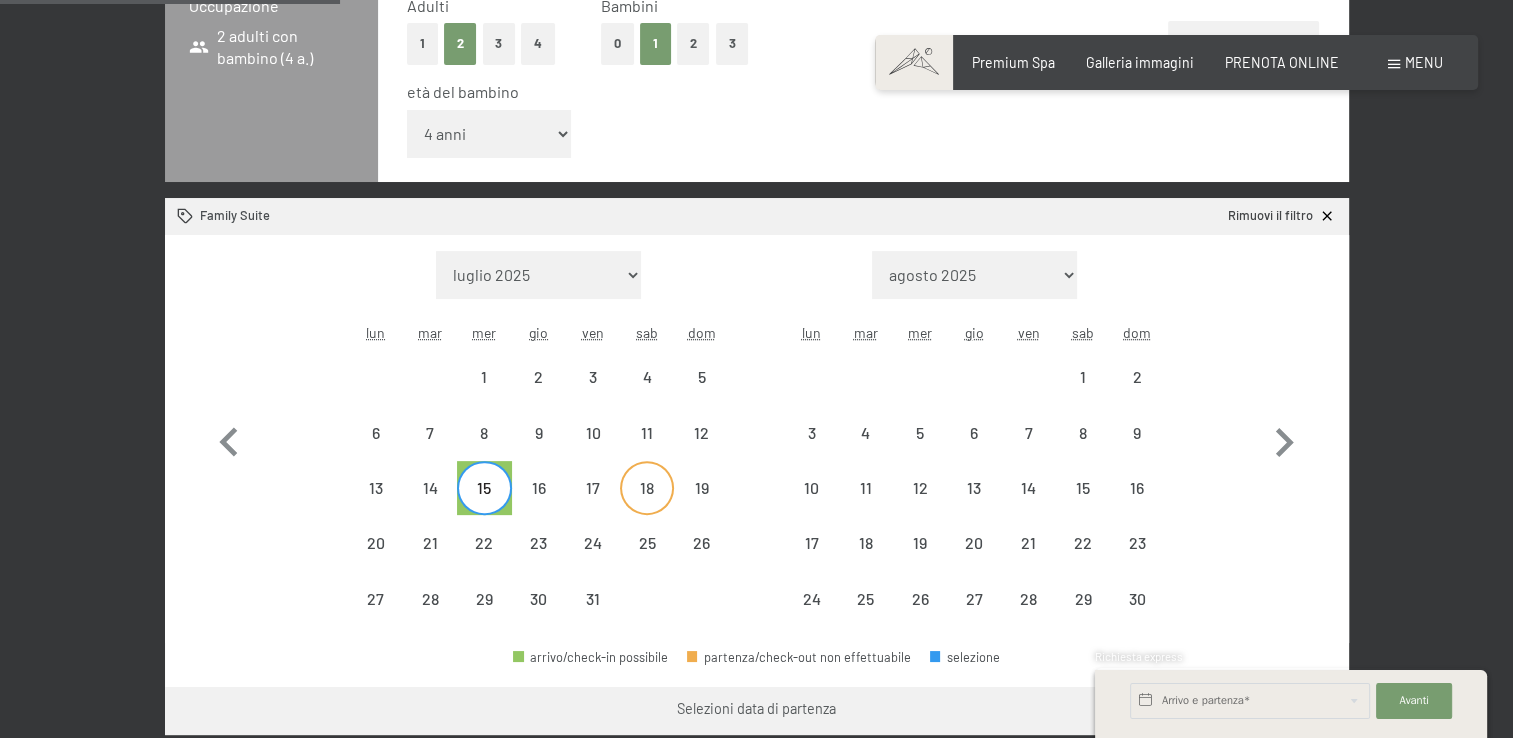 click on "18" at bounding box center (647, 505) 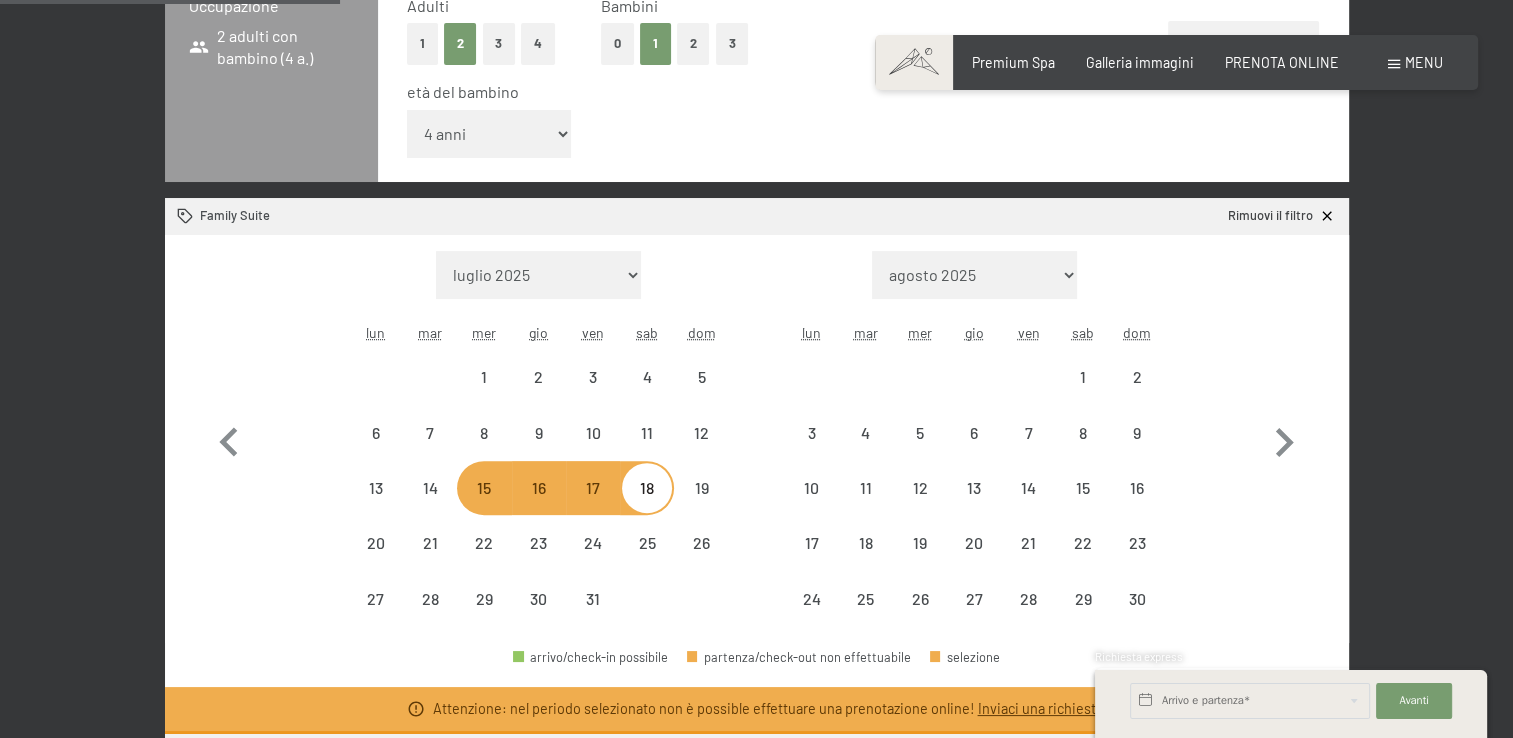 click on "agosto 2025 settembre 2025 ottobre 2025 novembre 2025 dicembre 2025 gennaio 2026 febbraio 2026 marzo 2026 aprile 2026 [PERSON_NAME] 2026 giugno 2026 luglio 2026 agosto 2026 settembre 2026 ottobre 2026 novembre 2026 dicembre 2026 gennaio 2027 febbraio 2027 marzo 2027 aprile 2027 [PERSON_NAME] 2027 giugno 2027 luglio 2027 agosto 2027" at bounding box center (974, 275) 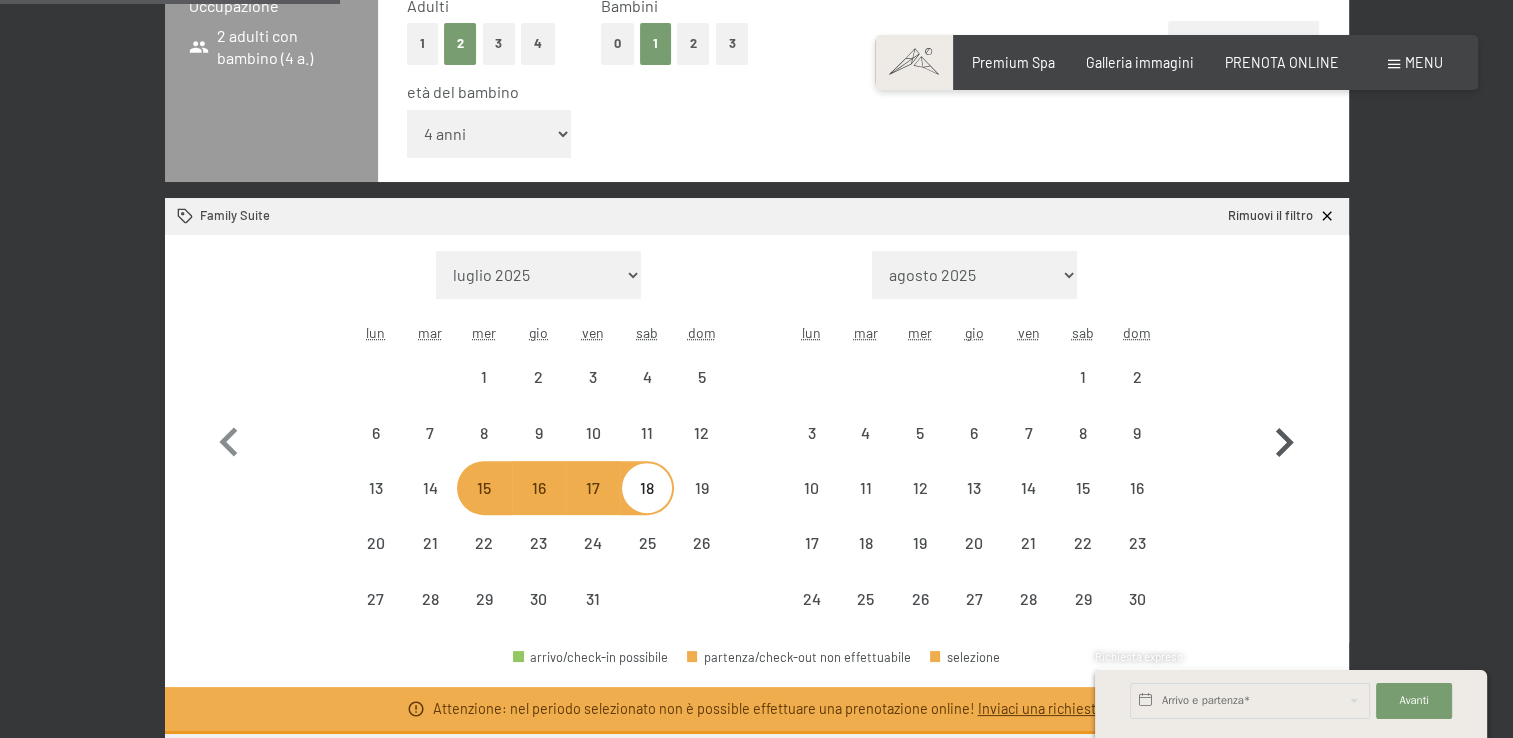click 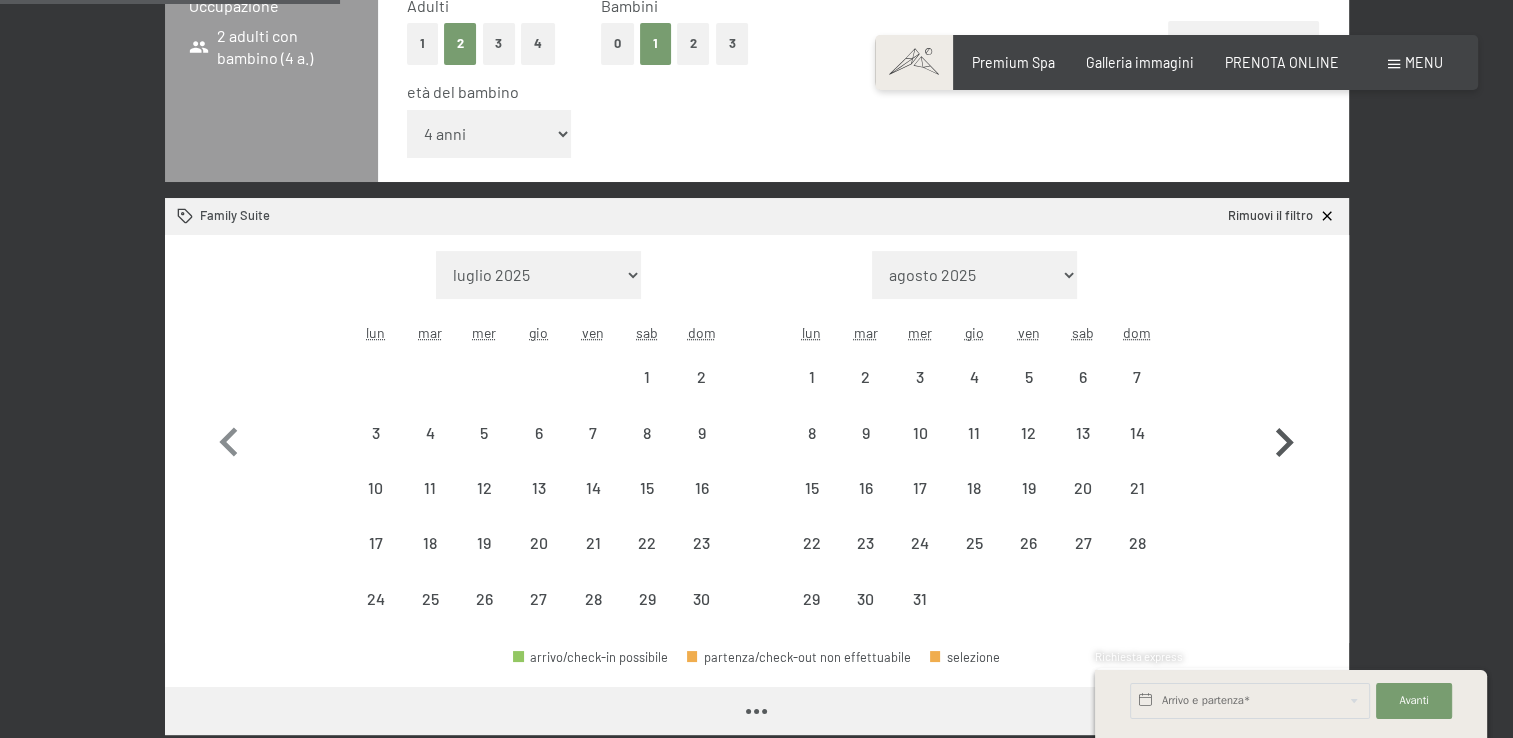 click 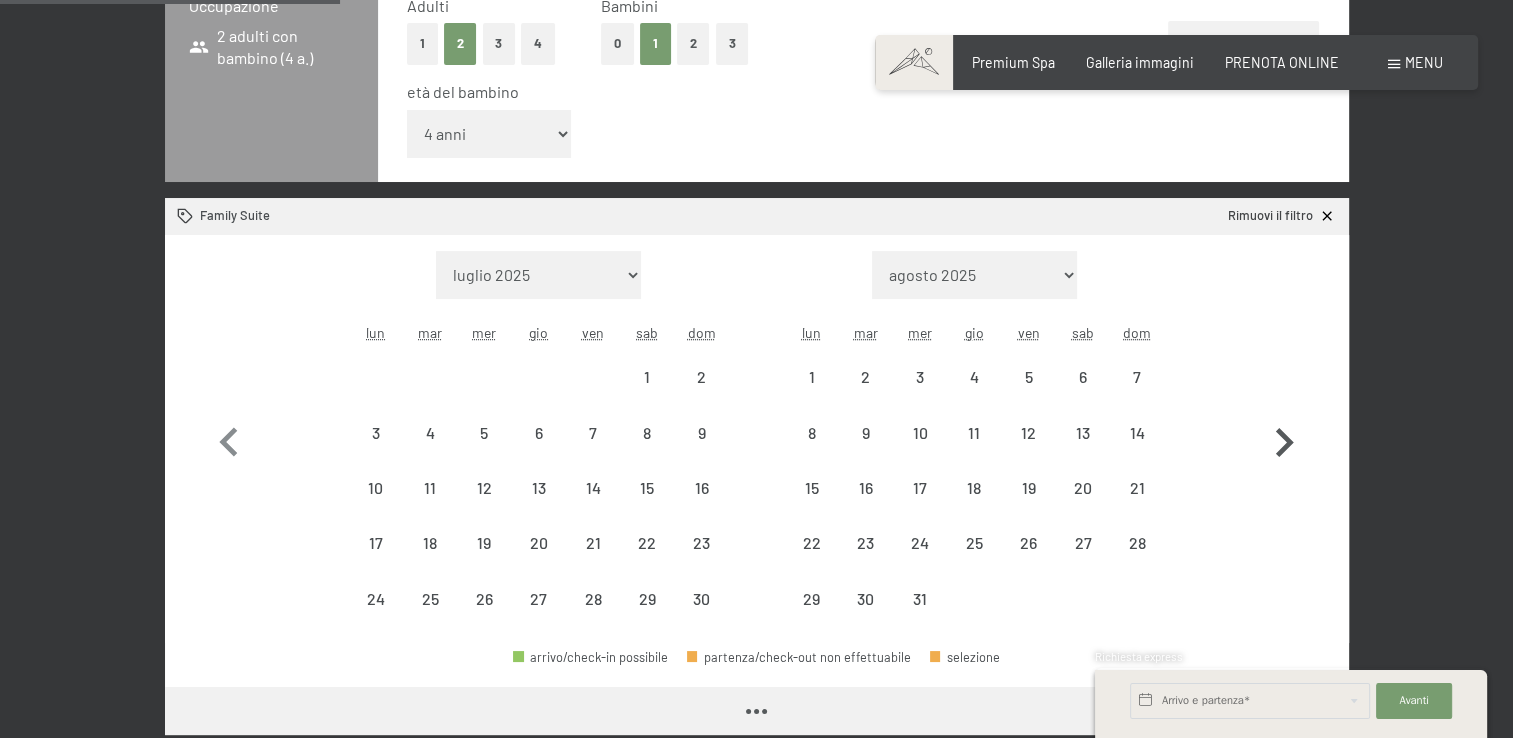 select on "[DATE]" 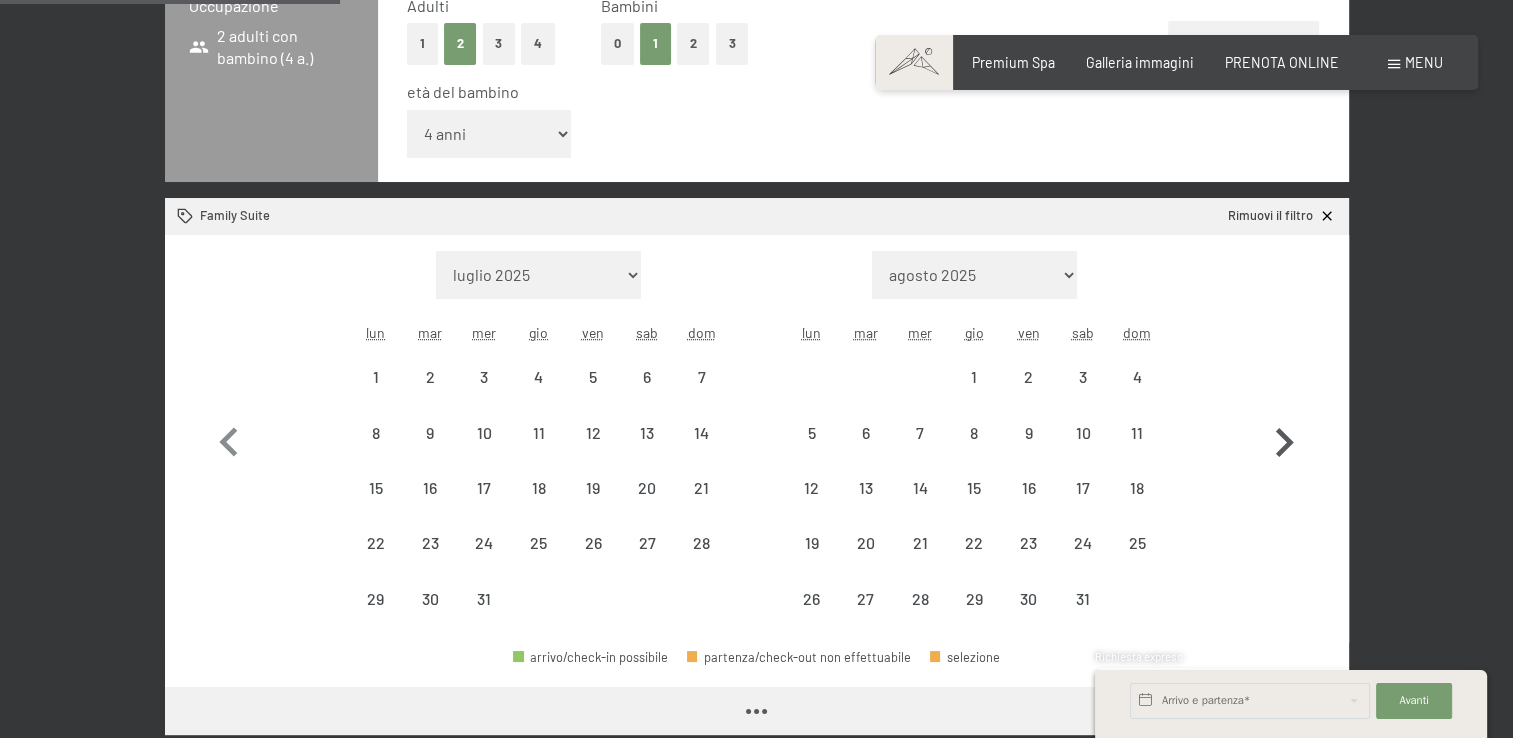 click 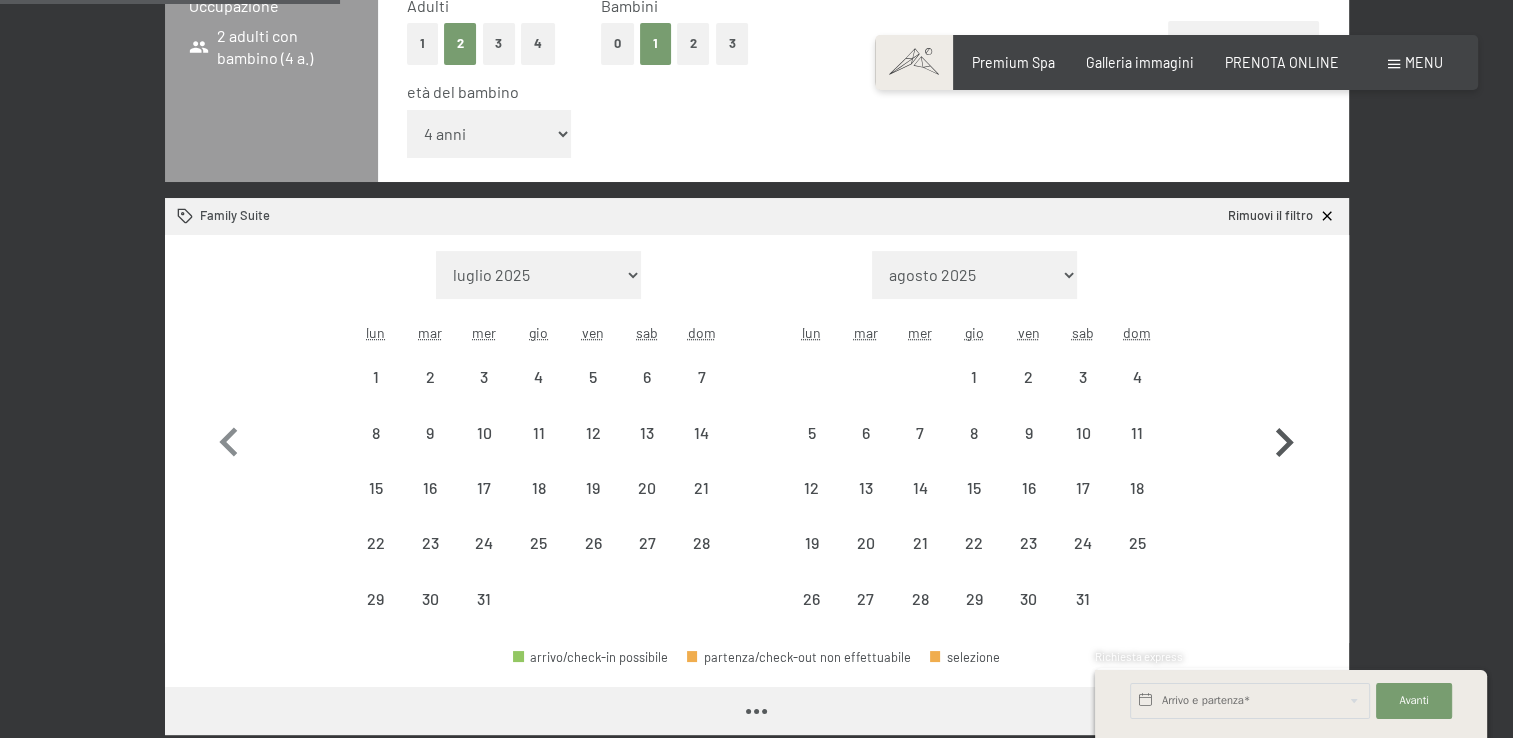 select on "[DATE]" 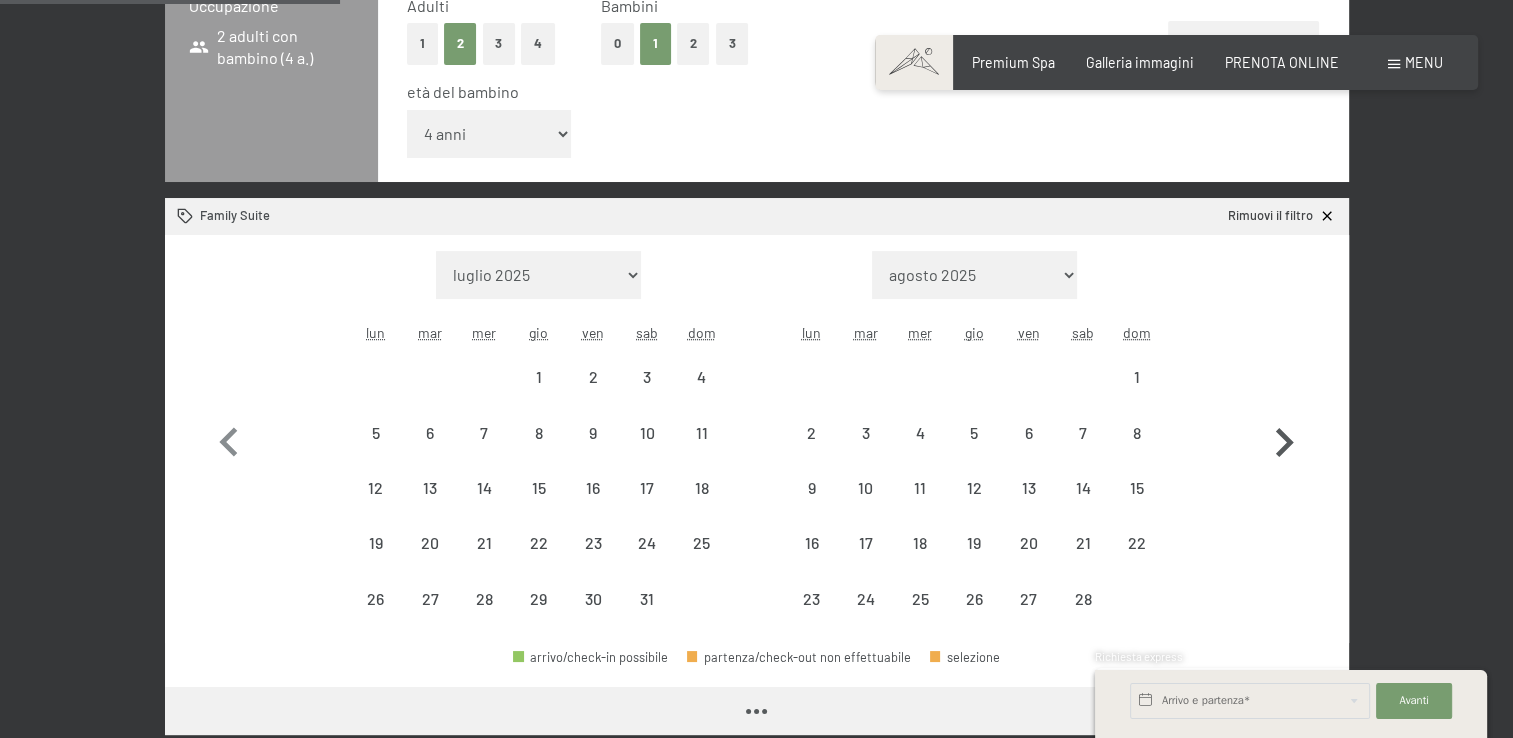 click 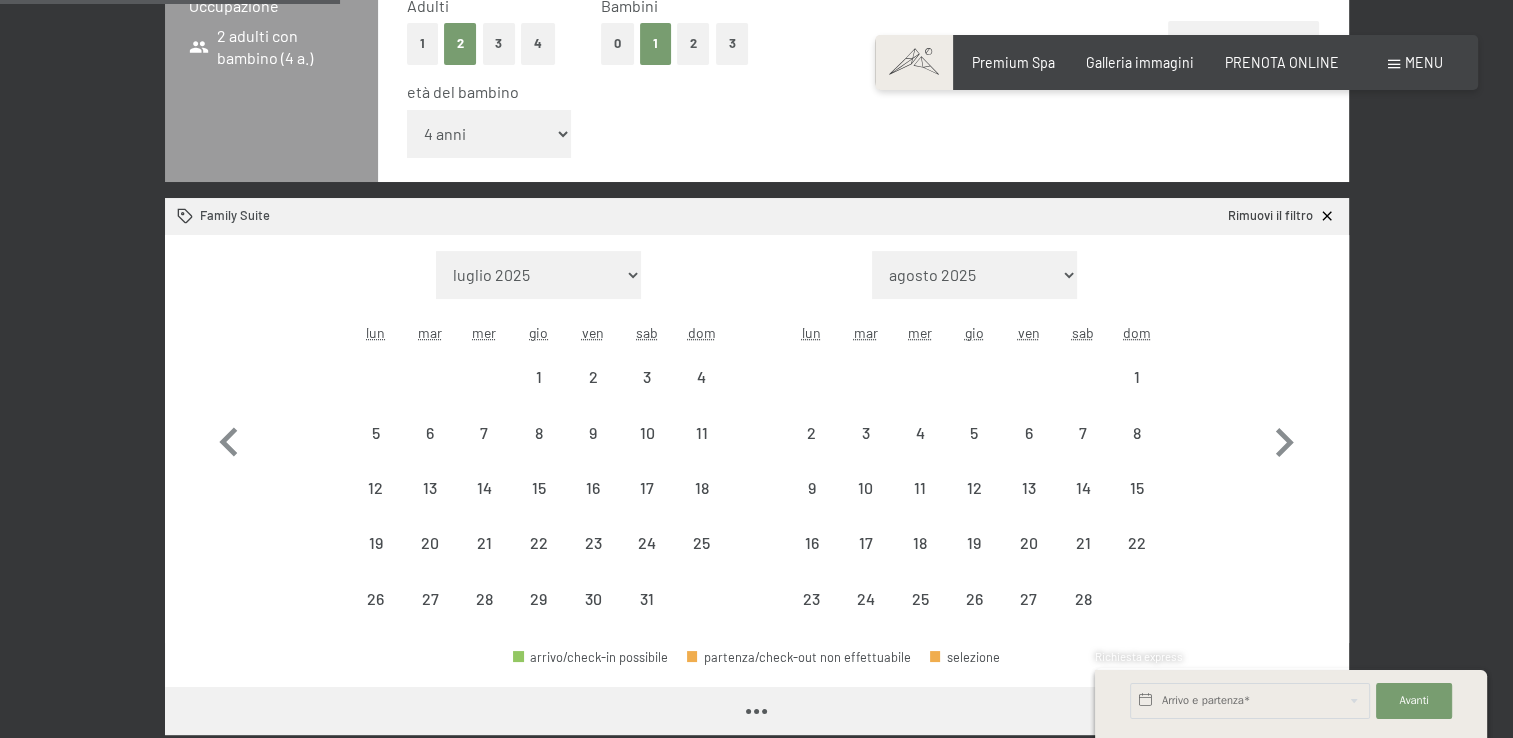 select on "[DATE]" 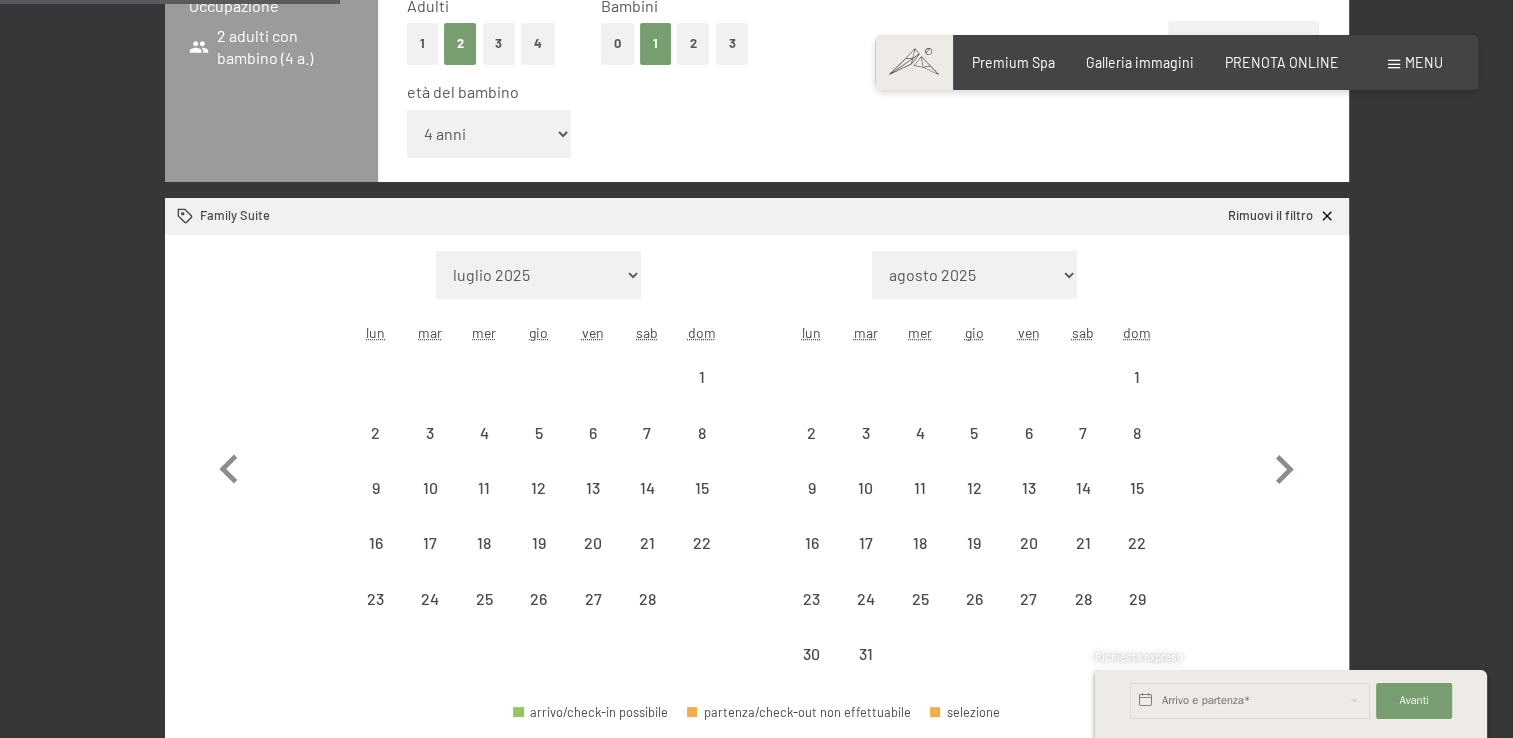 select on "[DATE]" 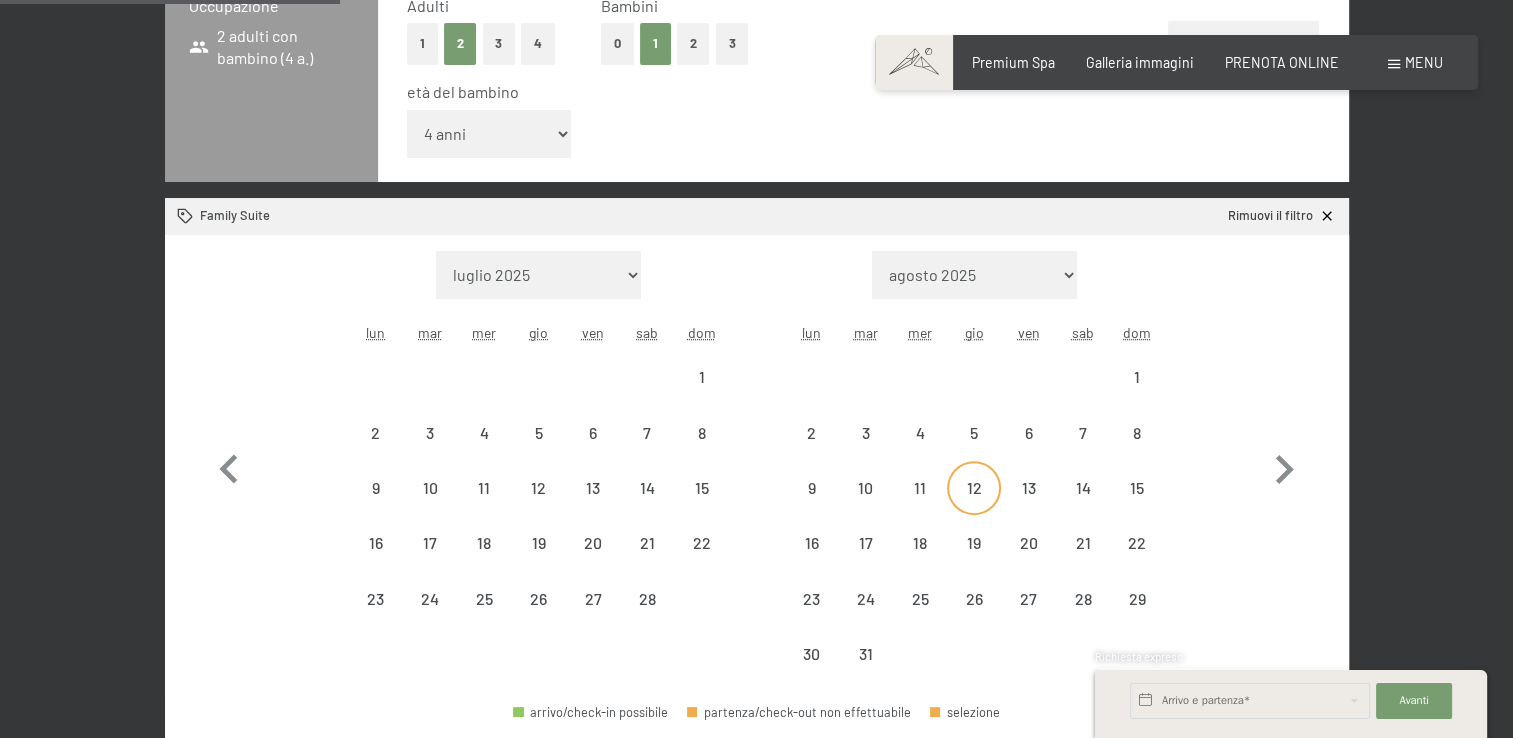 select on "[DATE]" 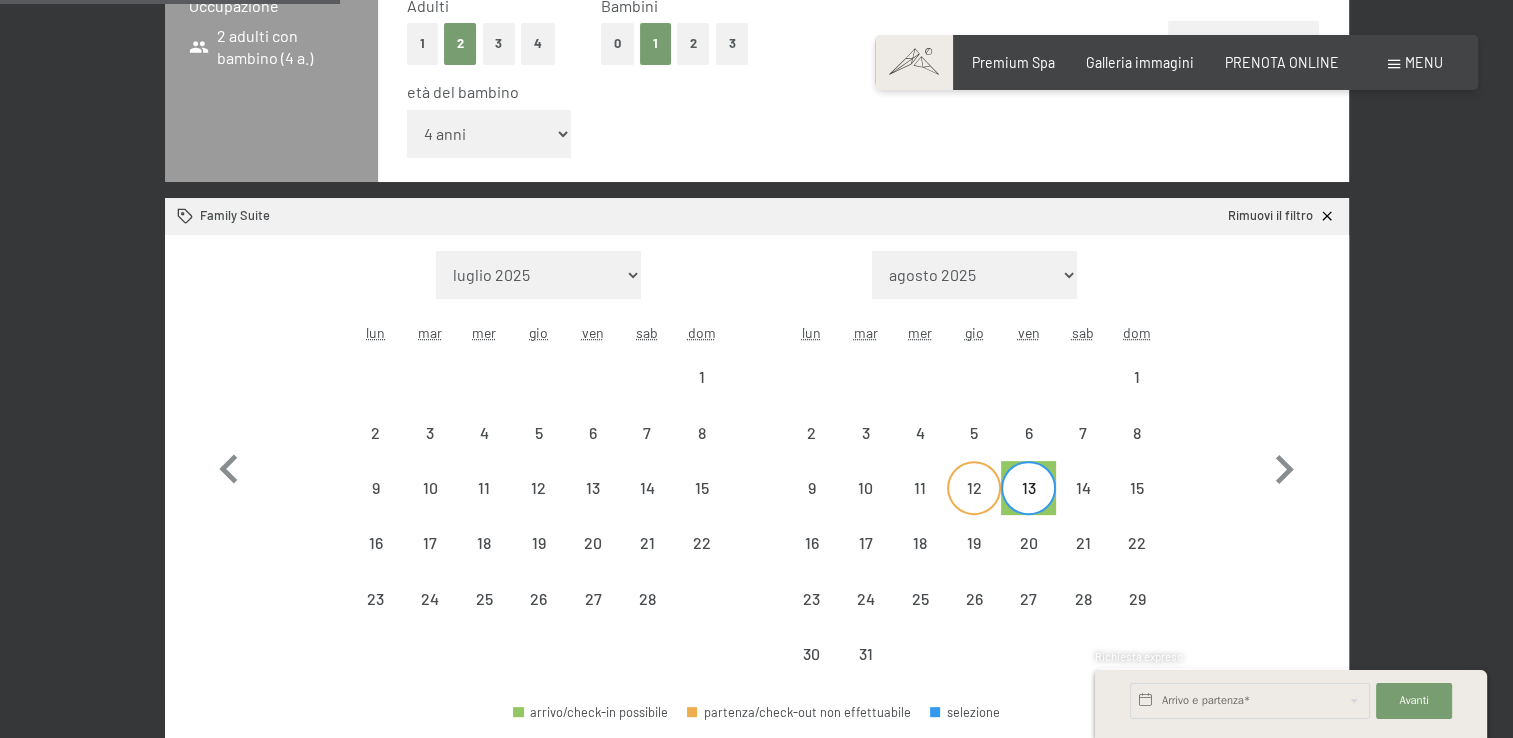 click on "12" at bounding box center [974, 505] 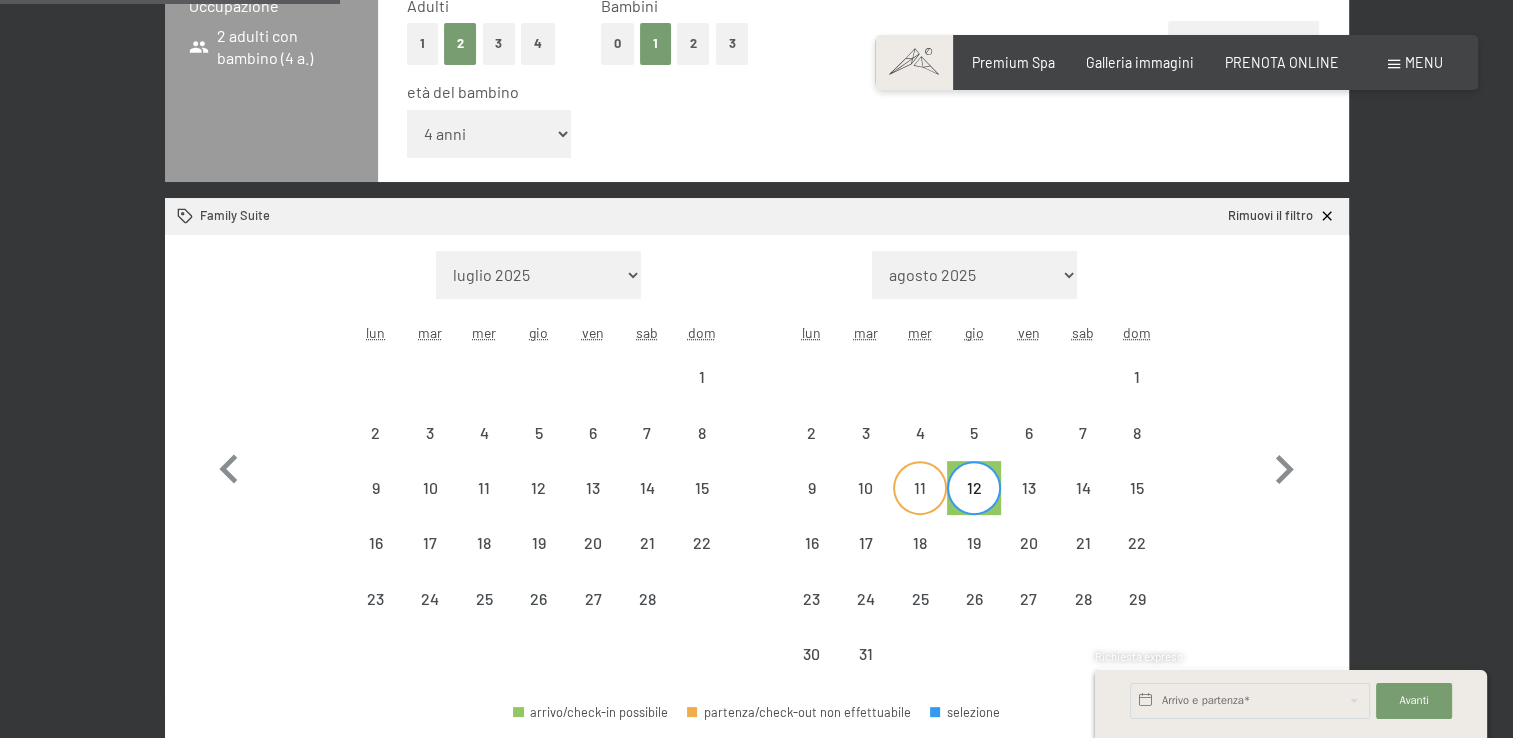 click on "11" at bounding box center [920, 505] 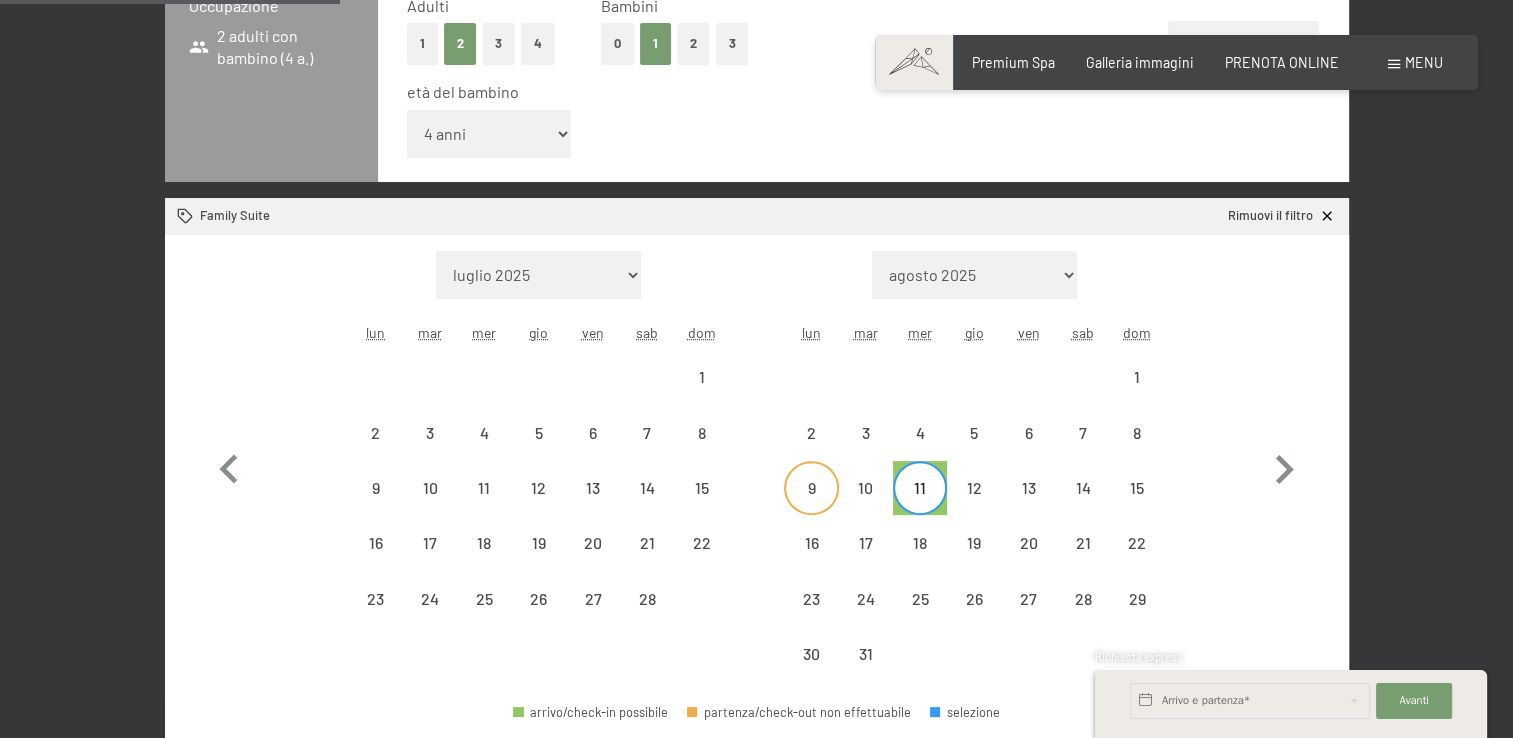 click on "9" at bounding box center [811, 505] 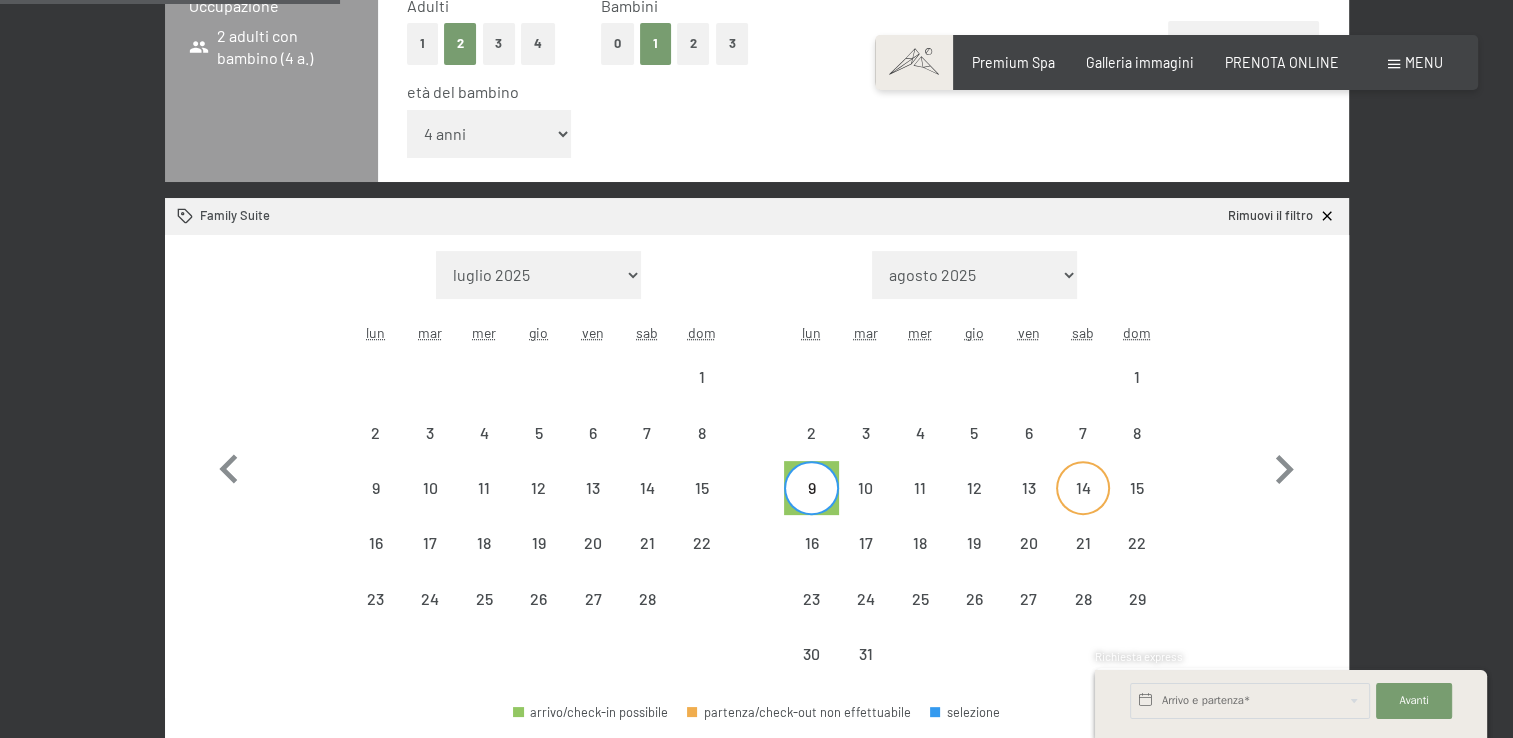 click on "14" at bounding box center [1083, 505] 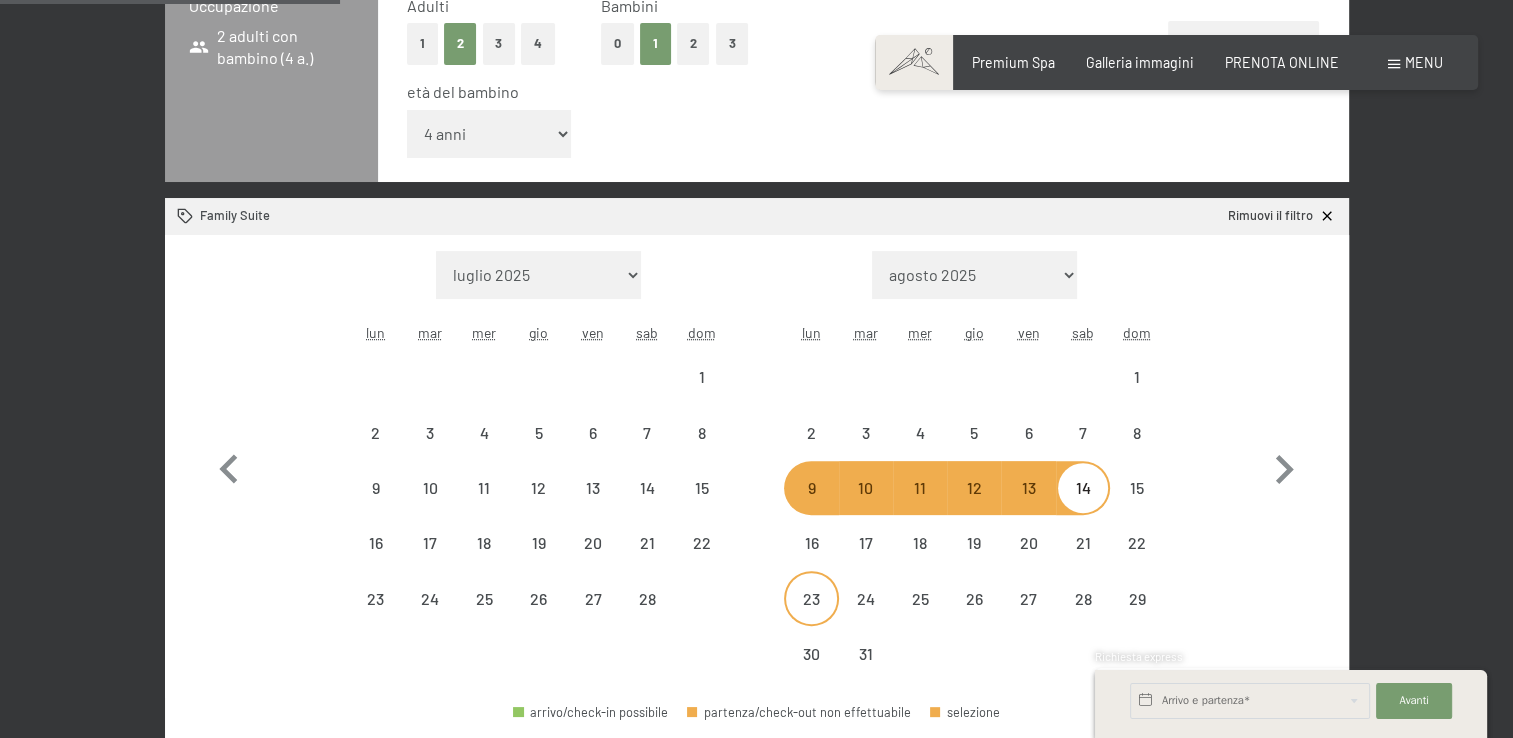 click on "23" at bounding box center (811, 616) 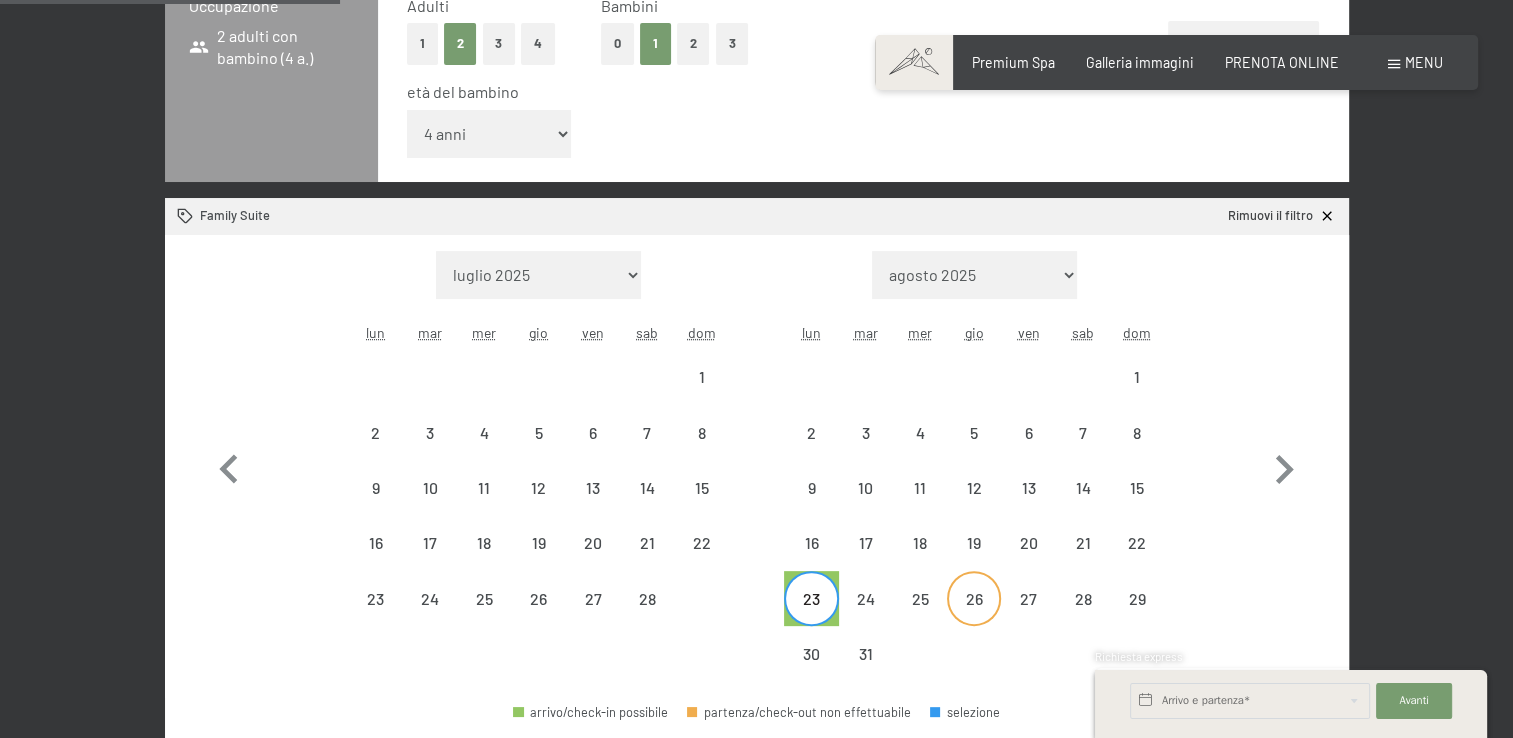 click on "26" at bounding box center [974, 616] 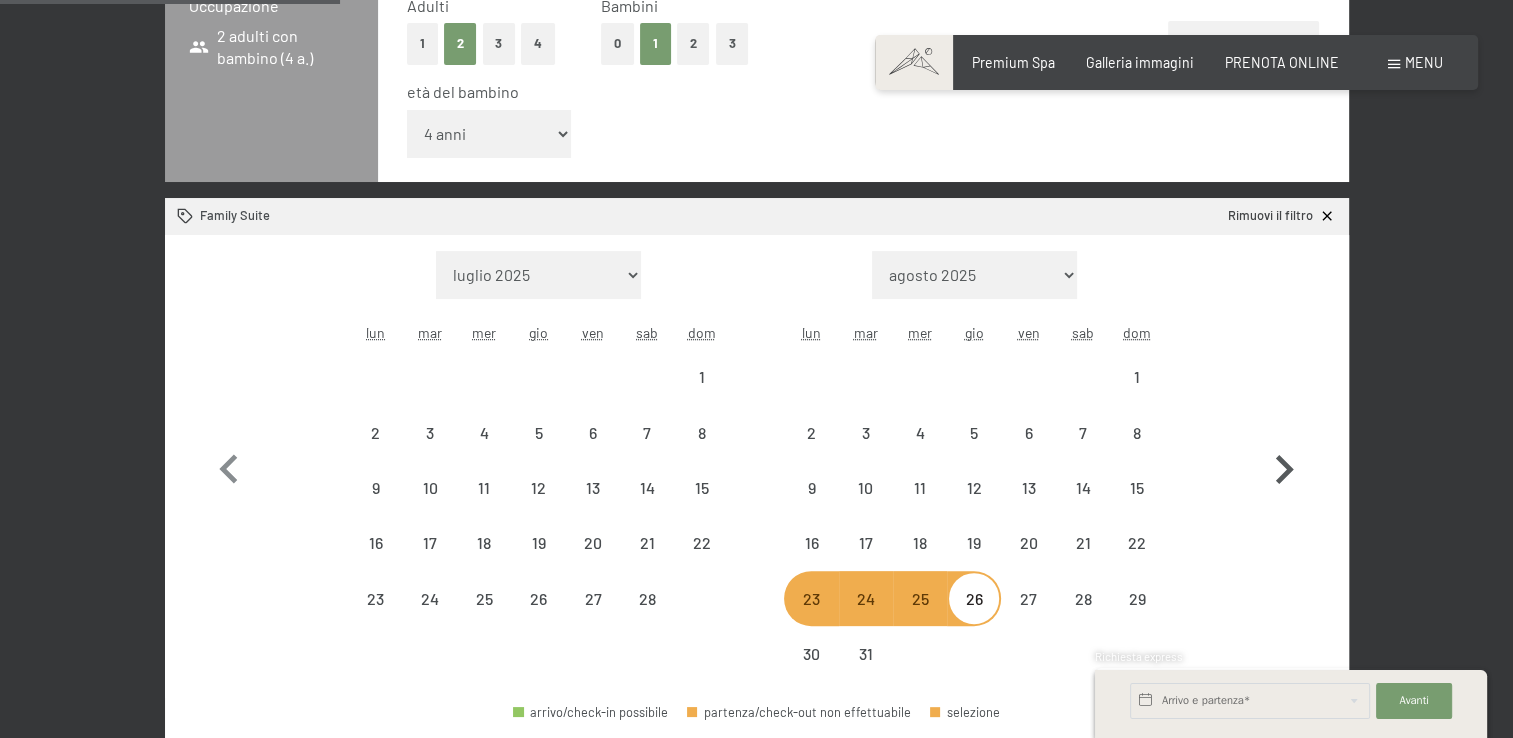 click 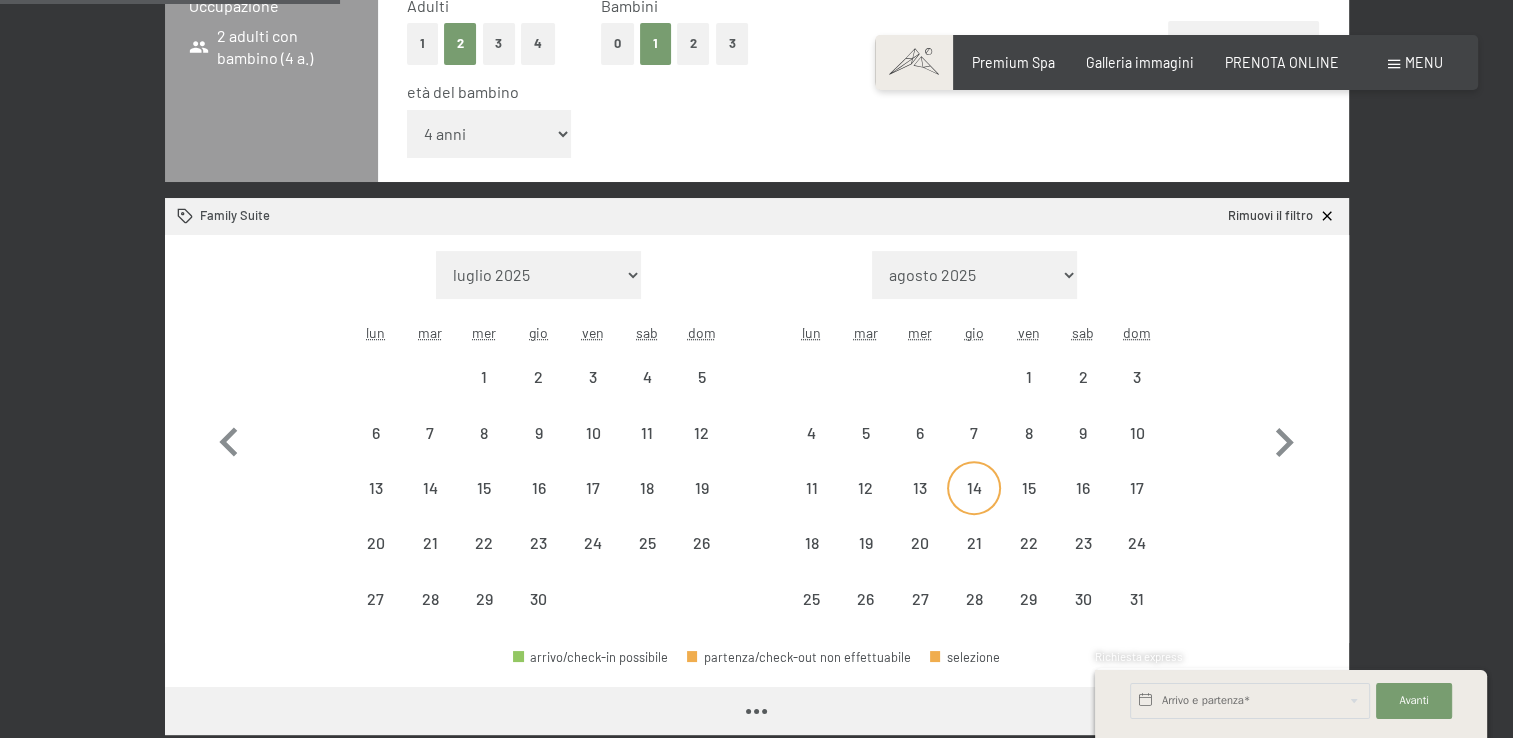 select on "[DATE]" 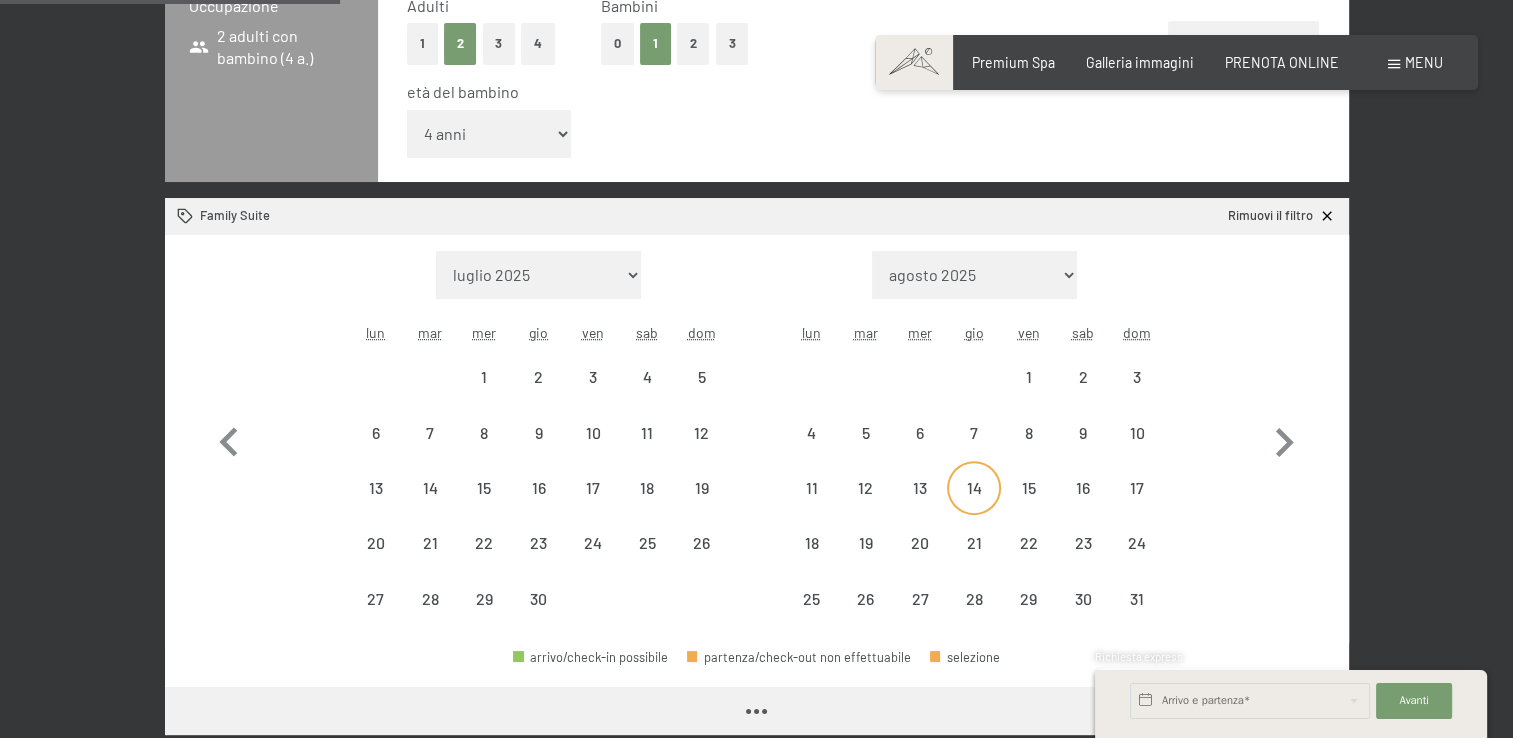select on "[DATE]" 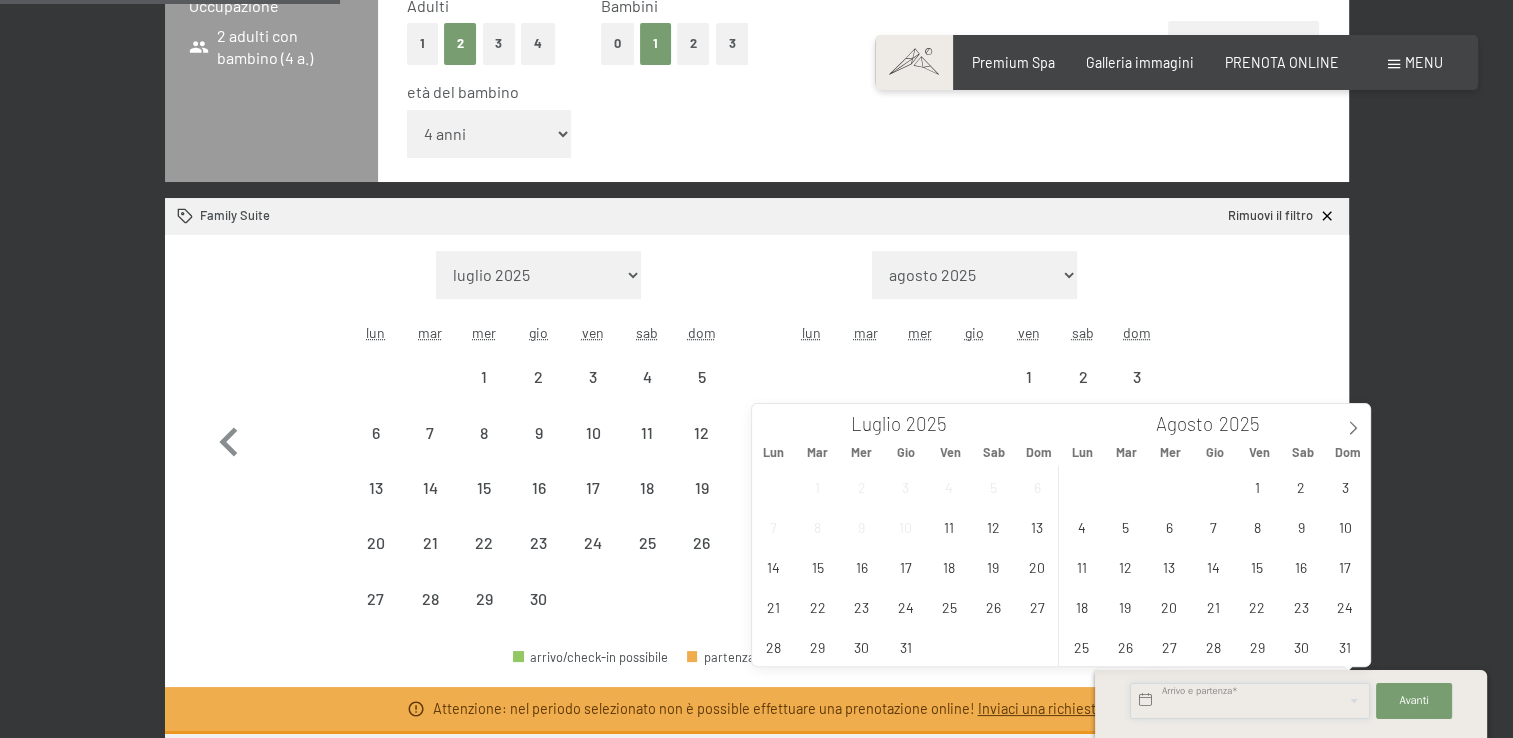 click at bounding box center [1250, 701] 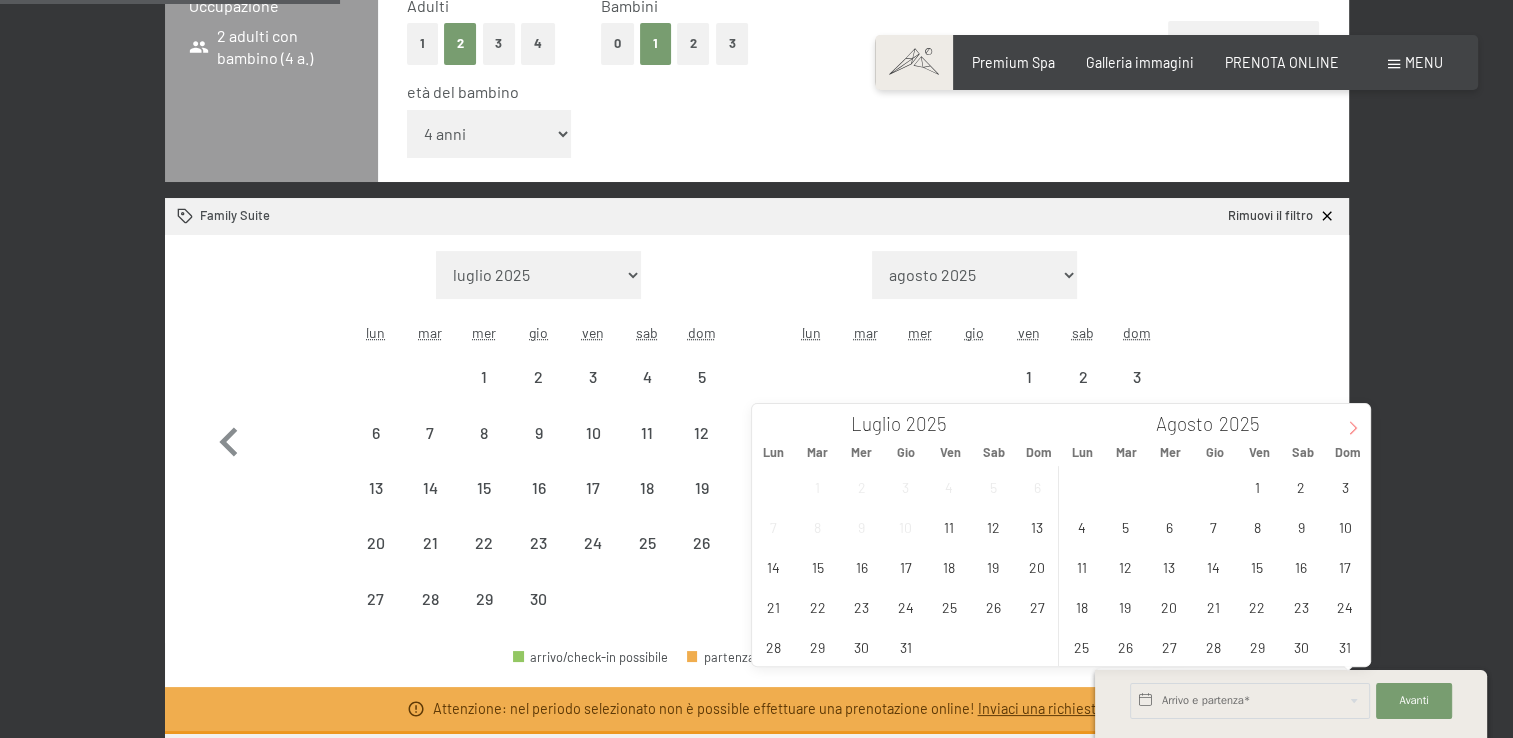 click at bounding box center [1353, 421] 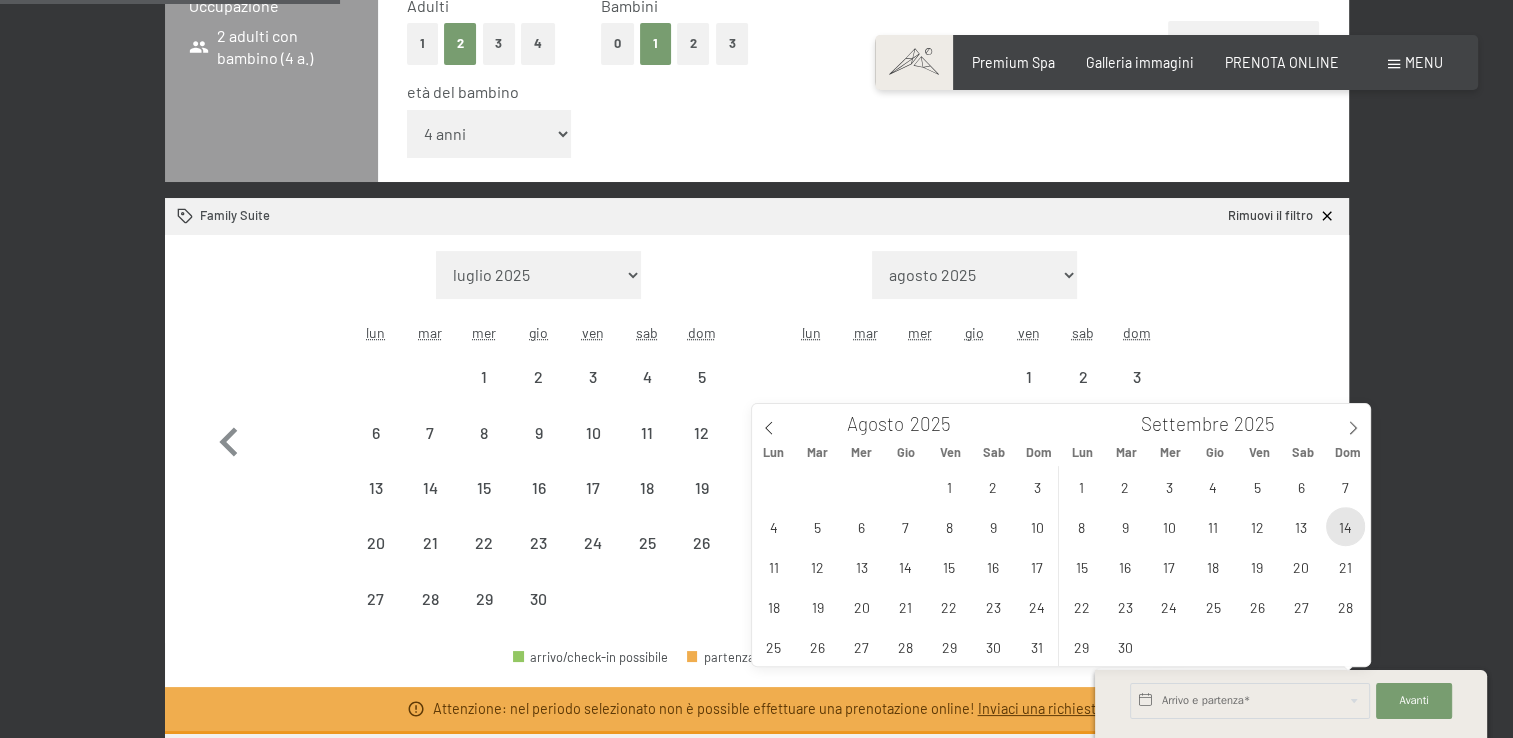 click on "14" at bounding box center [1345, 526] 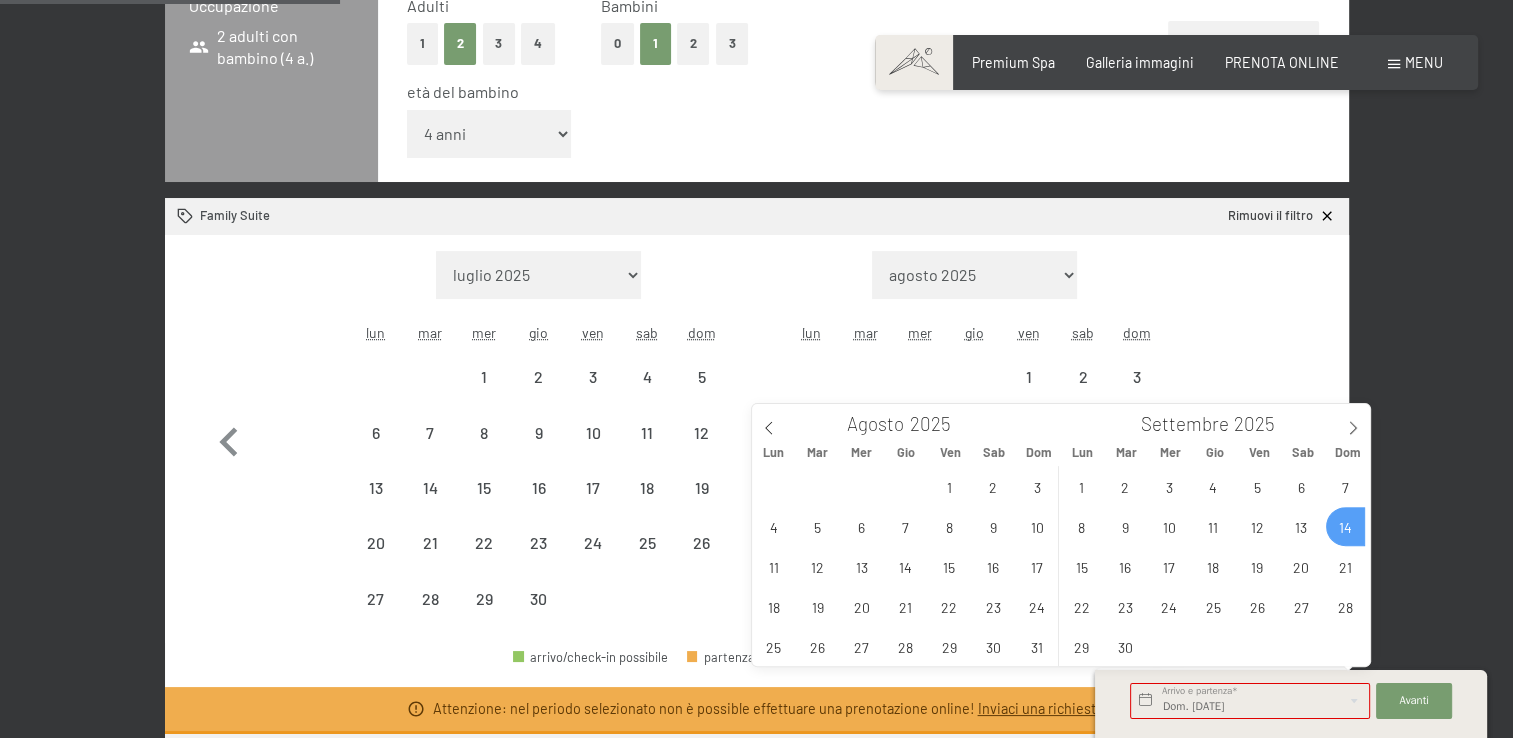 type 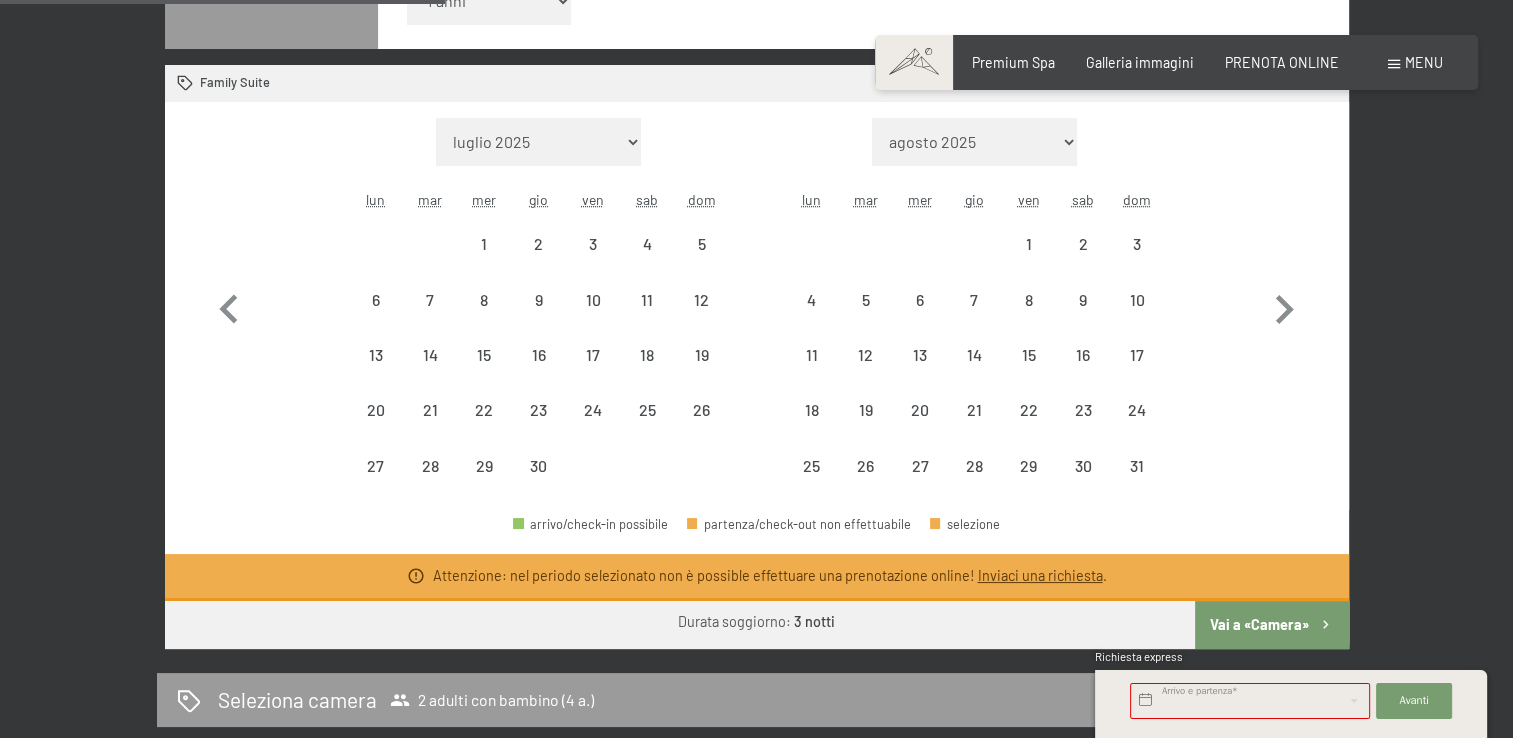 scroll, scrollTop: 649, scrollLeft: 0, axis: vertical 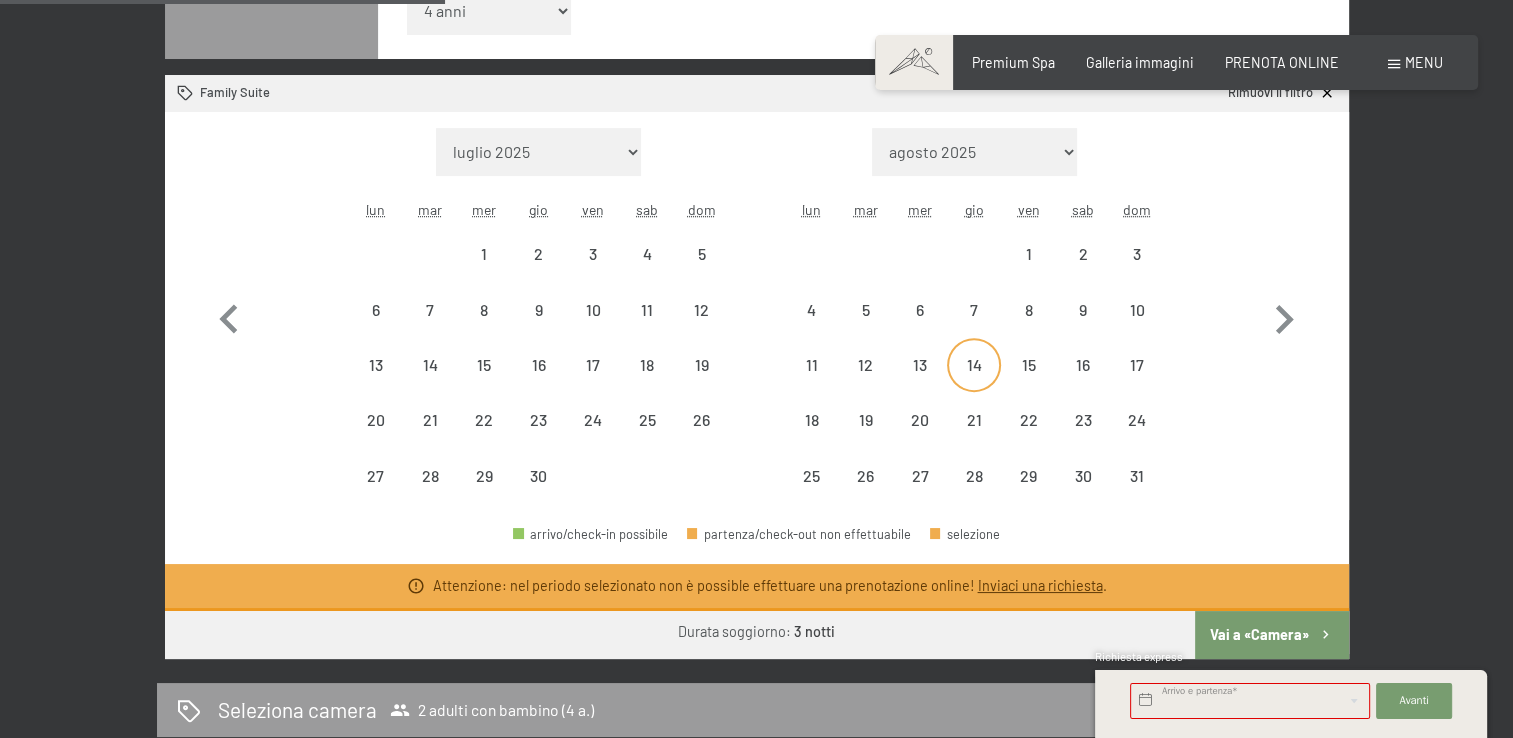 click on "14" at bounding box center [974, 382] 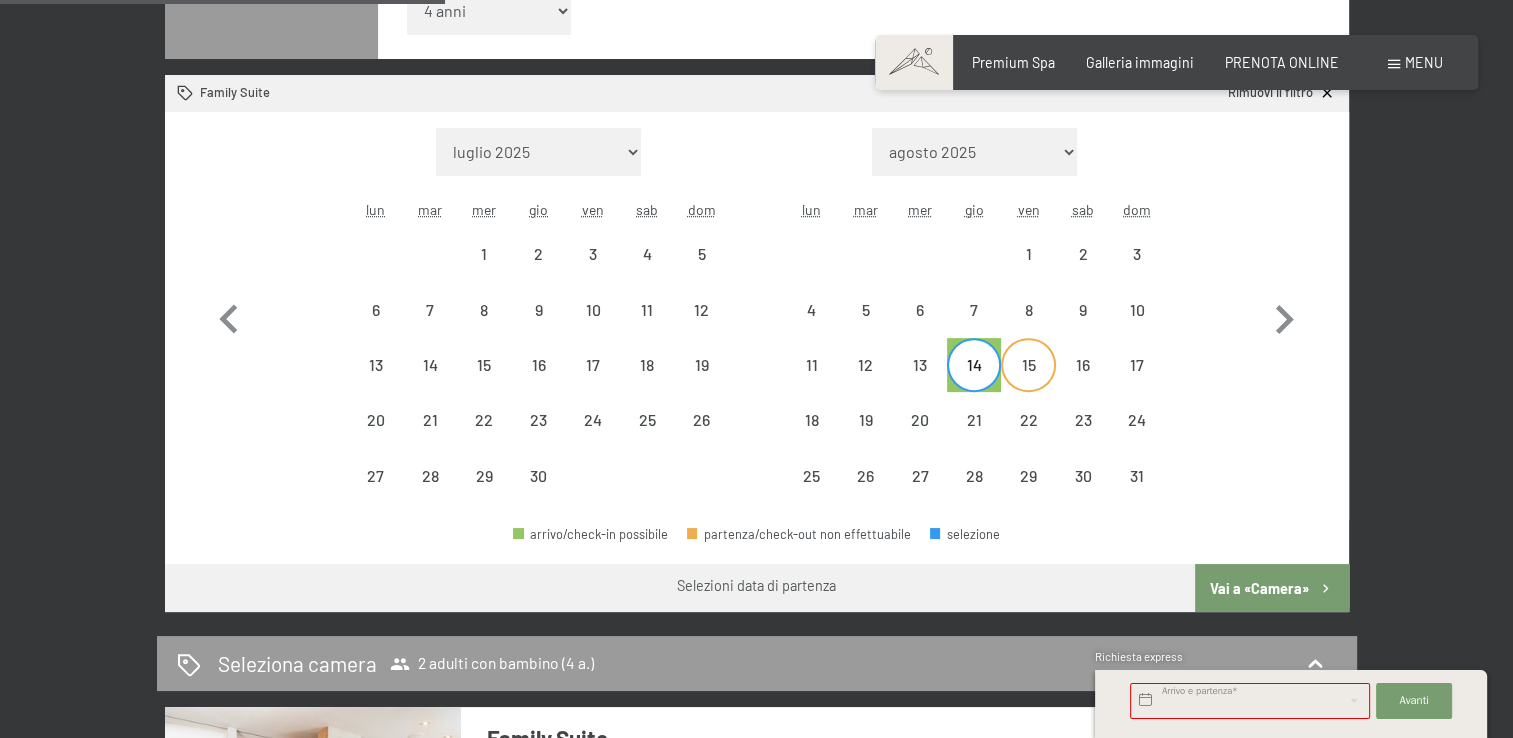 click on "15" at bounding box center [1028, 382] 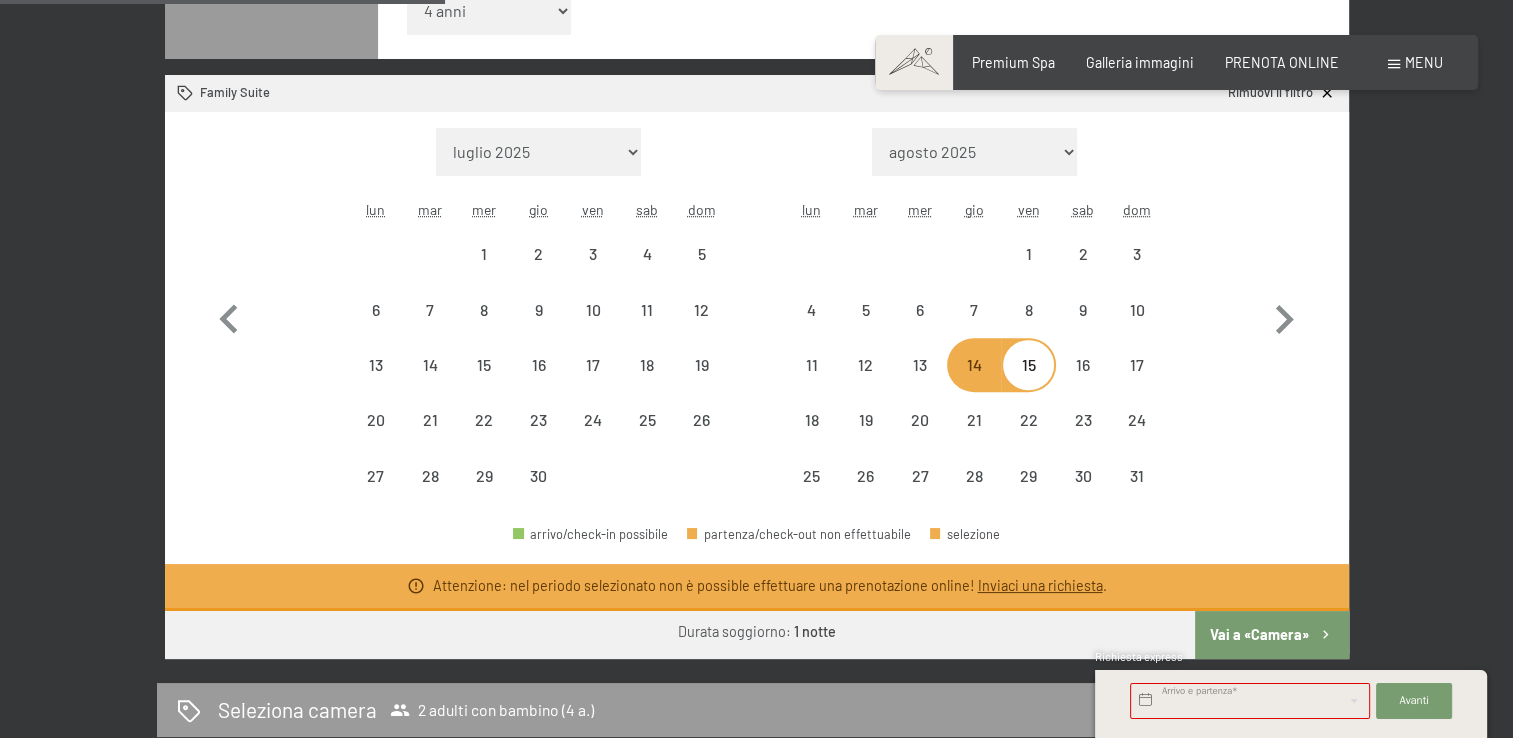 click on "15" at bounding box center (1028, 382) 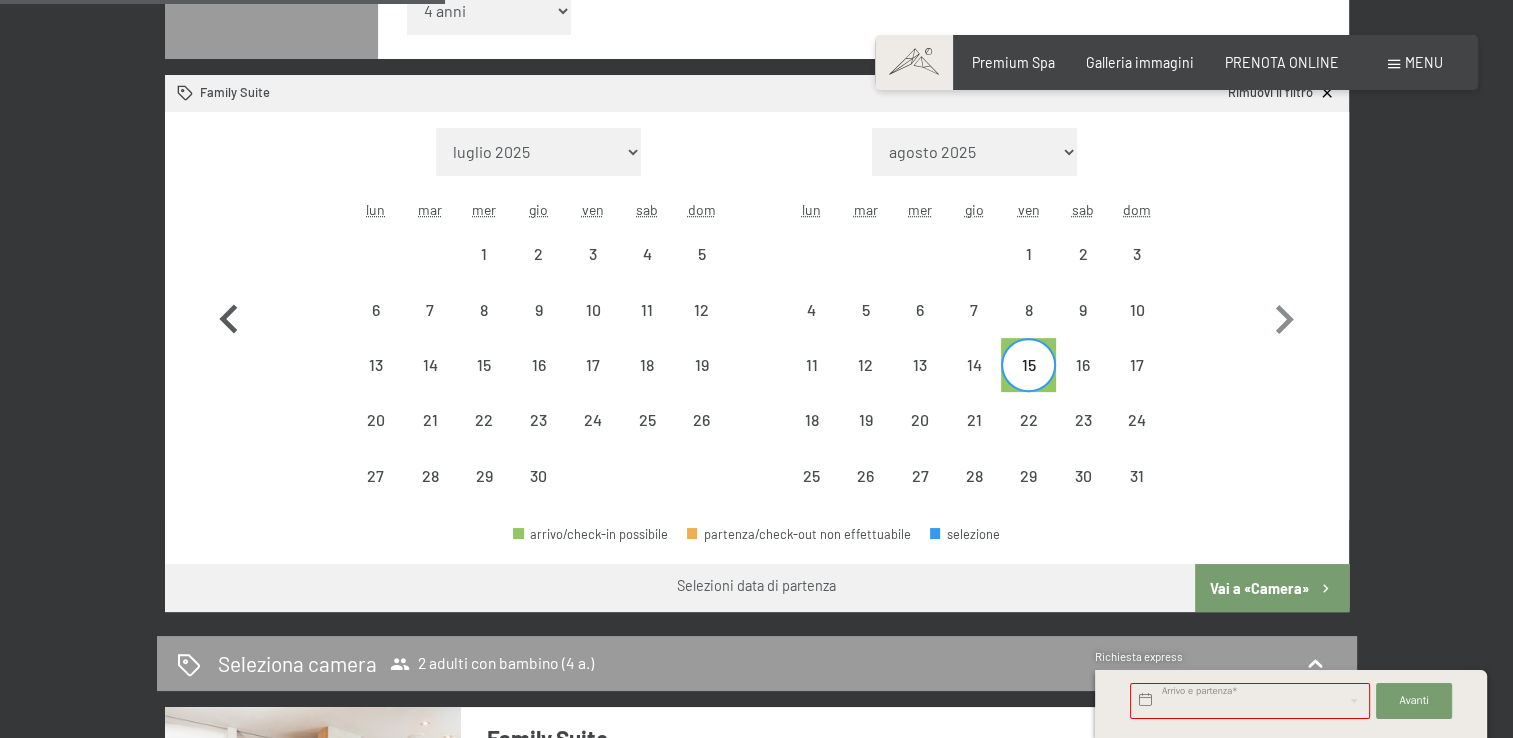 click 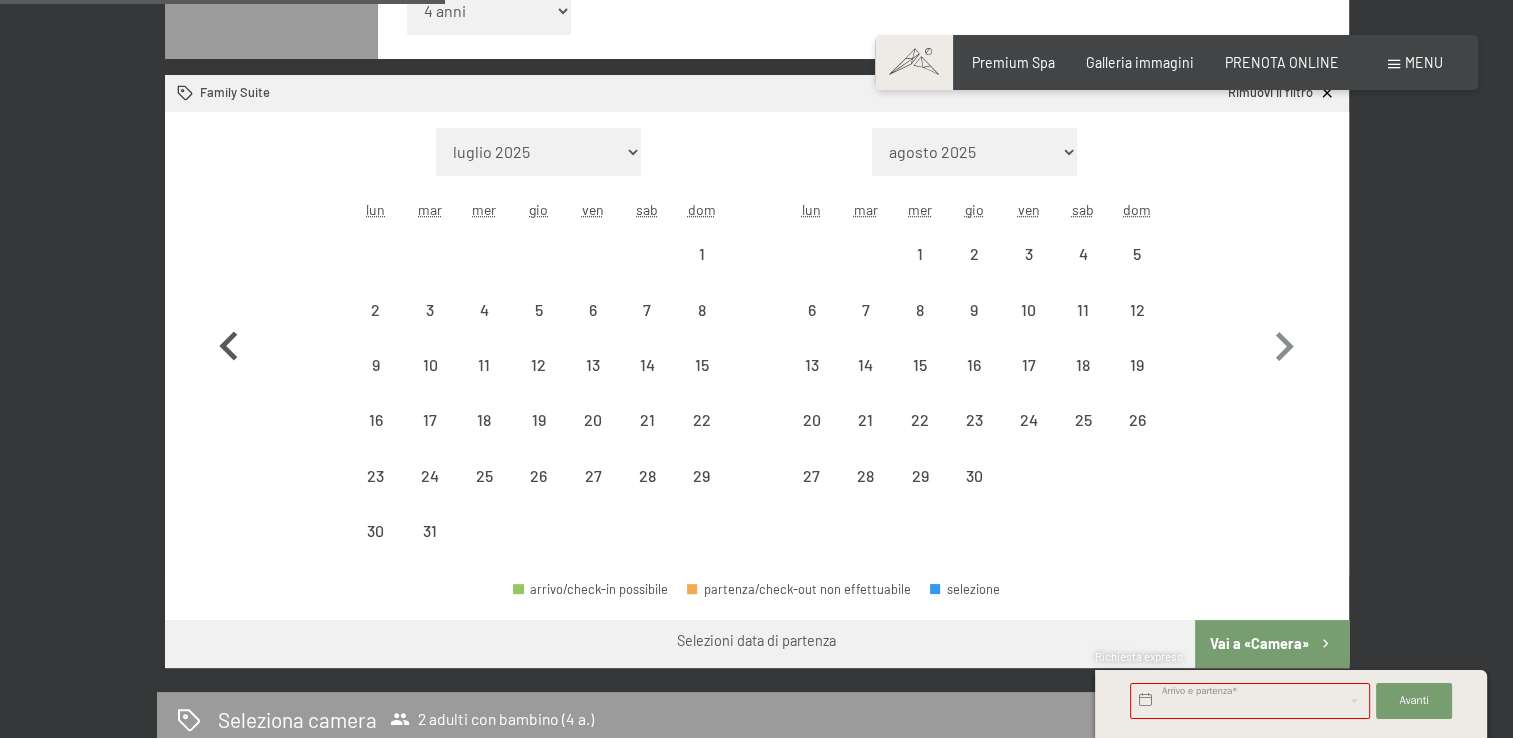click 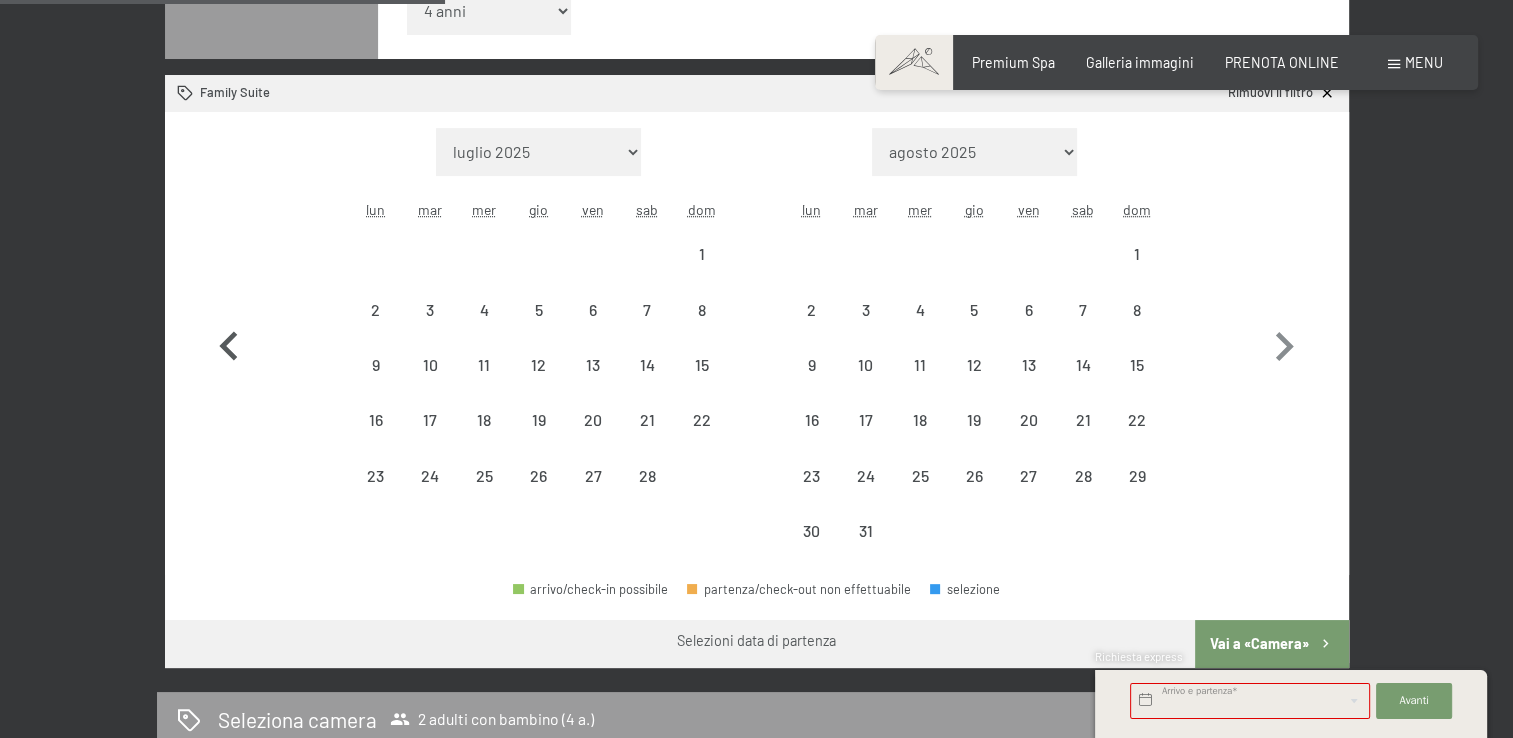 click 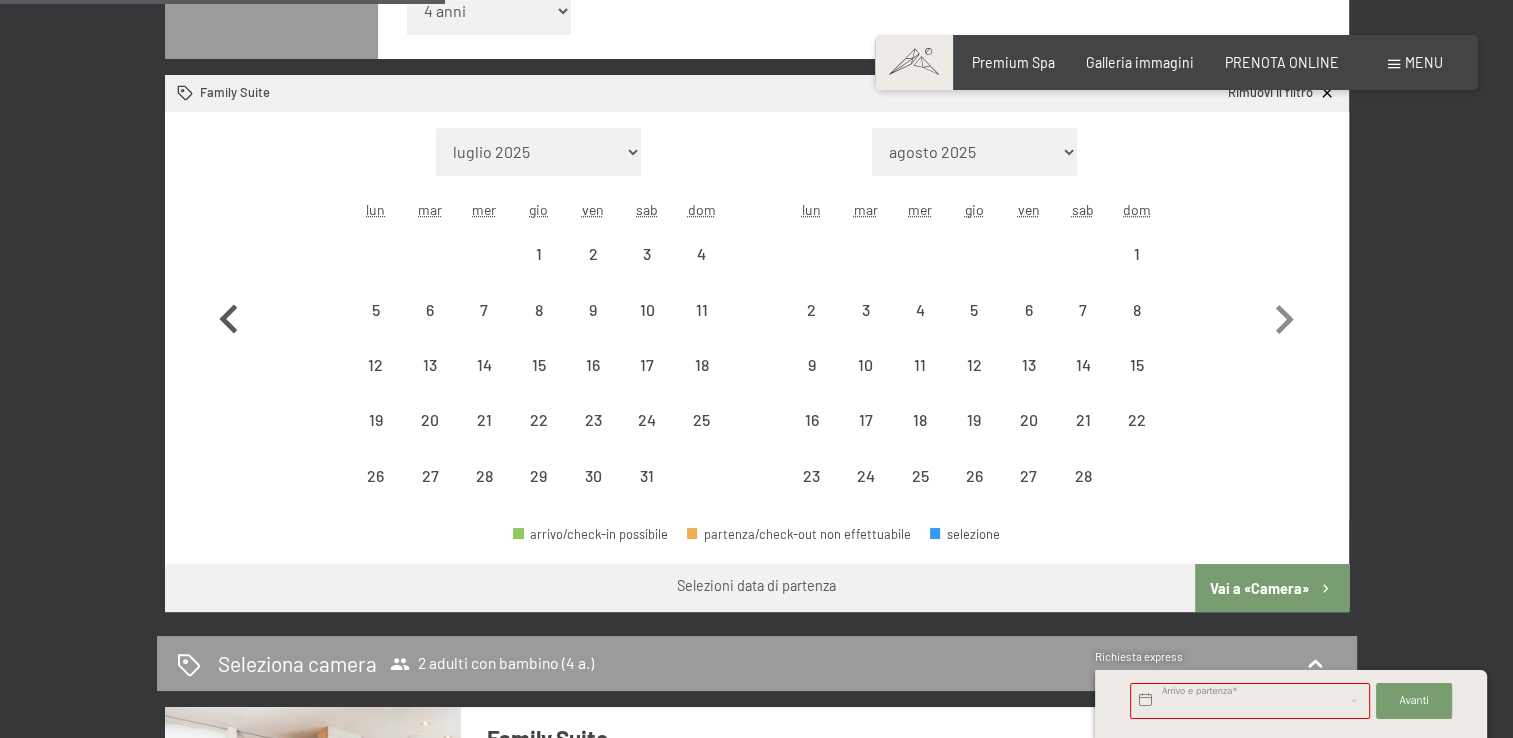 click 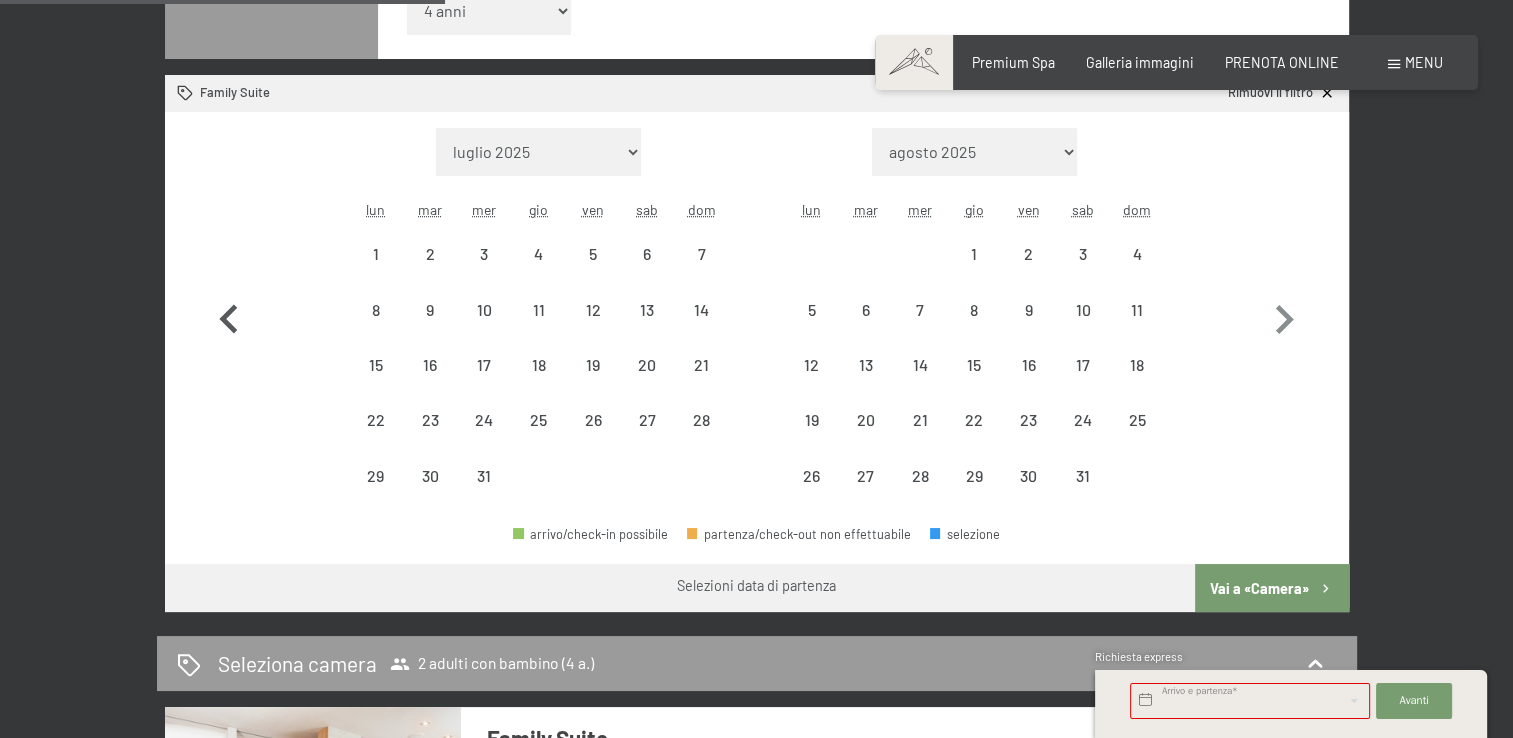 click 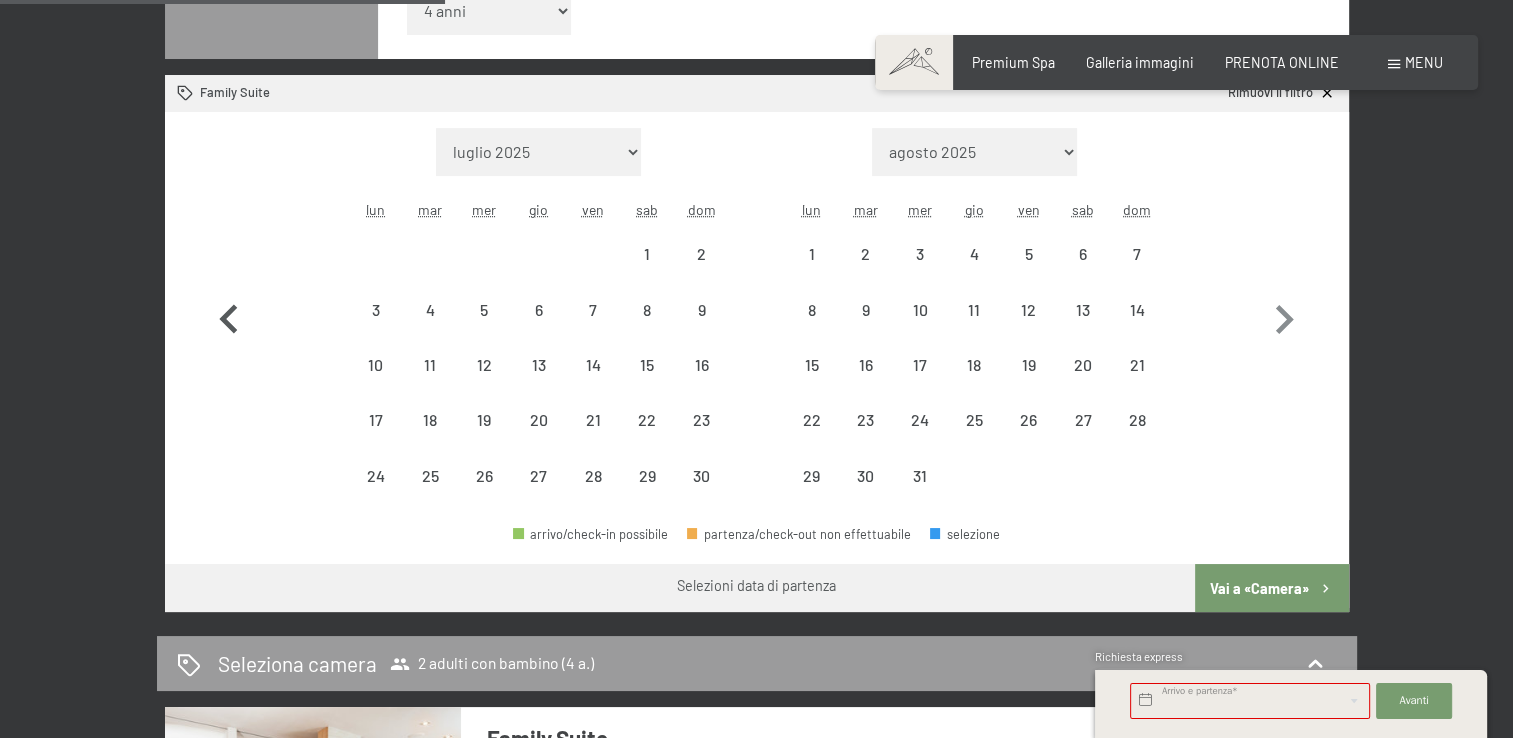 click 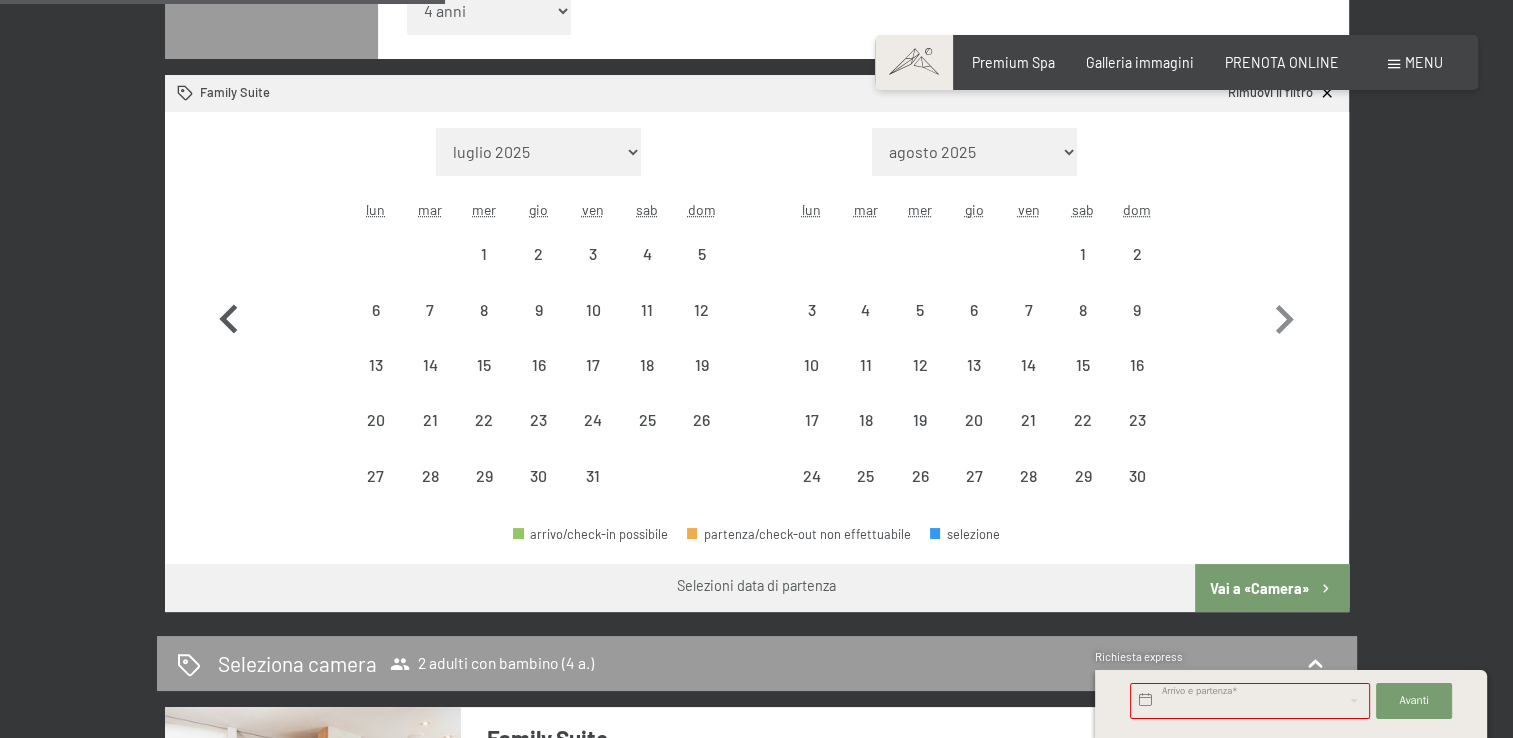 click 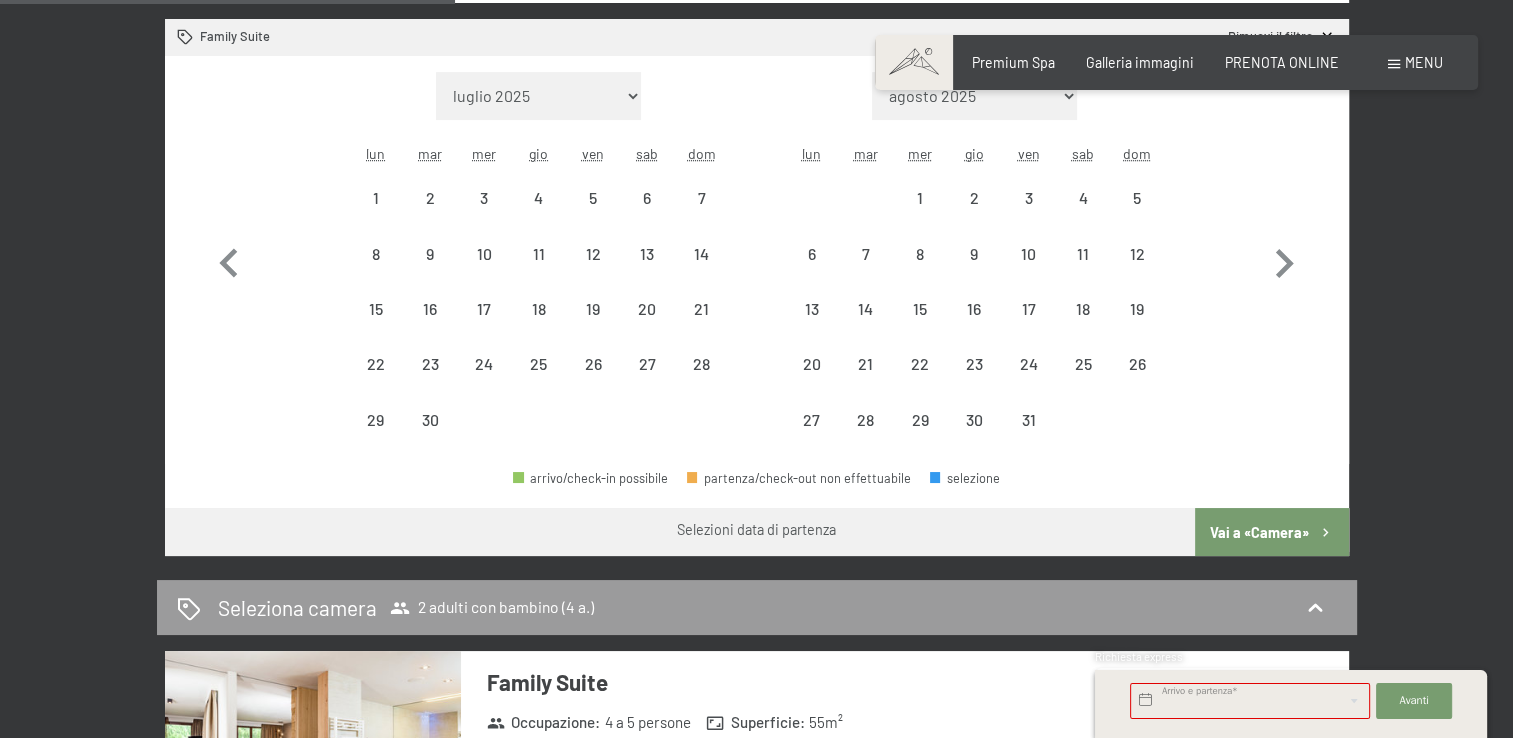 scroll, scrollTop: 630, scrollLeft: 0, axis: vertical 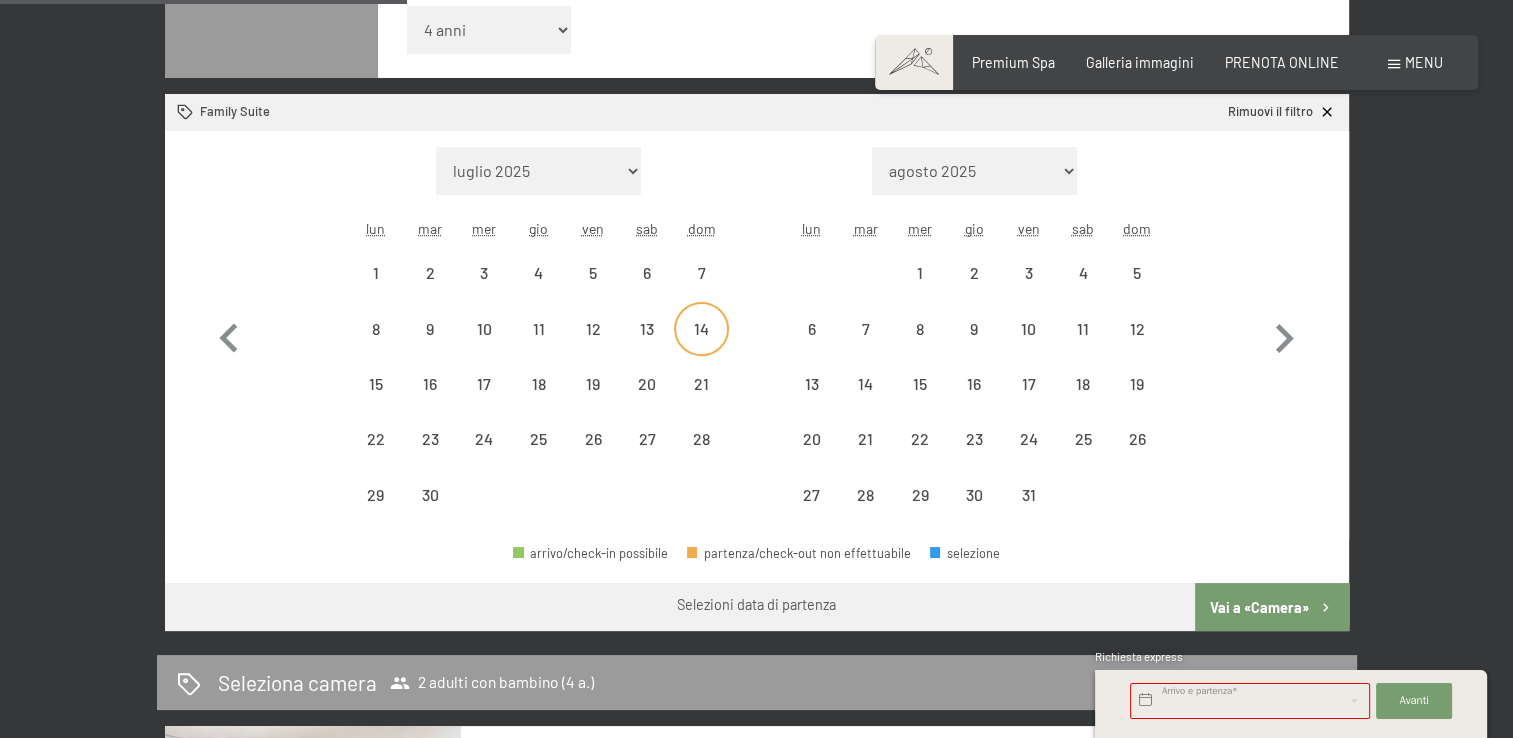 click on "14" at bounding box center [701, 346] 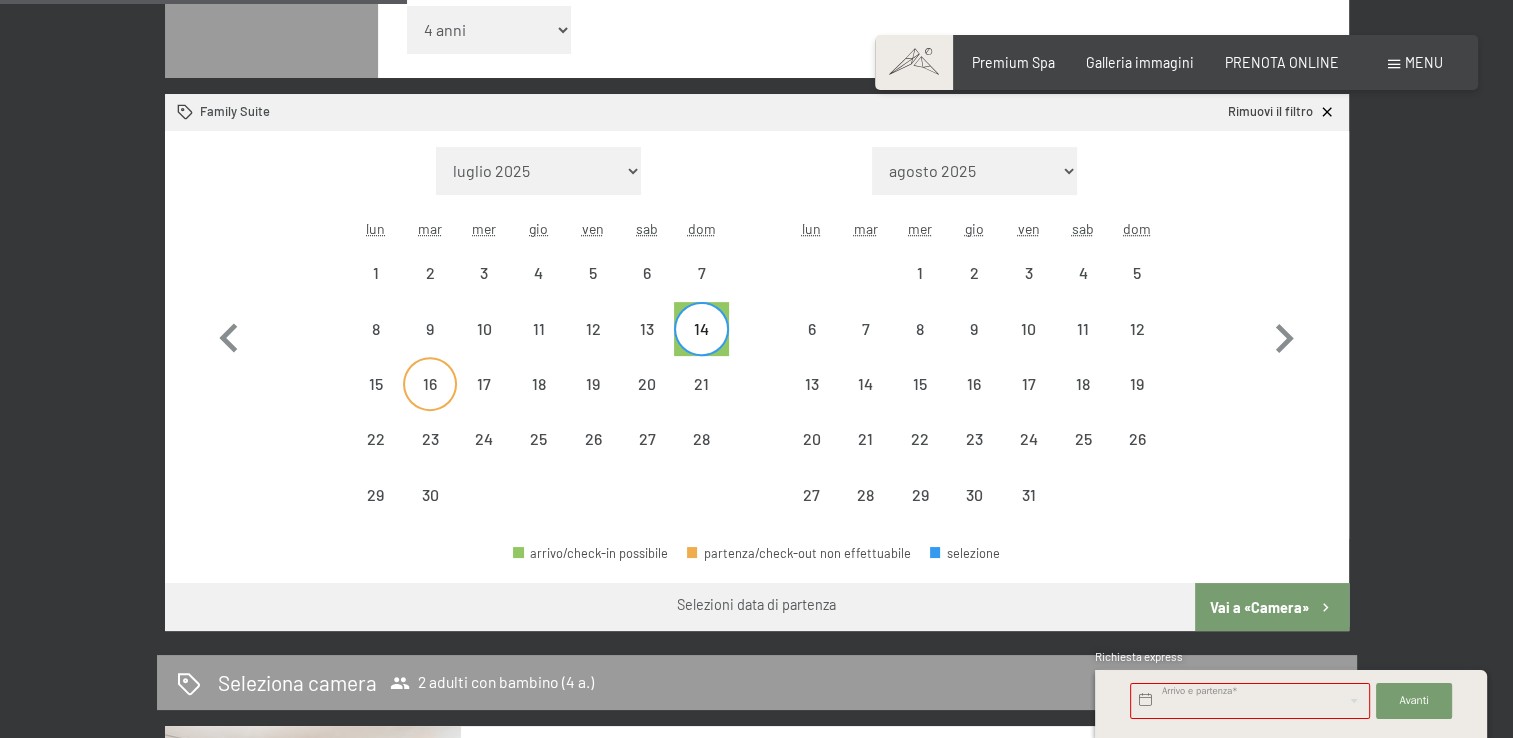 click on "16" at bounding box center (430, 401) 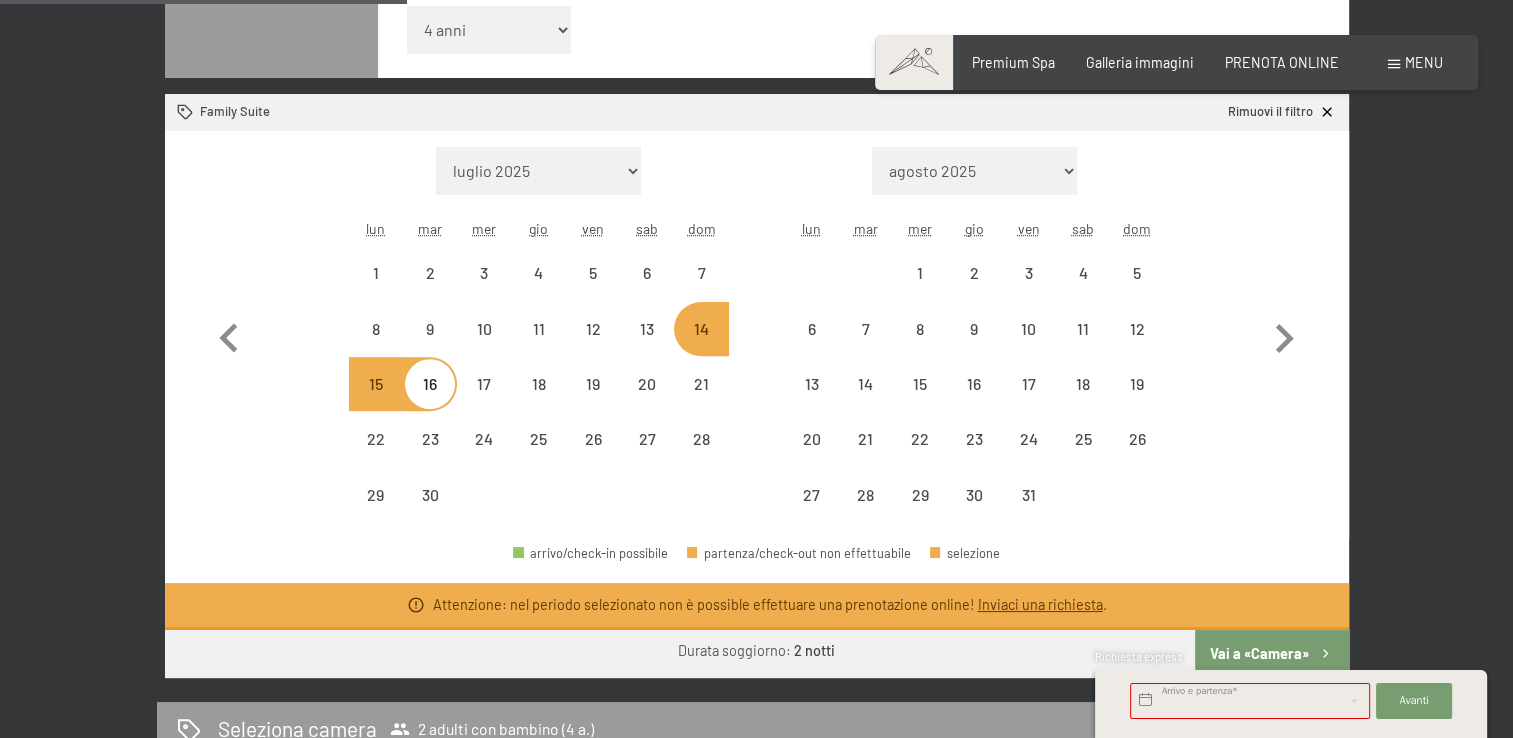 click on "14" at bounding box center [701, 346] 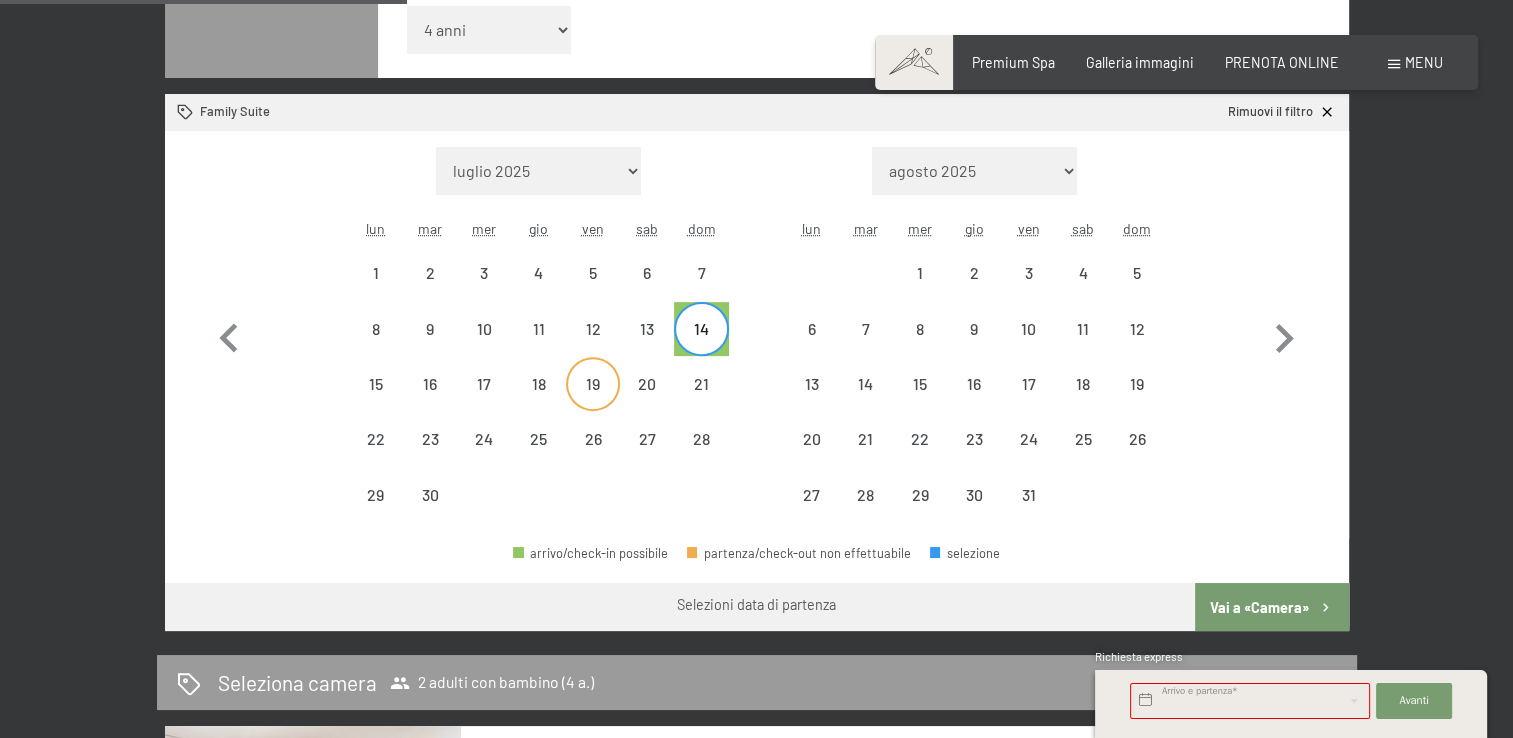click on "19" at bounding box center [593, 401] 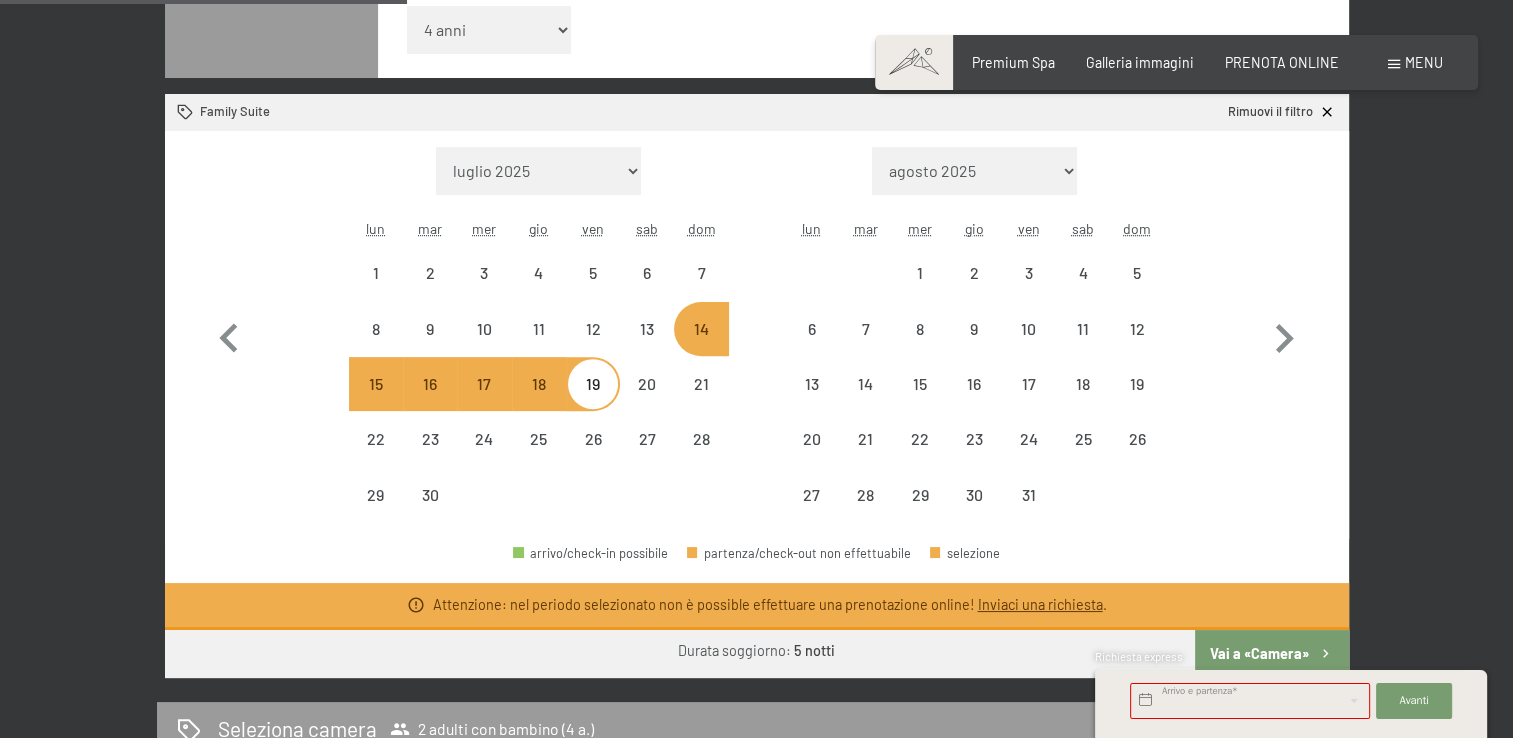 click on "14" at bounding box center (701, 346) 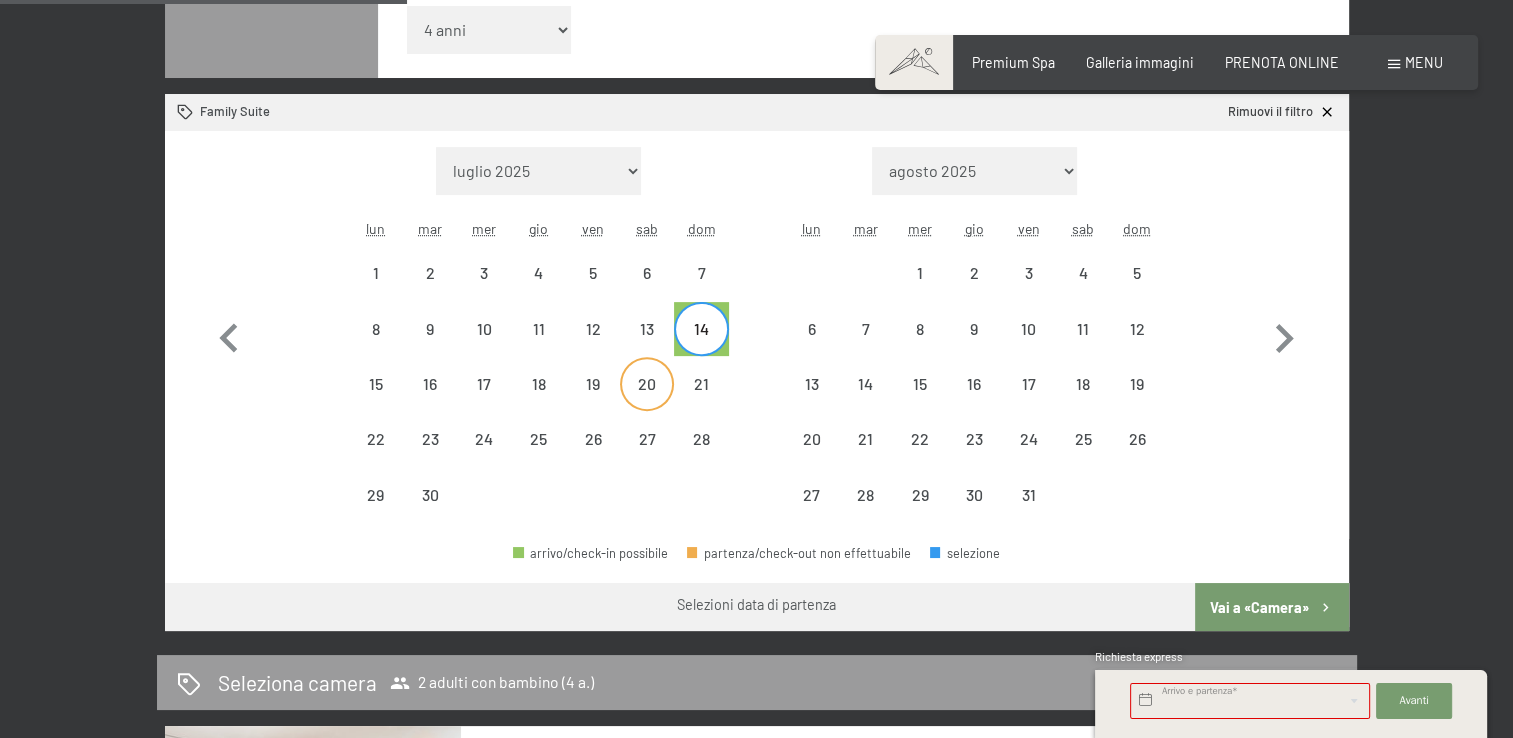 click on "20" at bounding box center [647, 401] 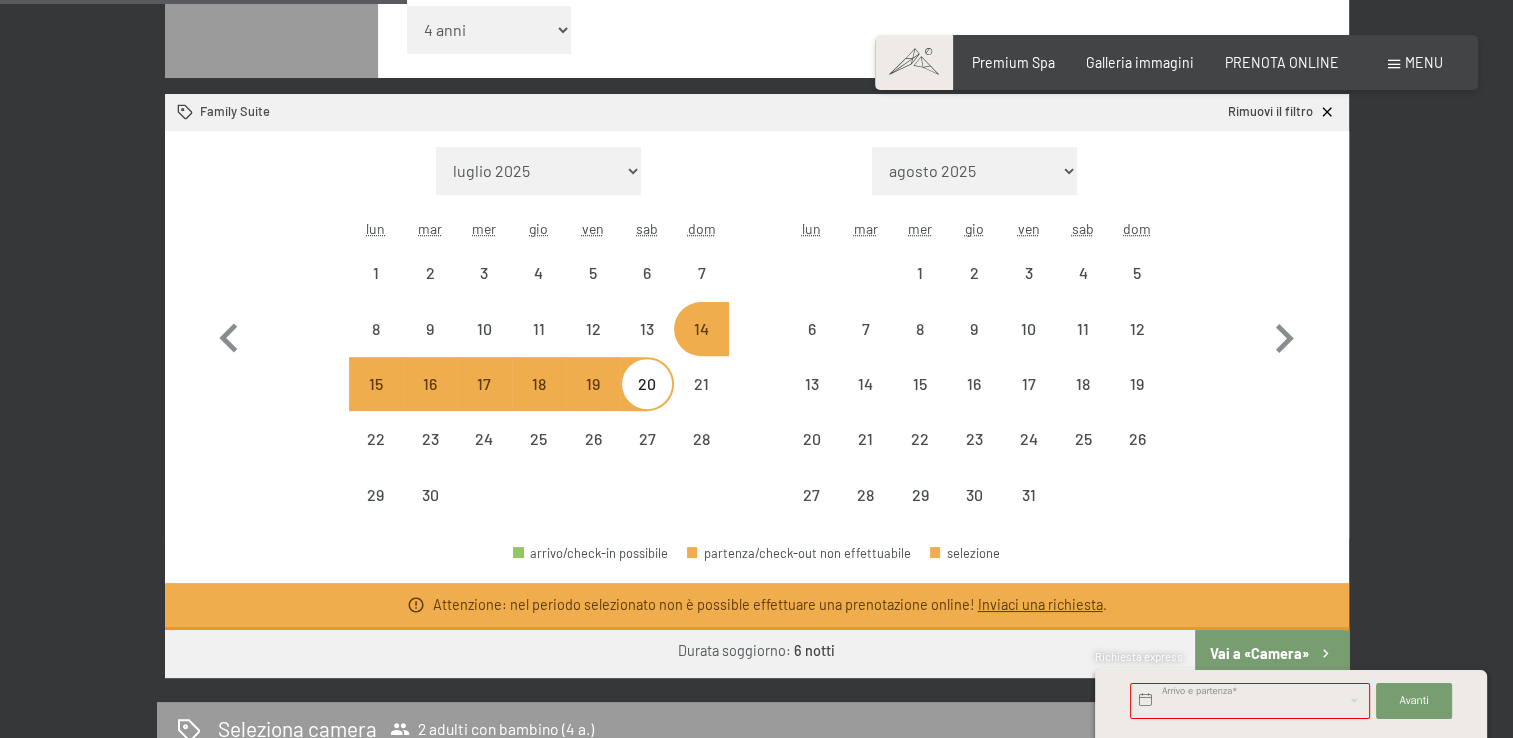 click on "14" at bounding box center [701, 346] 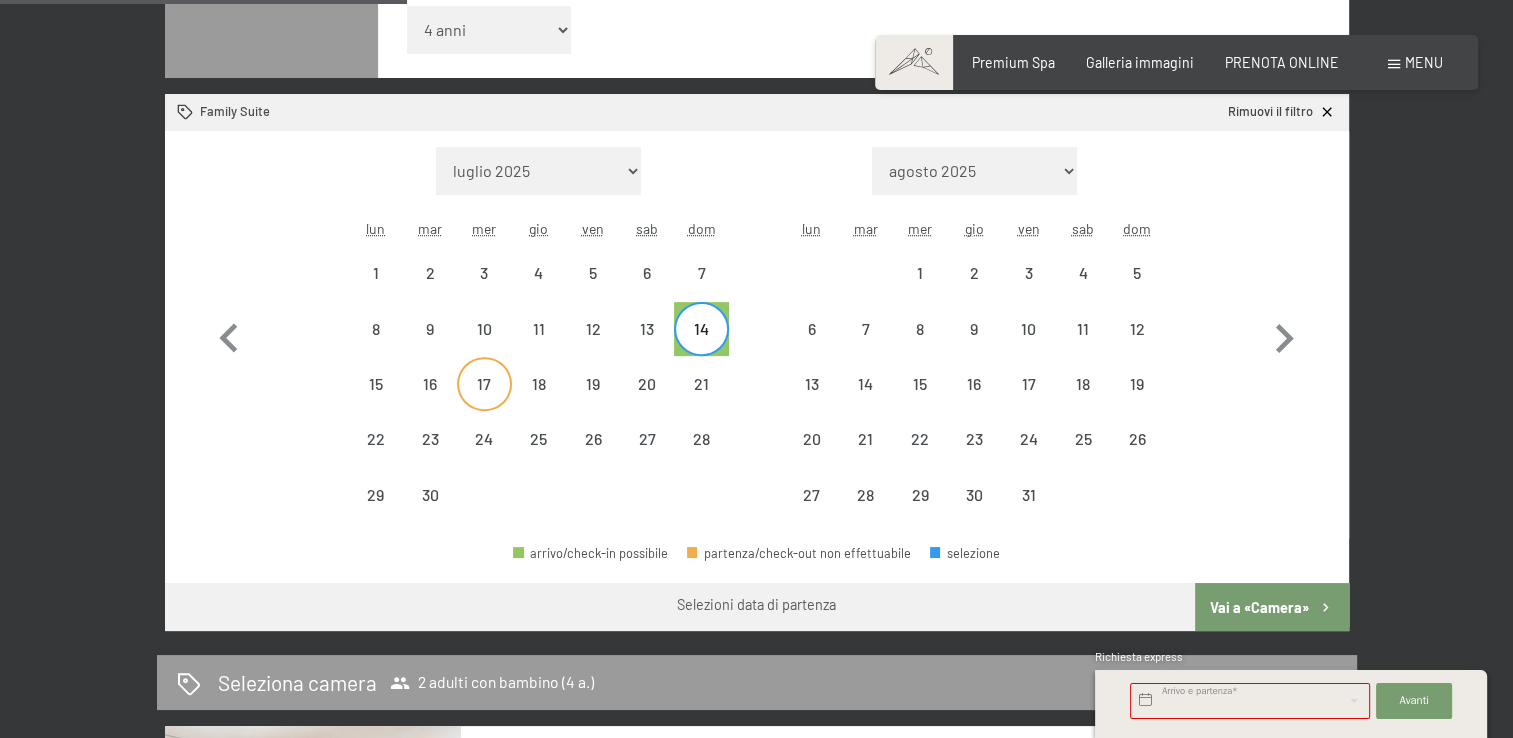 click on "17" at bounding box center (484, 401) 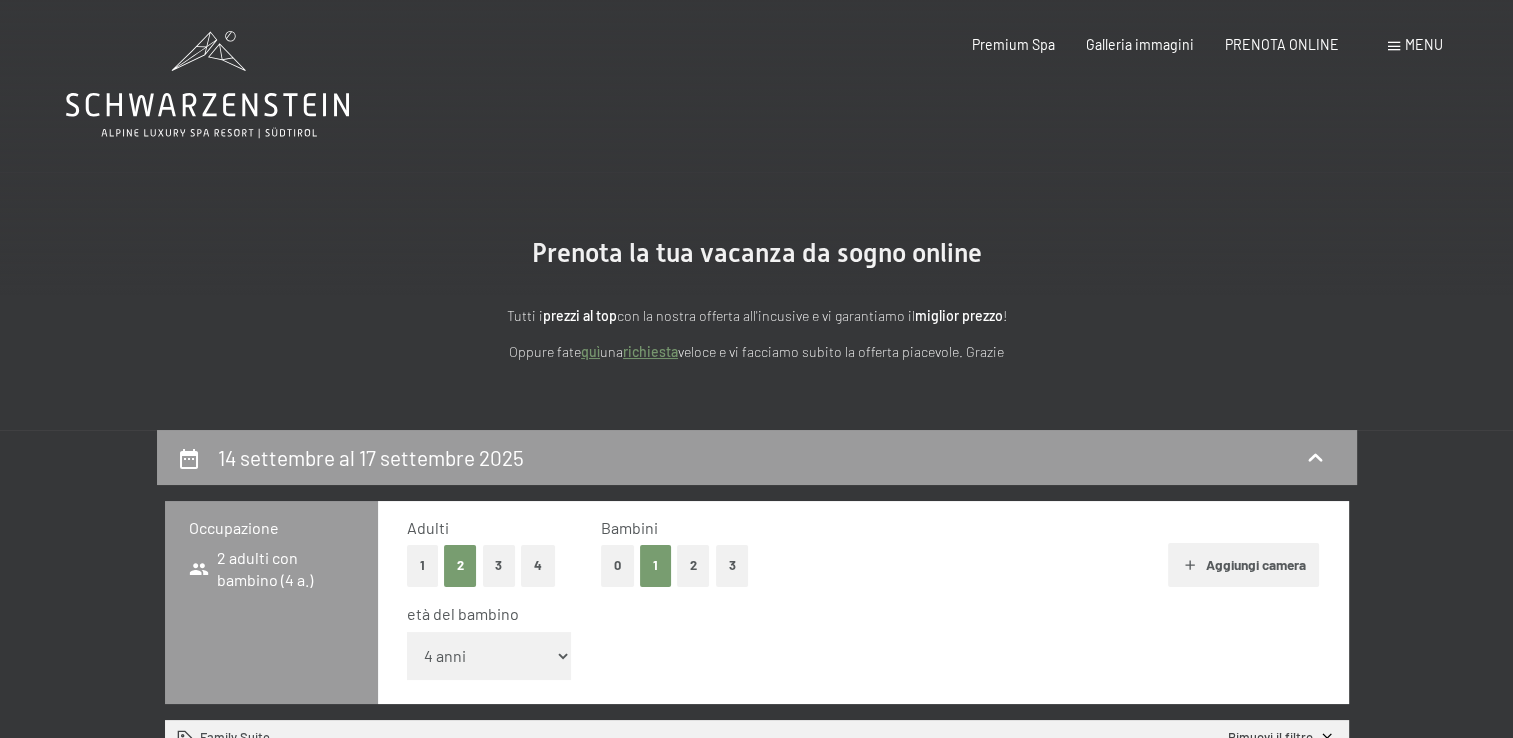 scroll, scrollTop: 0, scrollLeft: 0, axis: both 